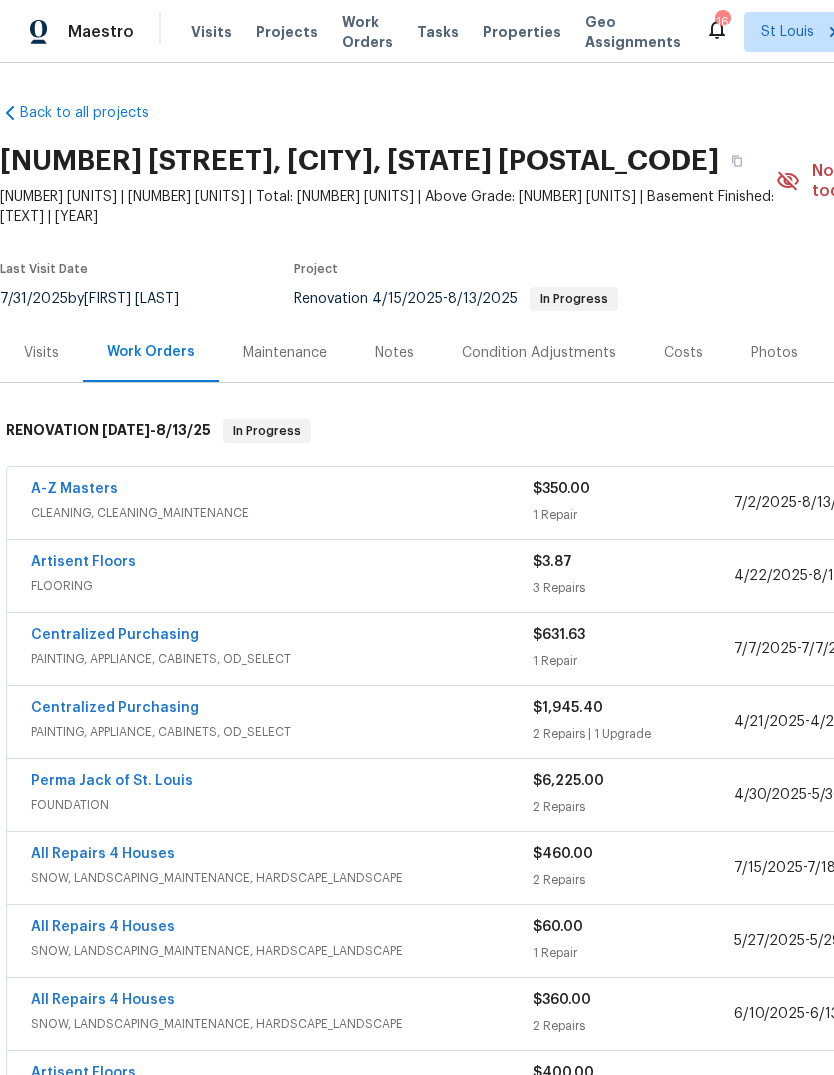 scroll, scrollTop: 0, scrollLeft: 0, axis: both 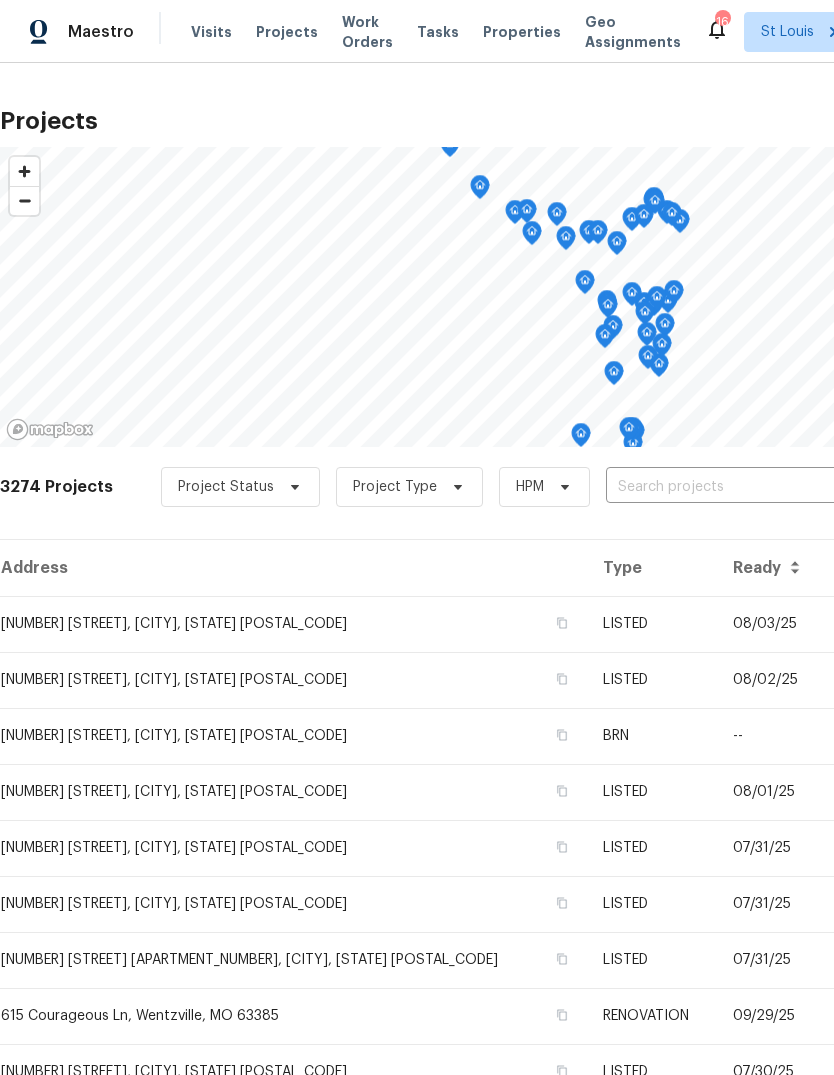 click at bounding box center (720, 487) 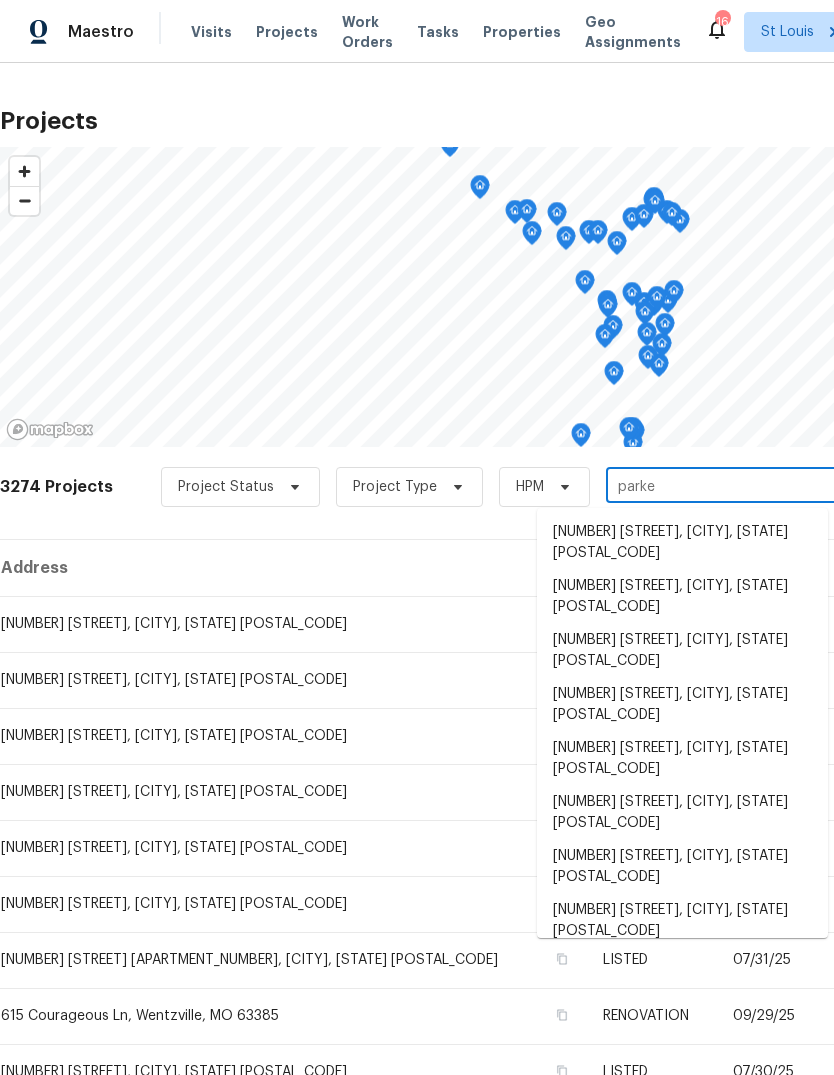 type on "[LAST]" 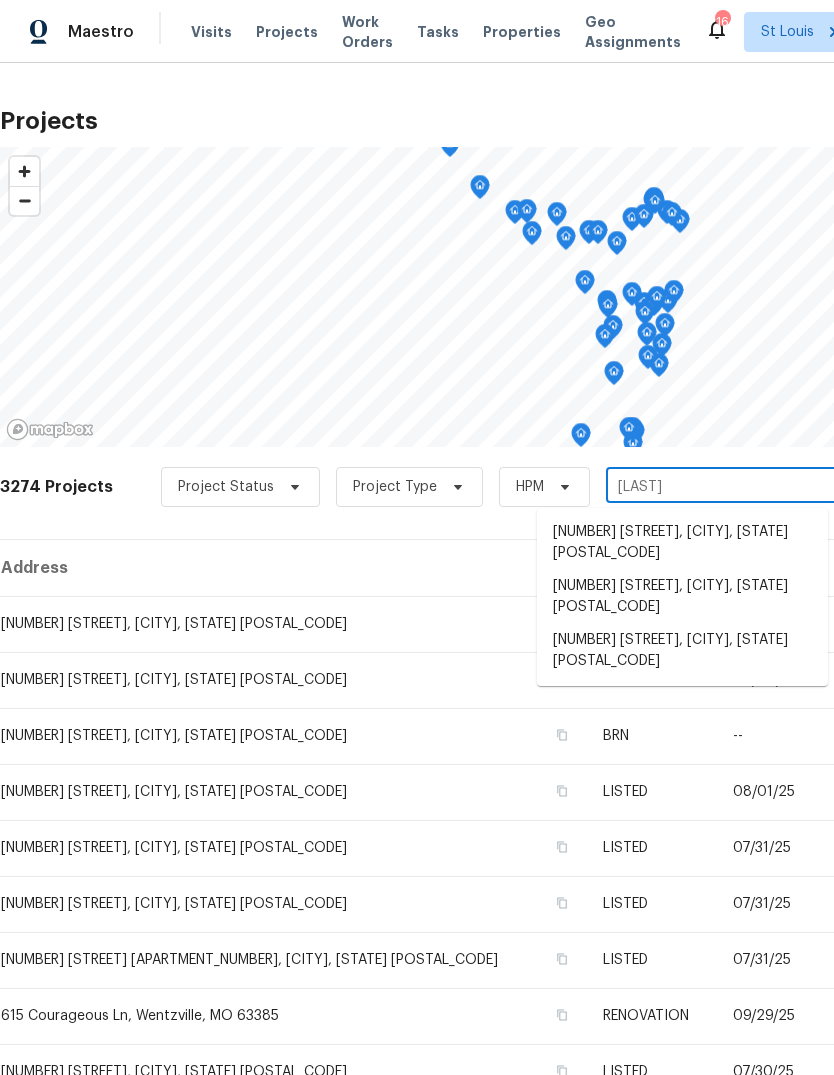 click on "[NUMBER] [STREET], [CITY], [STATE] [POSTAL_CODE]" at bounding box center (682, 597) 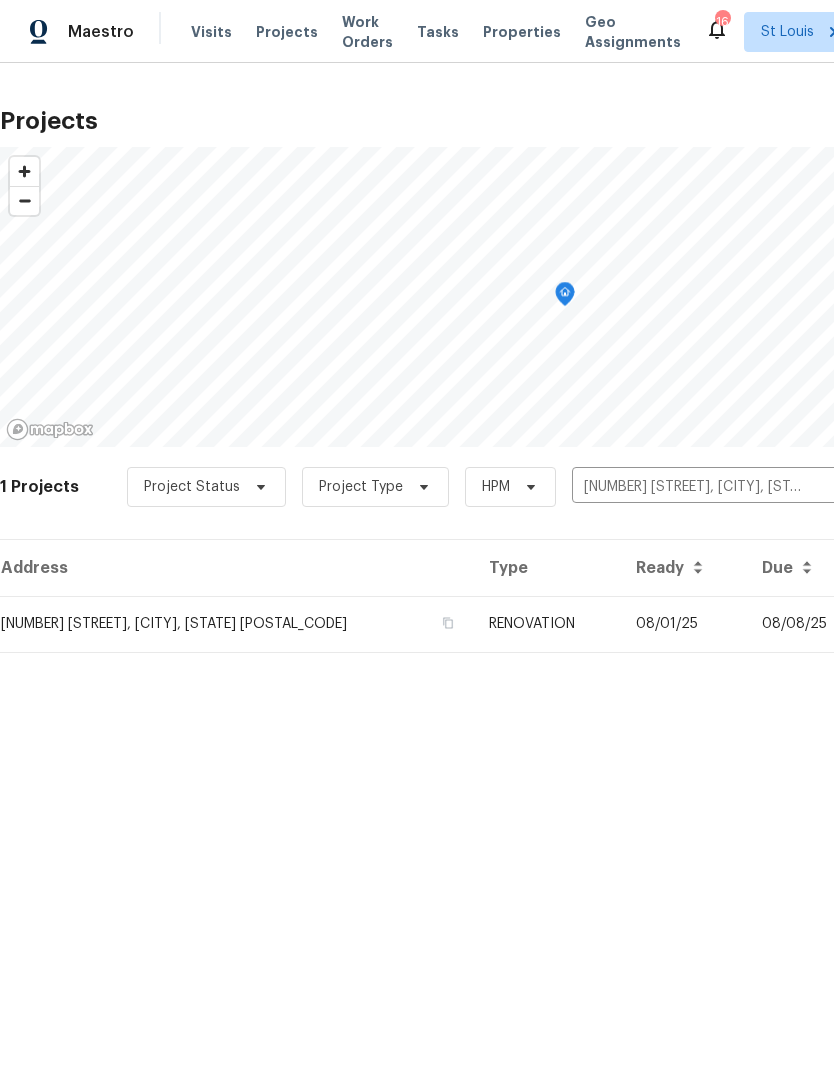 click on "RENOVATION" at bounding box center [546, 624] 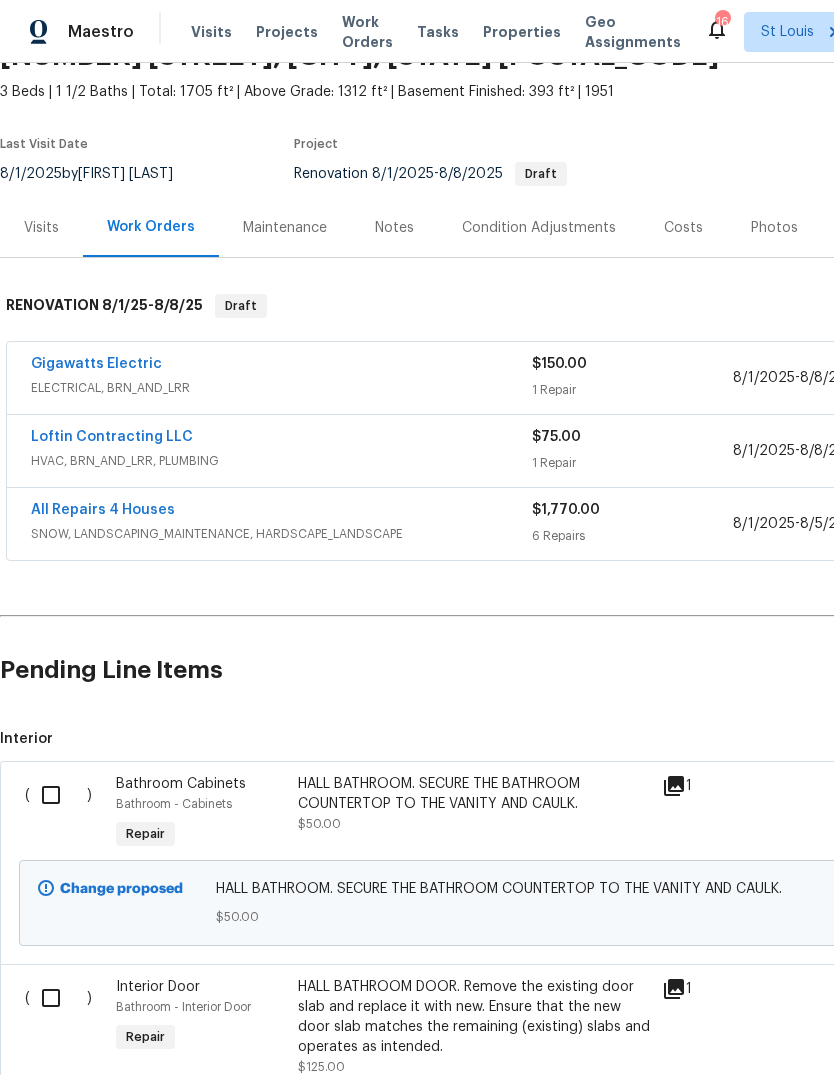 scroll, scrollTop: 104, scrollLeft: 0, axis: vertical 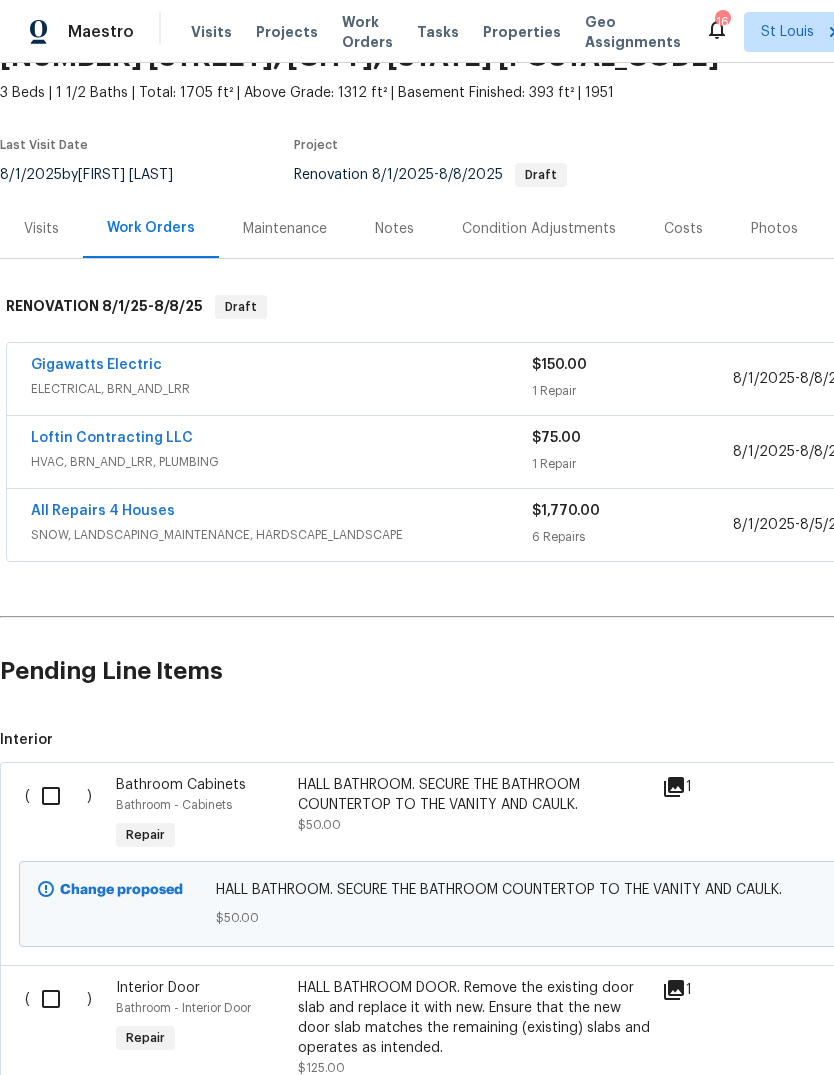 click on "Loftin Contracting LLC" at bounding box center (112, 438) 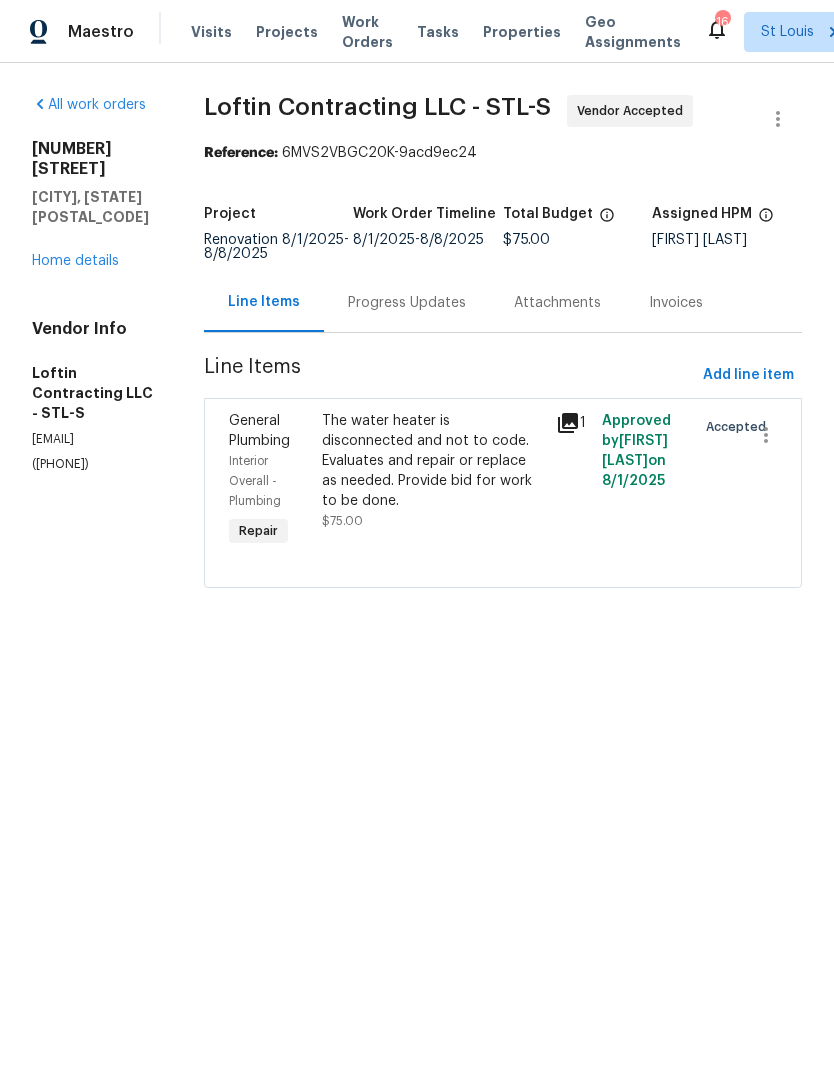 click 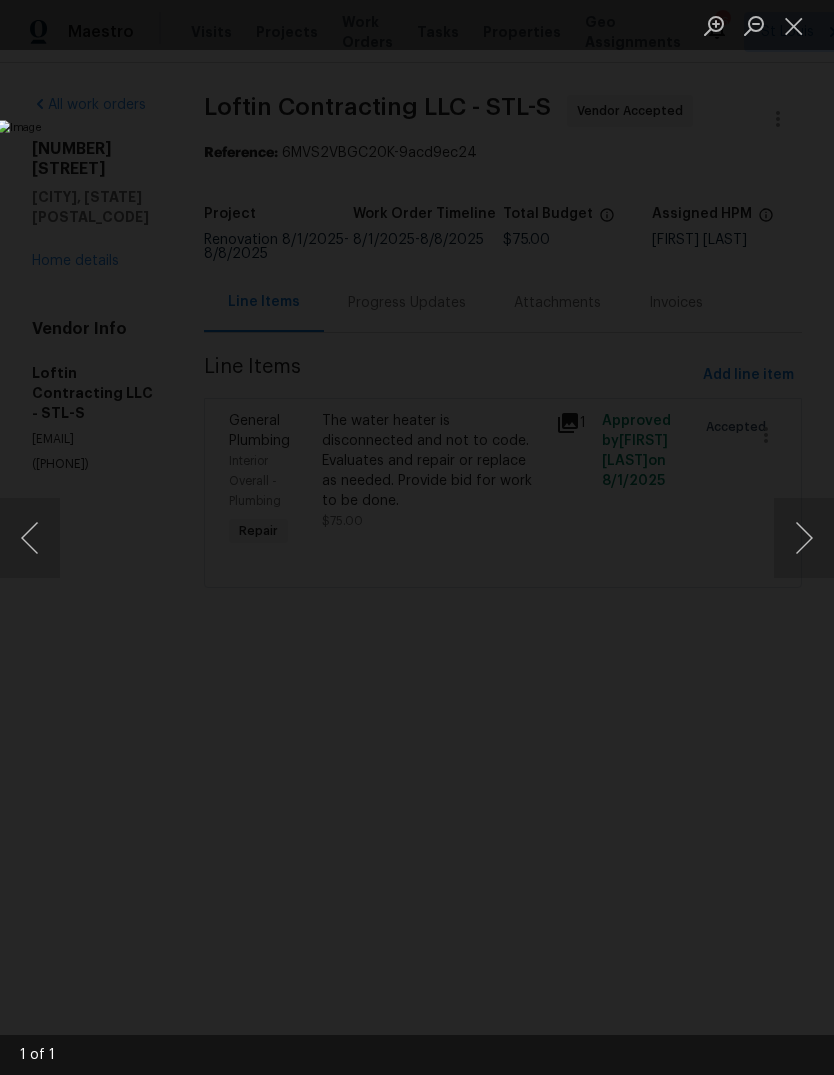click at bounding box center [794, 25] 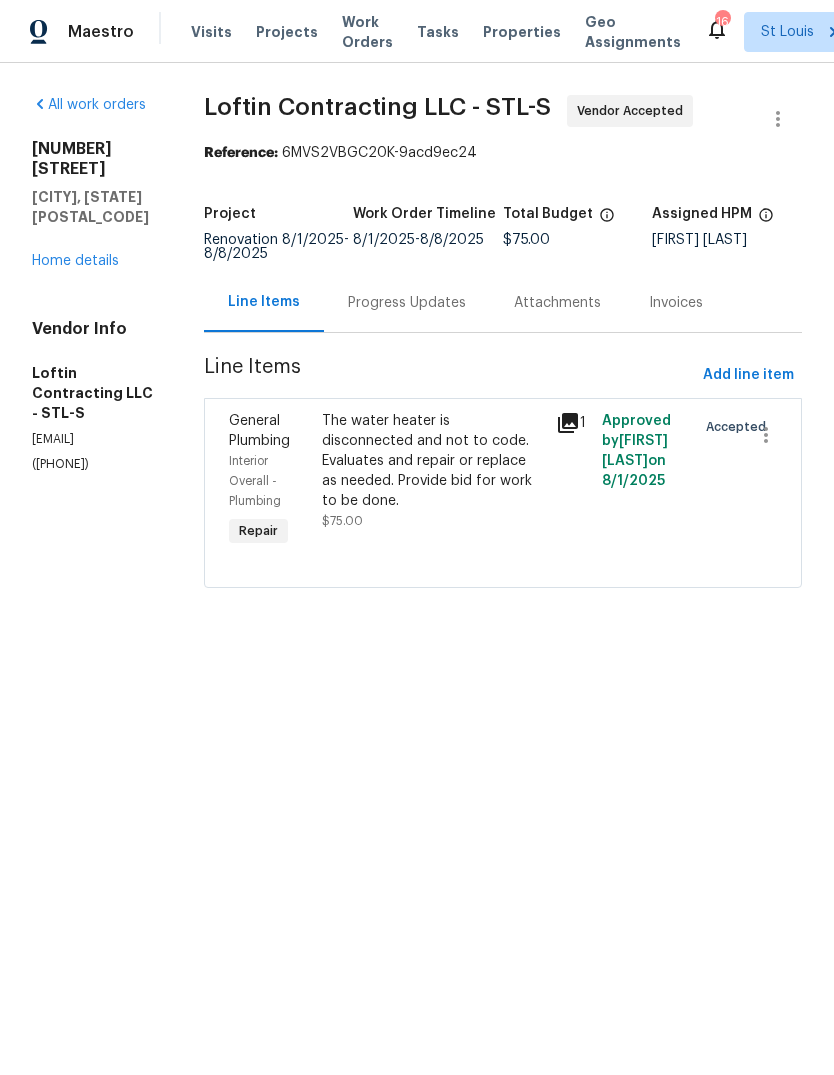 click on "Home details" at bounding box center [75, 261] 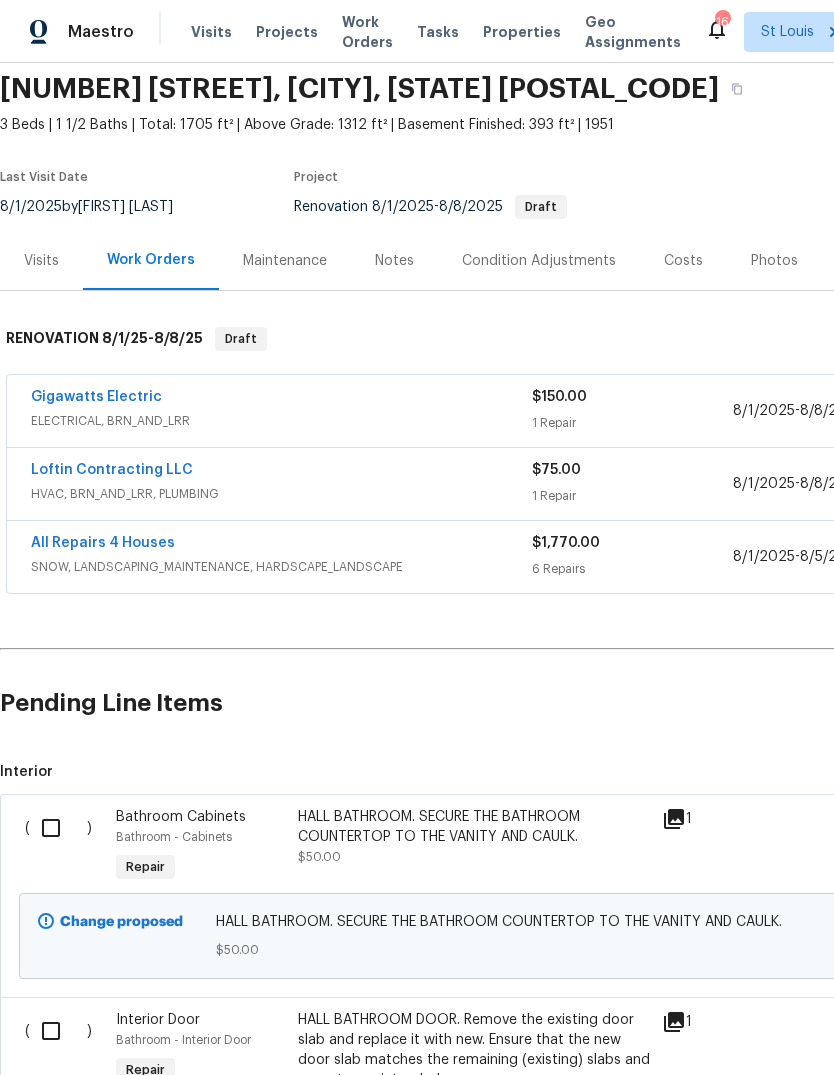 scroll, scrollTop: 73, scrollLeft: 0, axis: vertical 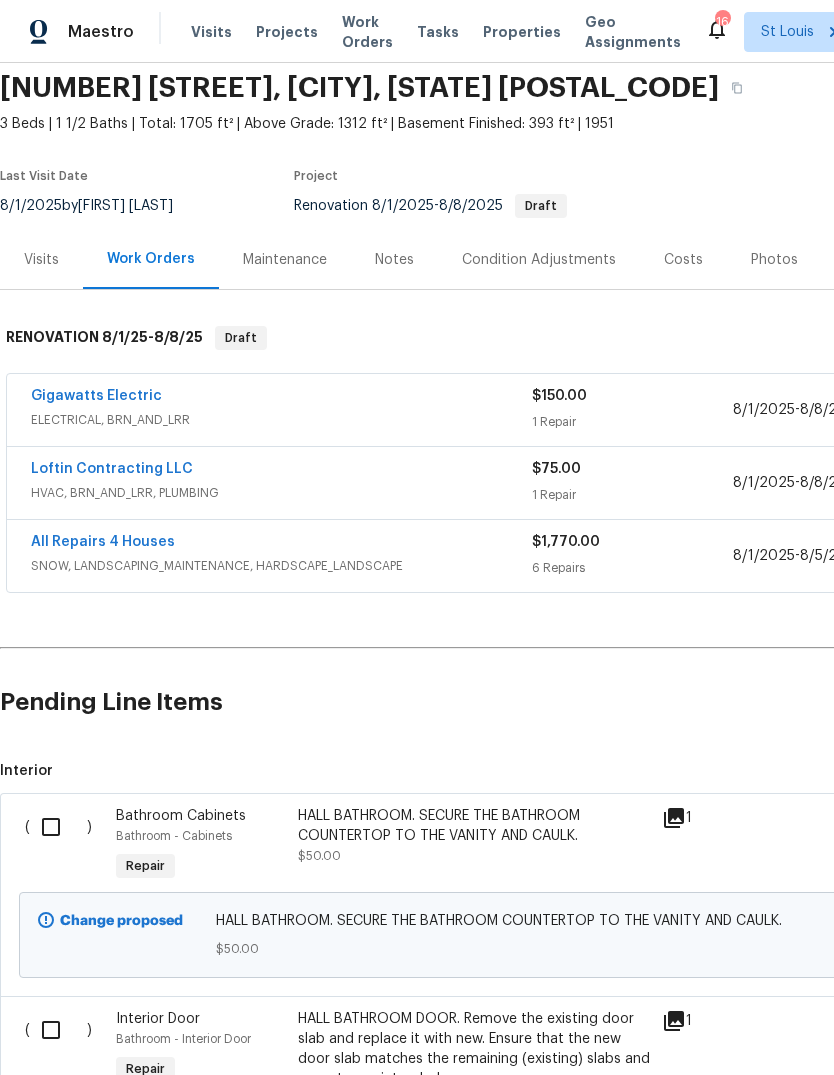 click on "Notes" at bounding box center [394, 260] 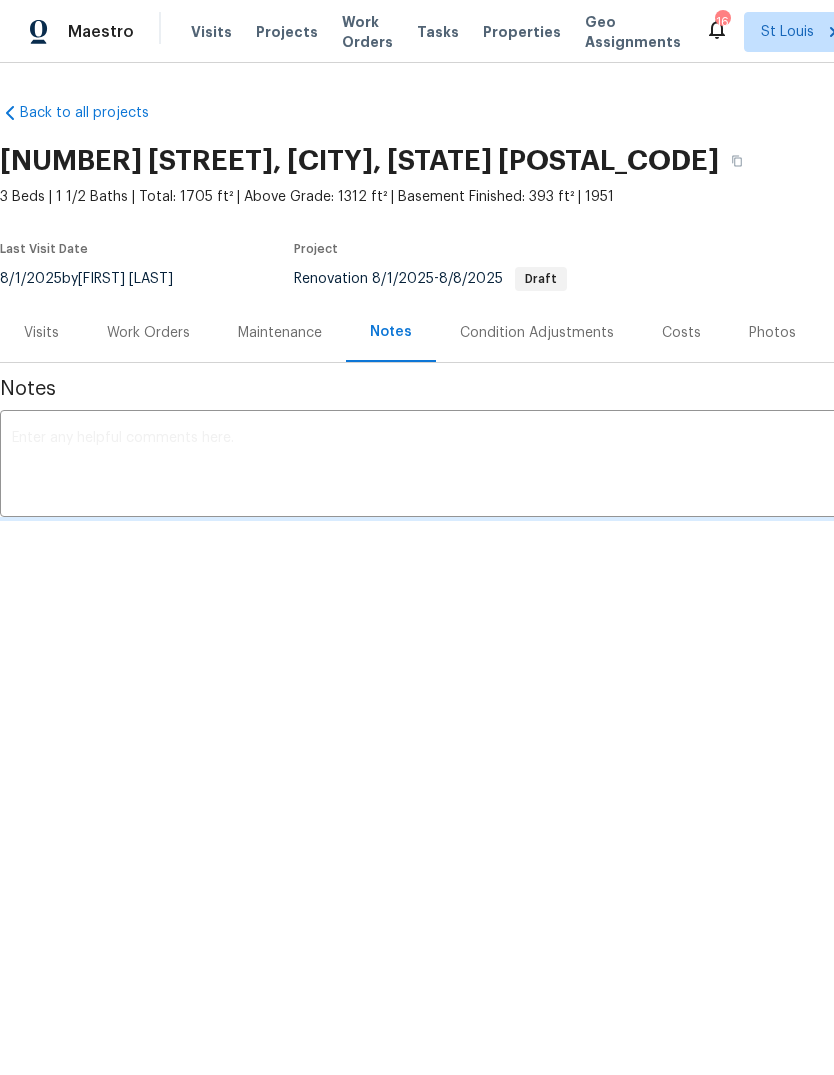 scroll, scrollTop: 0, scrollLeft: 0, axis: both 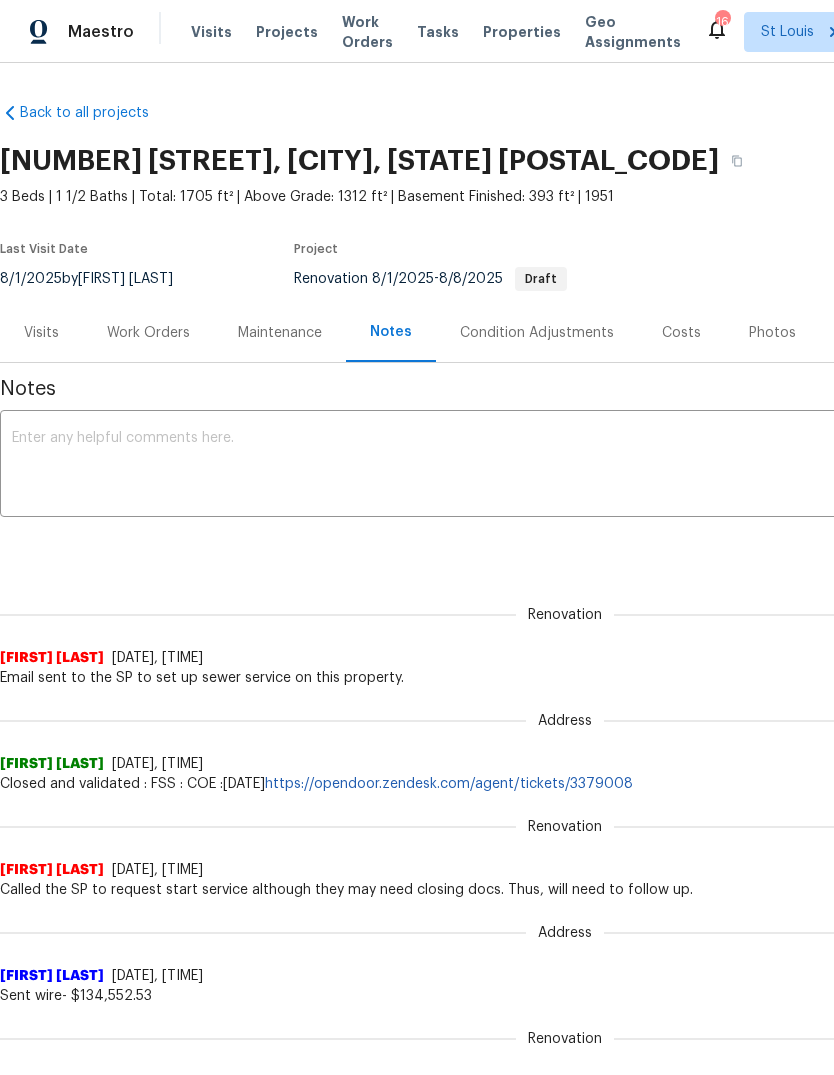 click on "Work Orders" at bounding box center [148, 333] 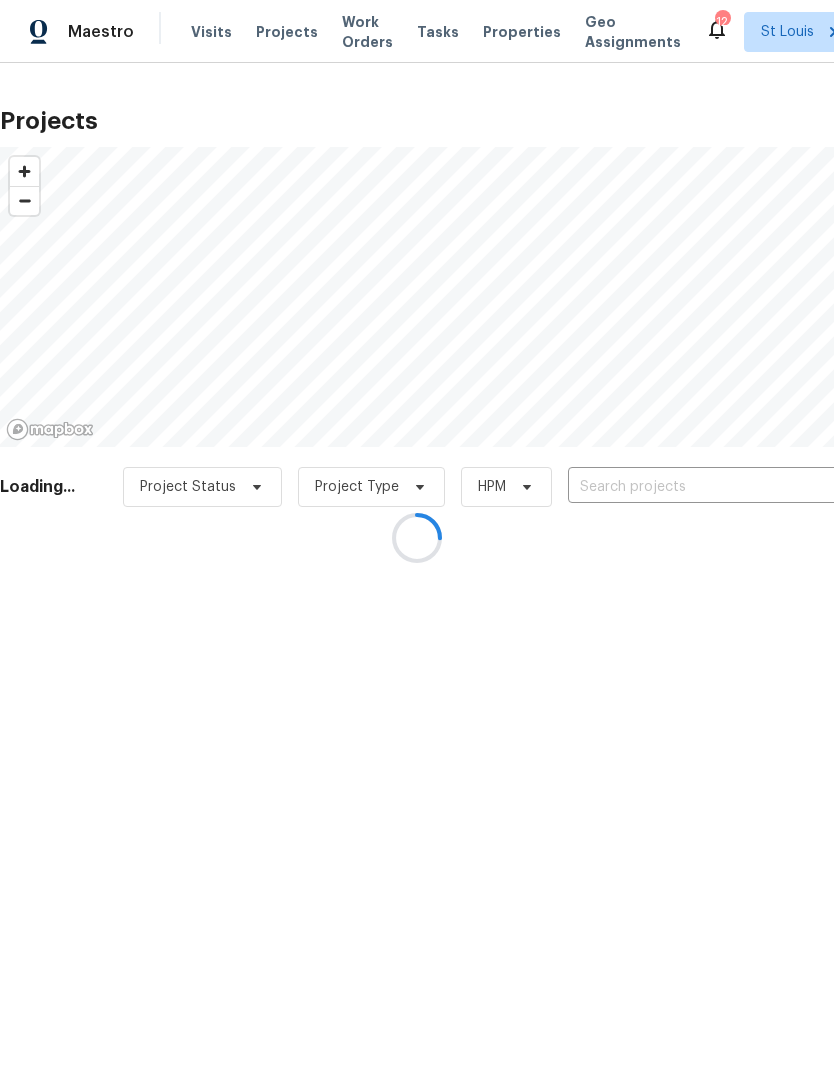 scroll, scrollTop: 0, scrollLeft: 0, axis: both 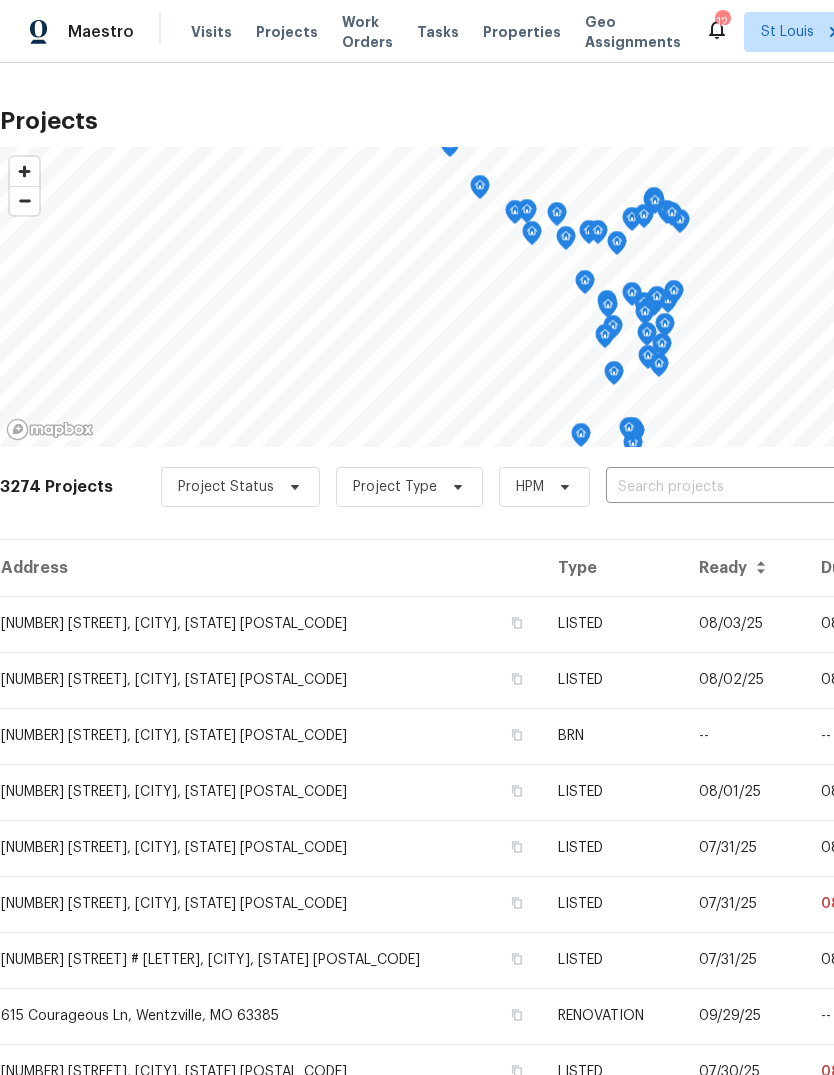 click at bounding box center [720, 487] 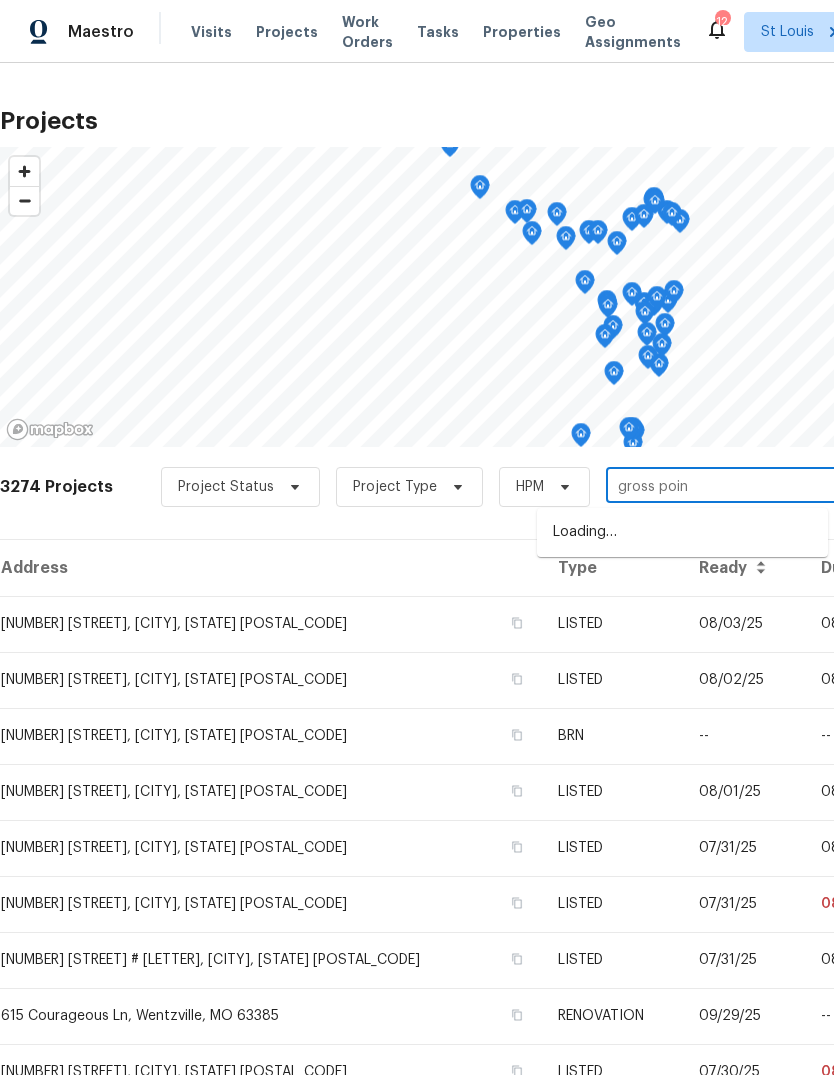 type on "gross point" 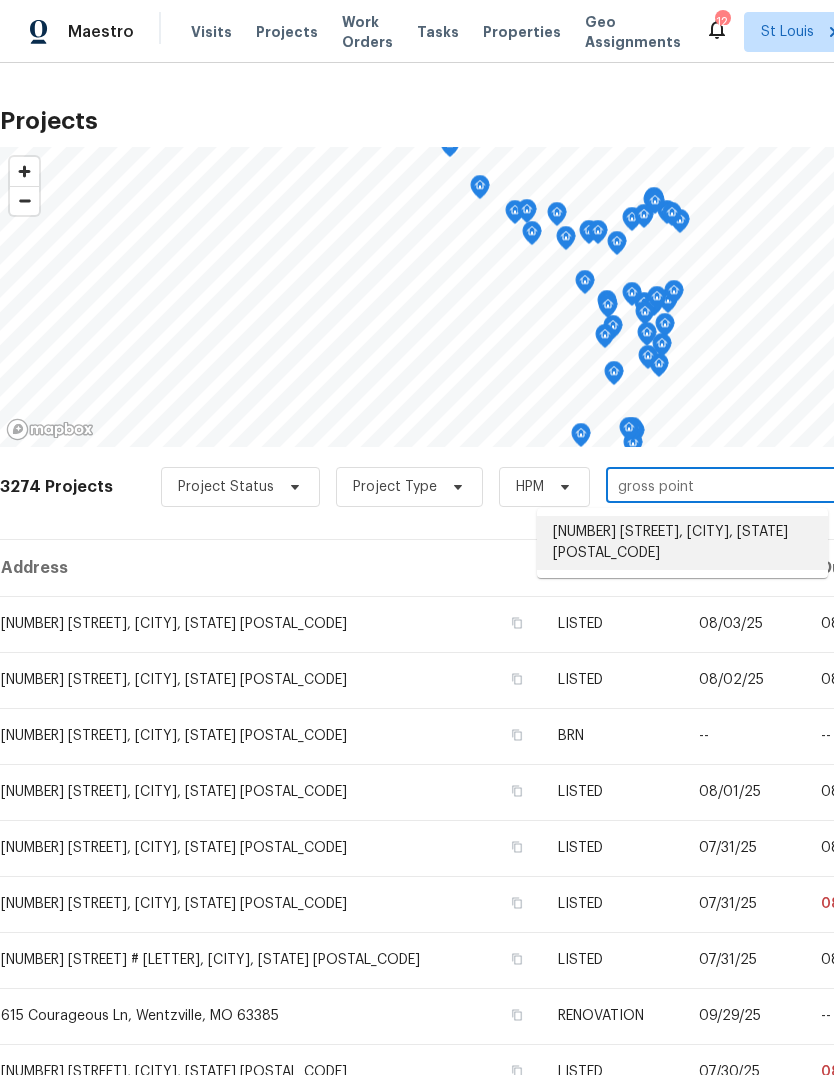 click on "[NUMBER] [STREET], [CITY], [STATE] [POSTAL_CODE]" at bounding box center (682, 543) 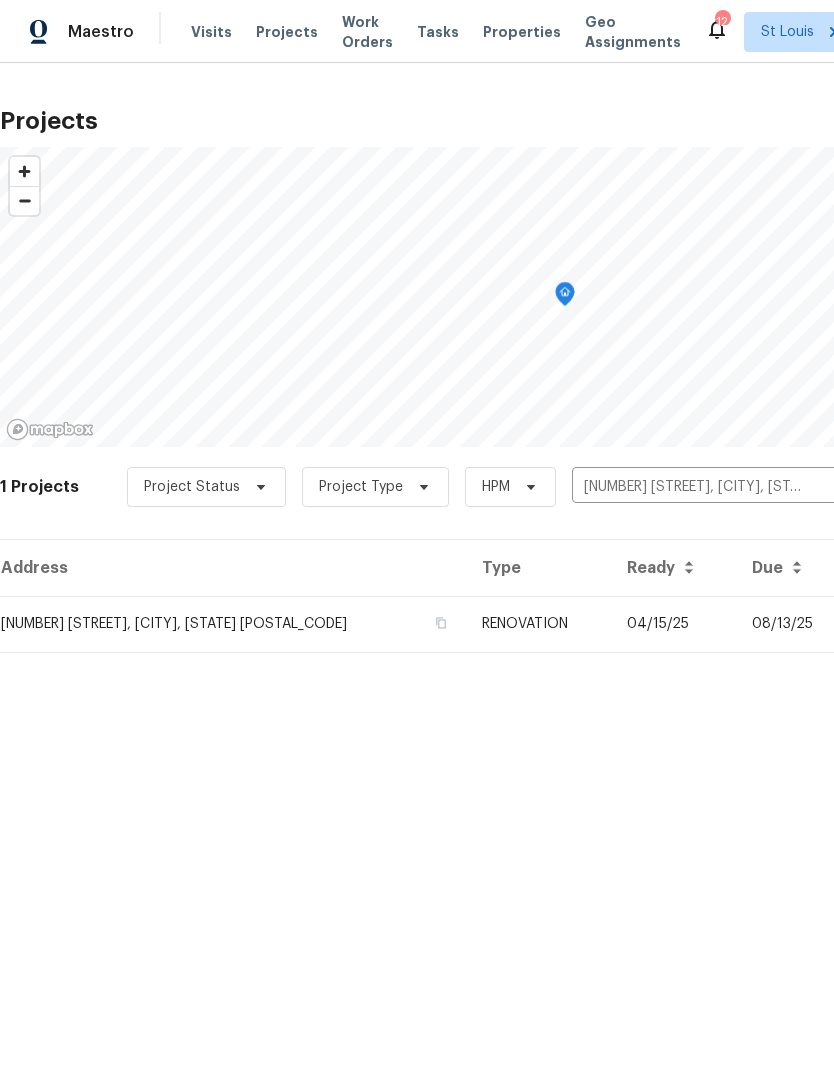 click on "04/15/25" at bounding box center [673, 624] 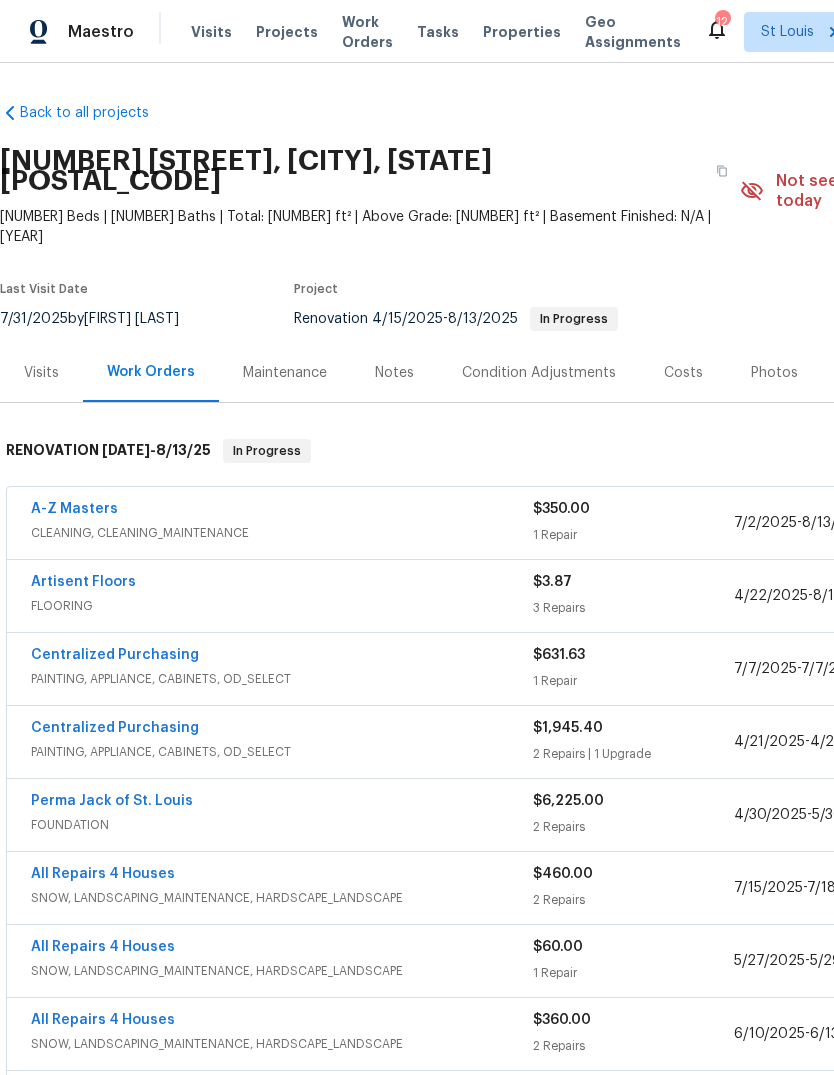 scroll, scrollTop: 0, scrollLeft: 0, axis: both 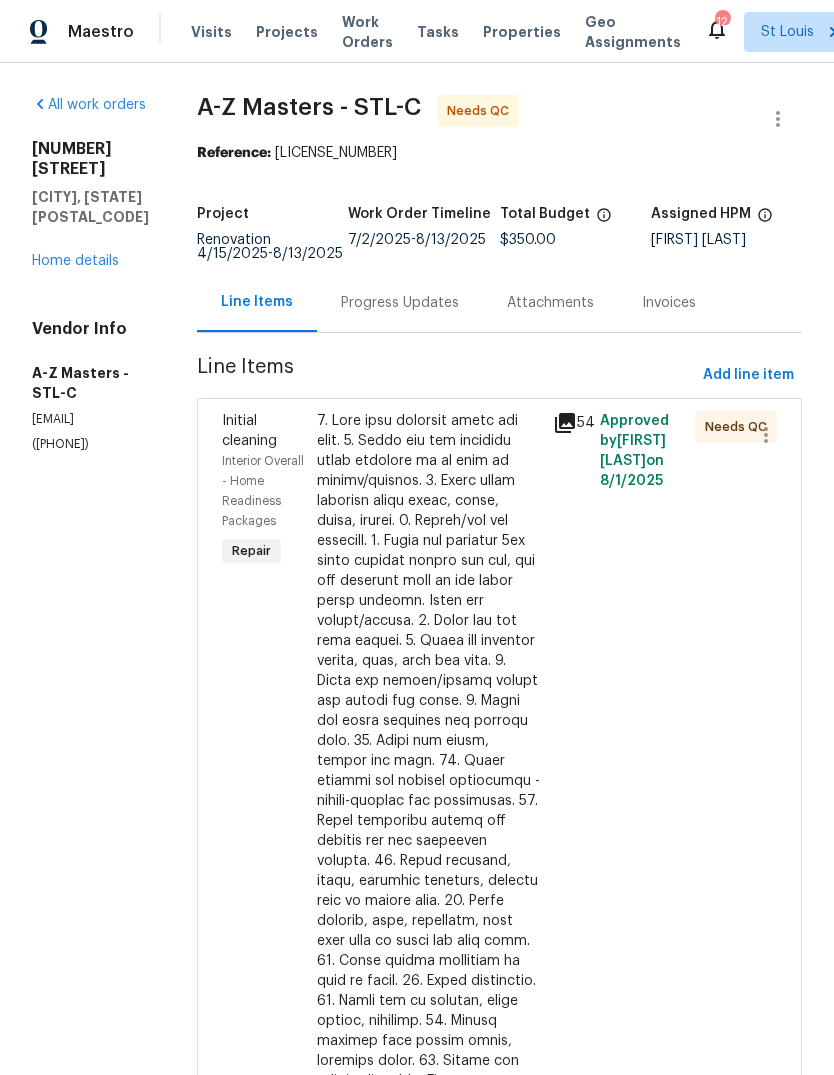 click 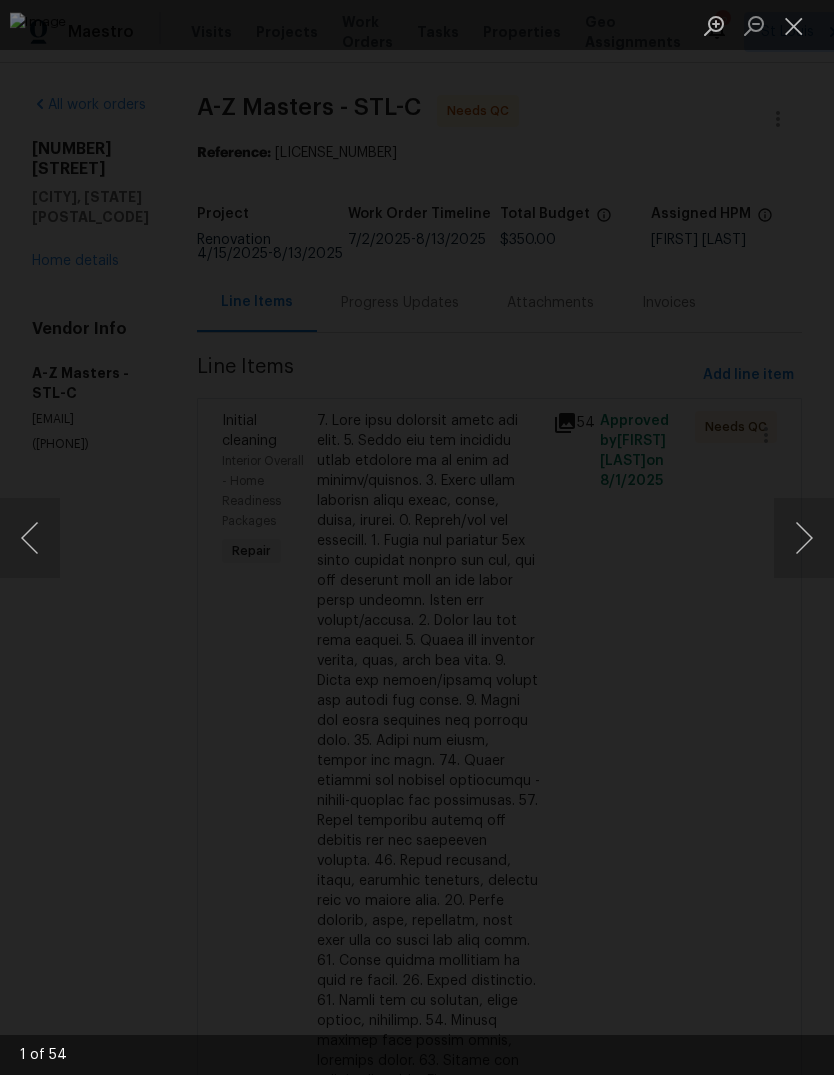 click at bounding box center (804, 538) 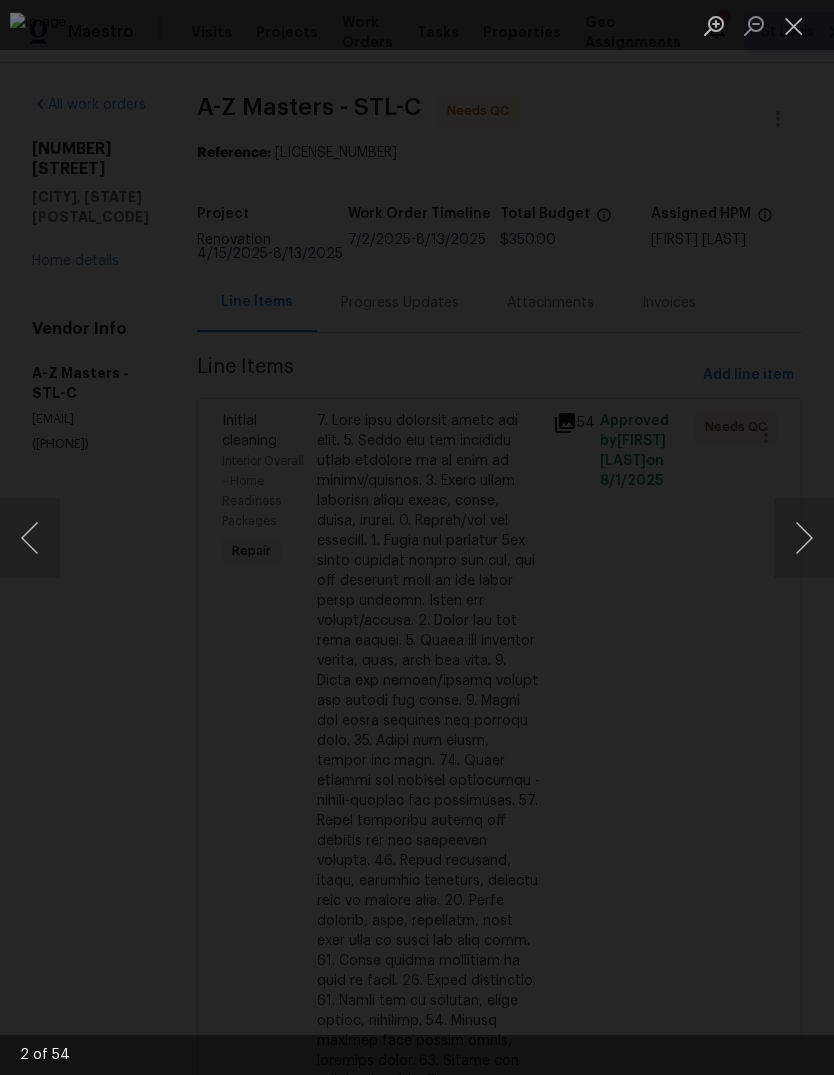click at bounding box center (417, 537) 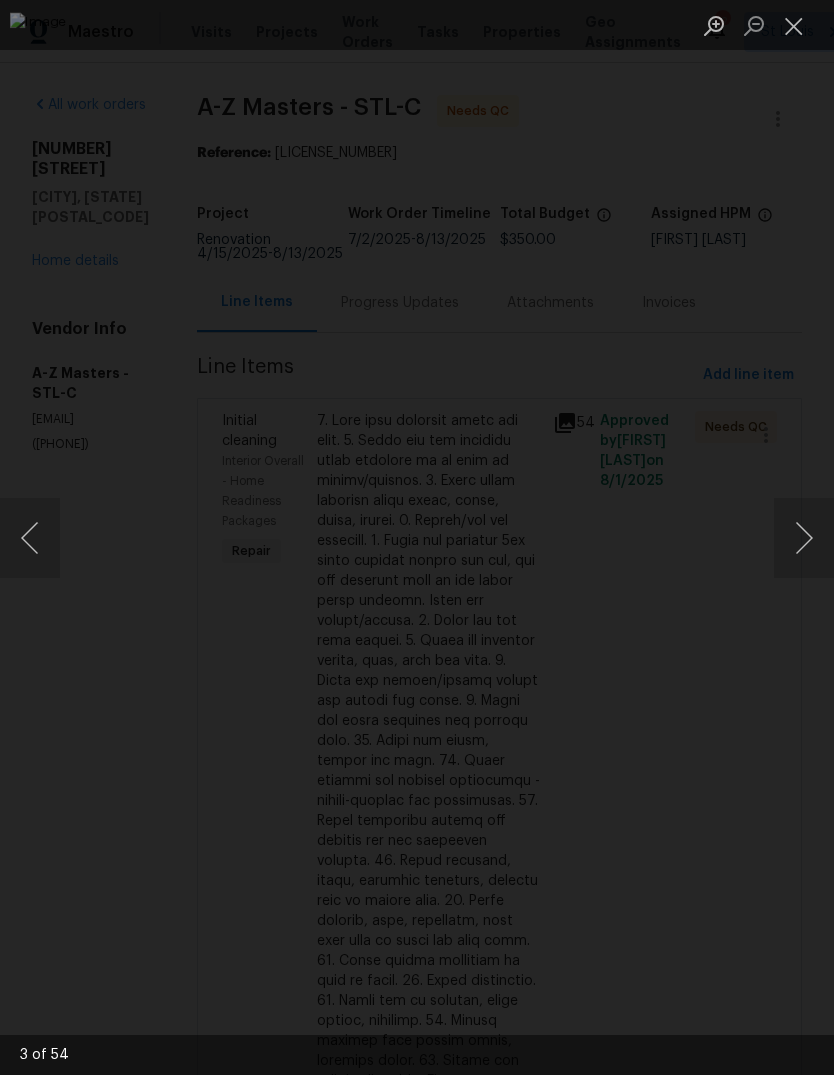 click at bounding box center [804, 538] 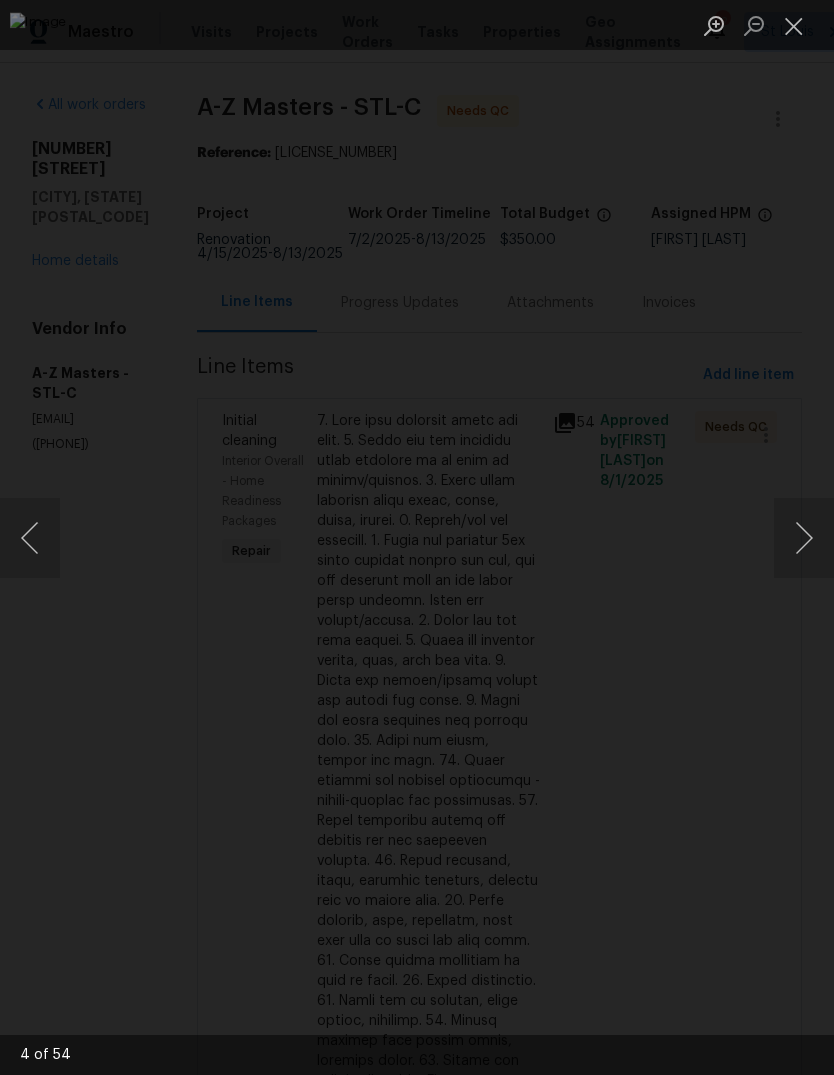 click at bounding box center (804, 538) 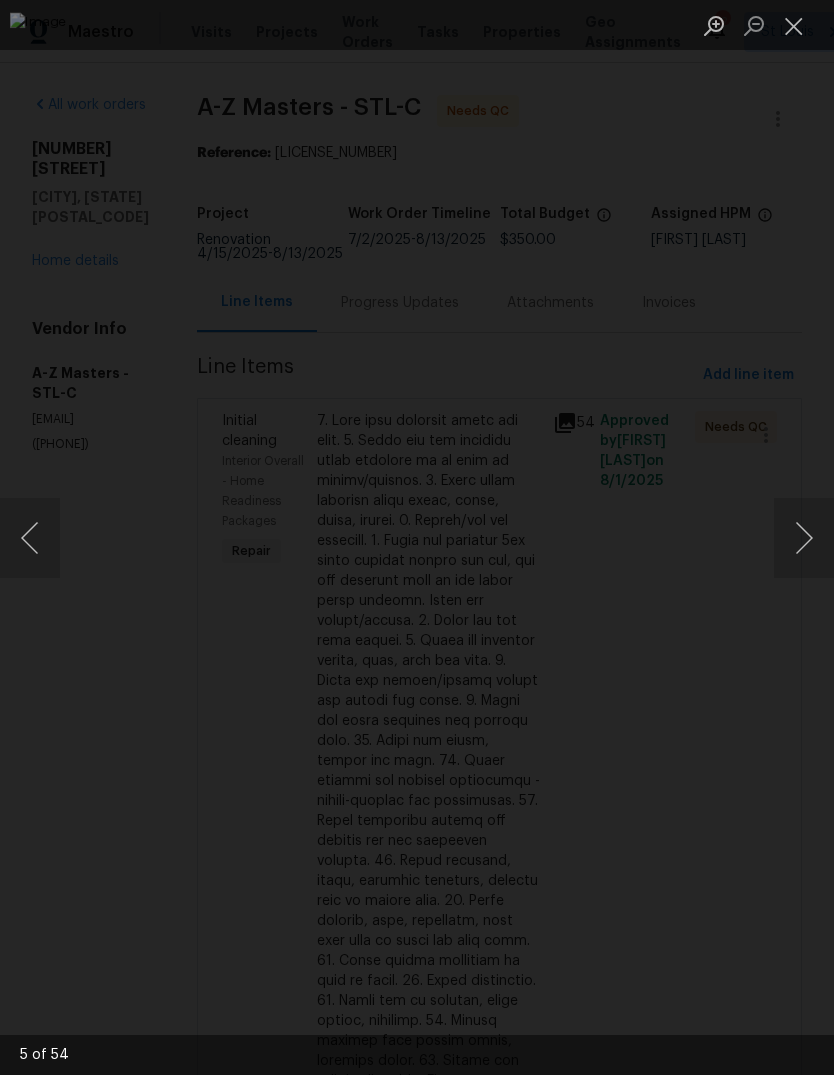 click at bounding box center [804, 538] 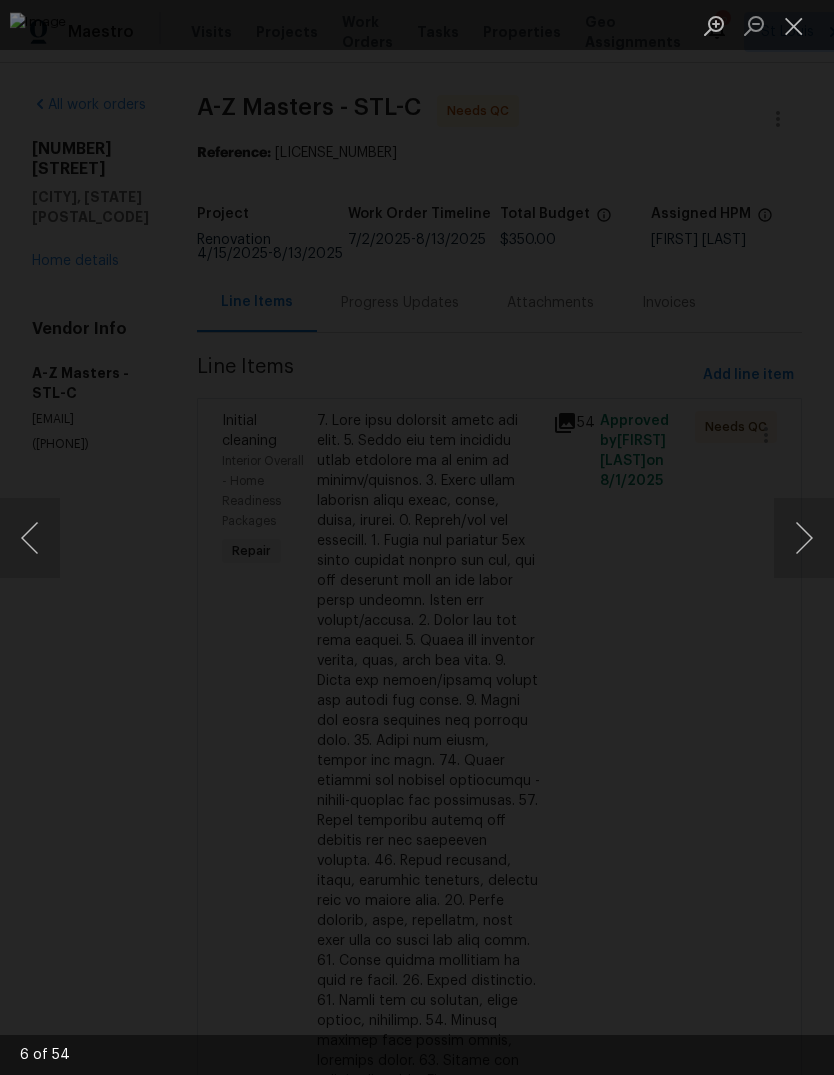 click at bounding box center [804, 538] 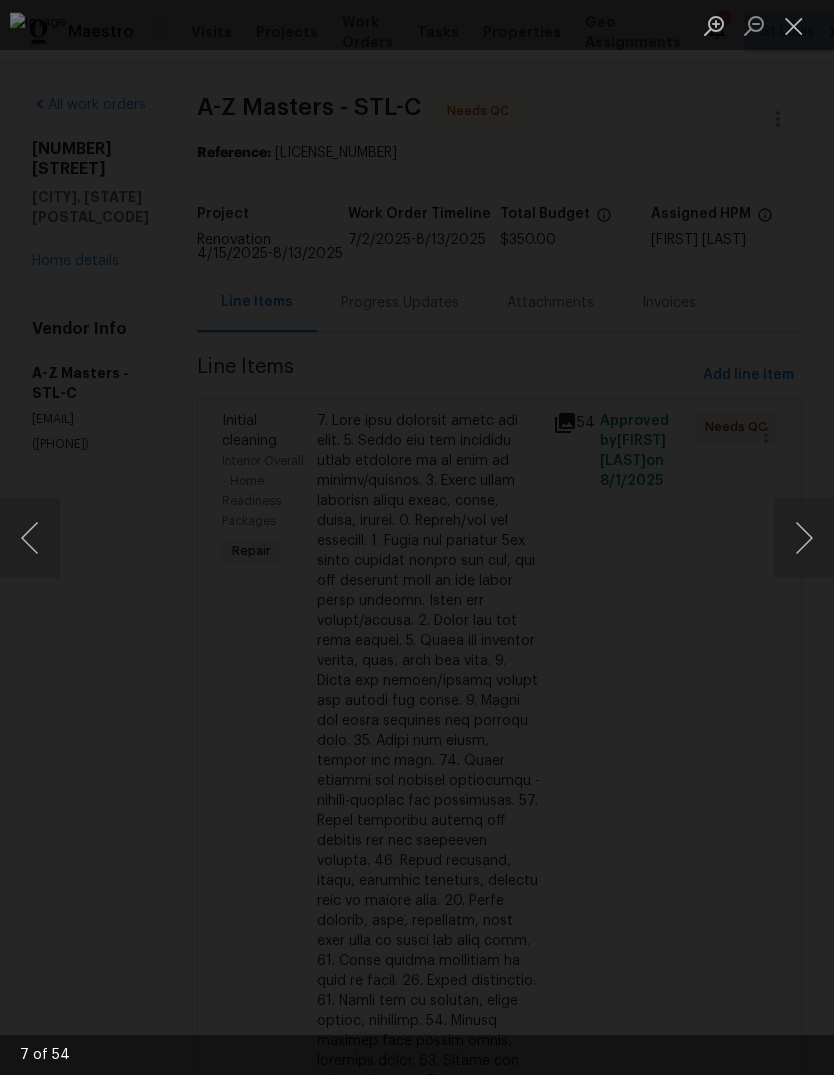 click at bounding box center [804, 538] 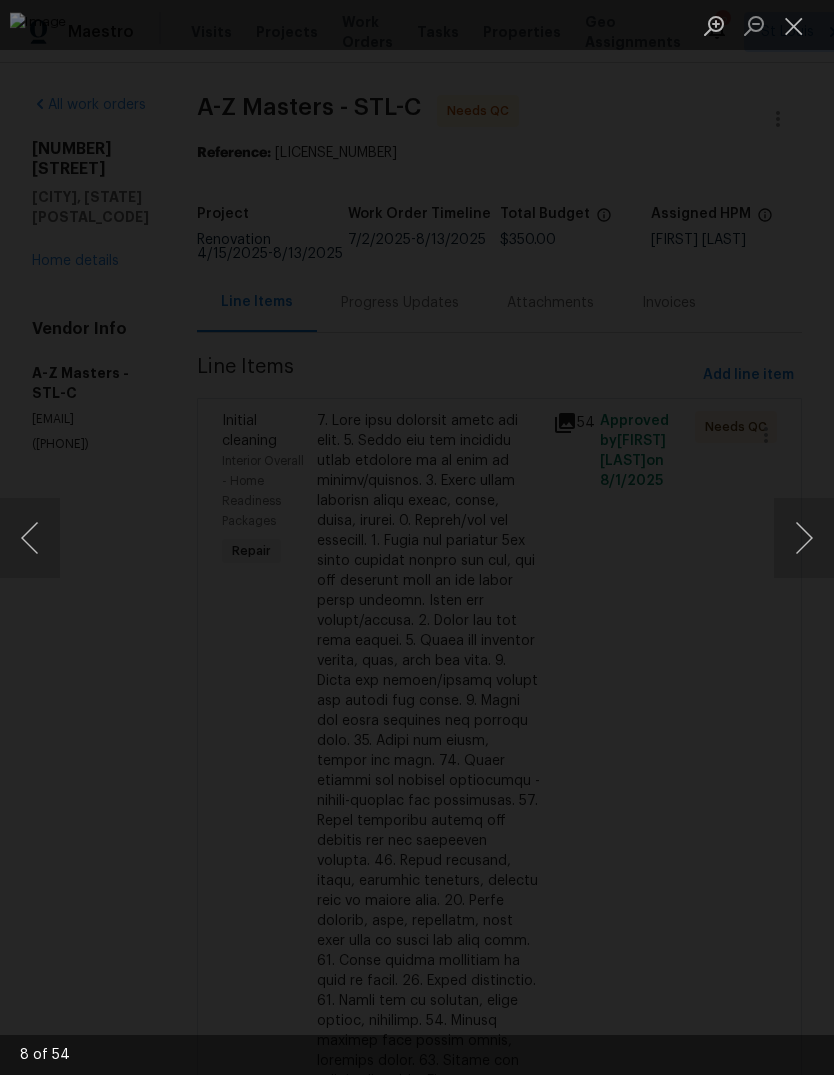 click at bounding box center (804, 538) 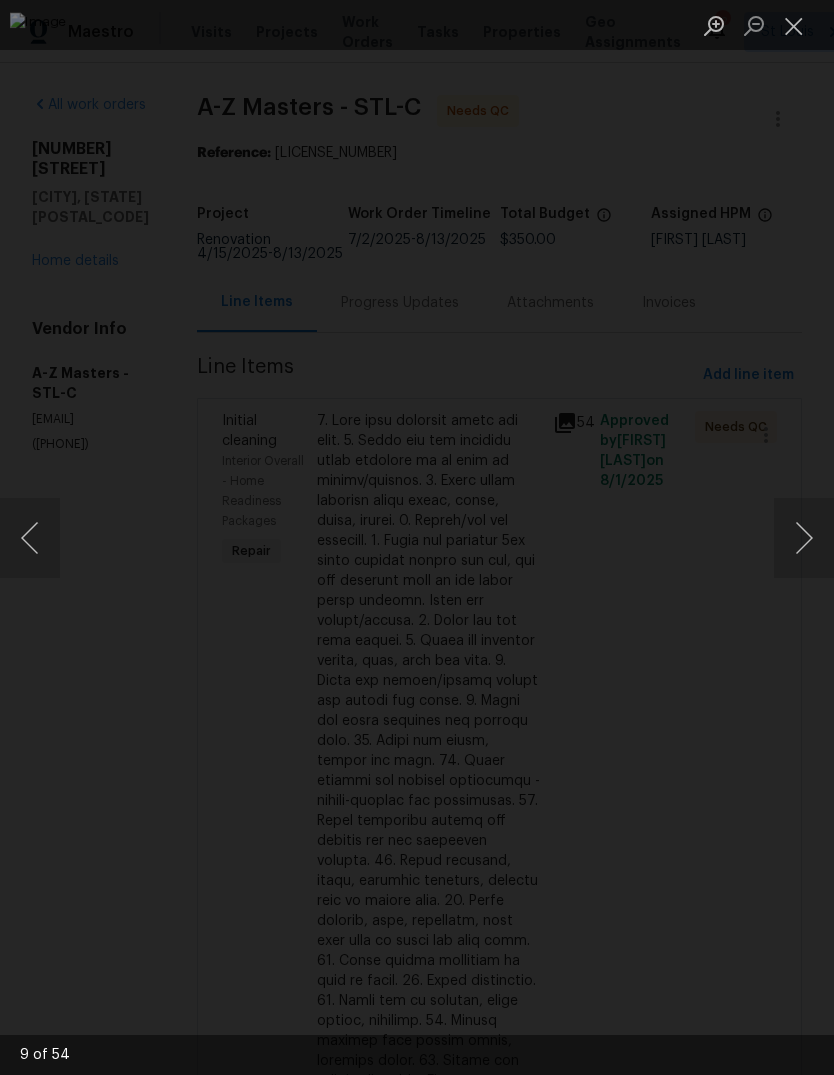 click at bounding box center [804, 538] 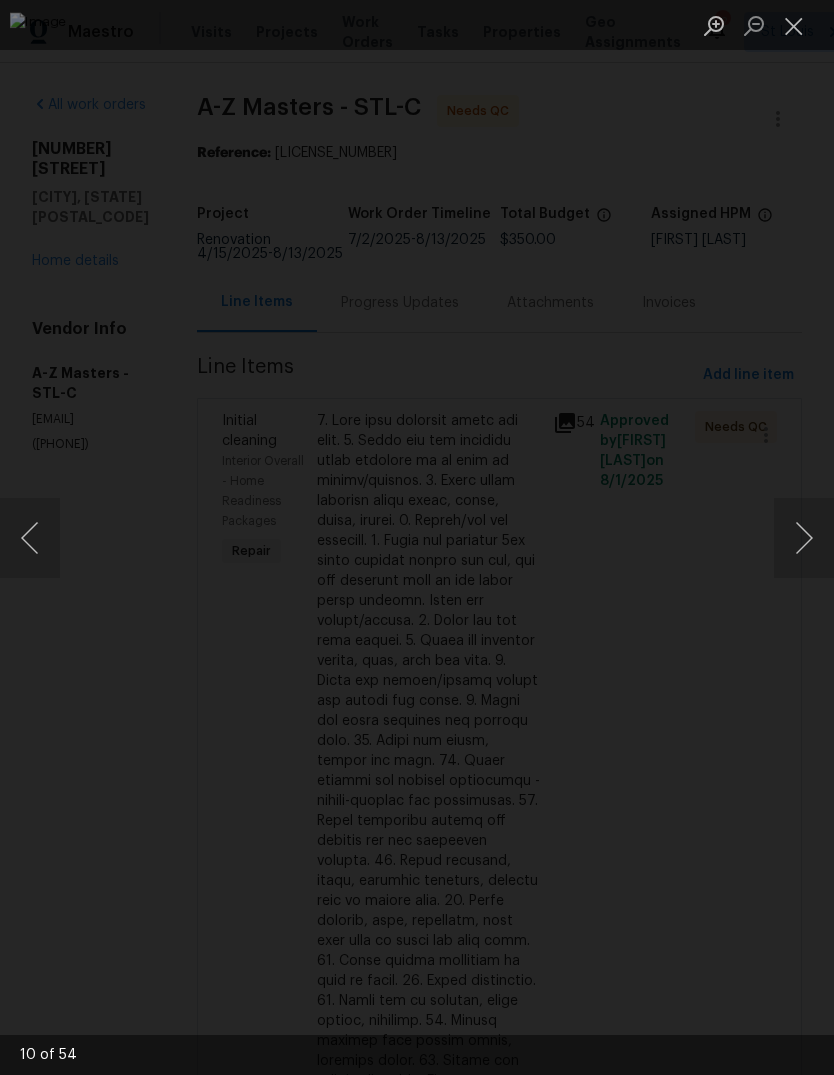 click at bounding box center [804, 538] 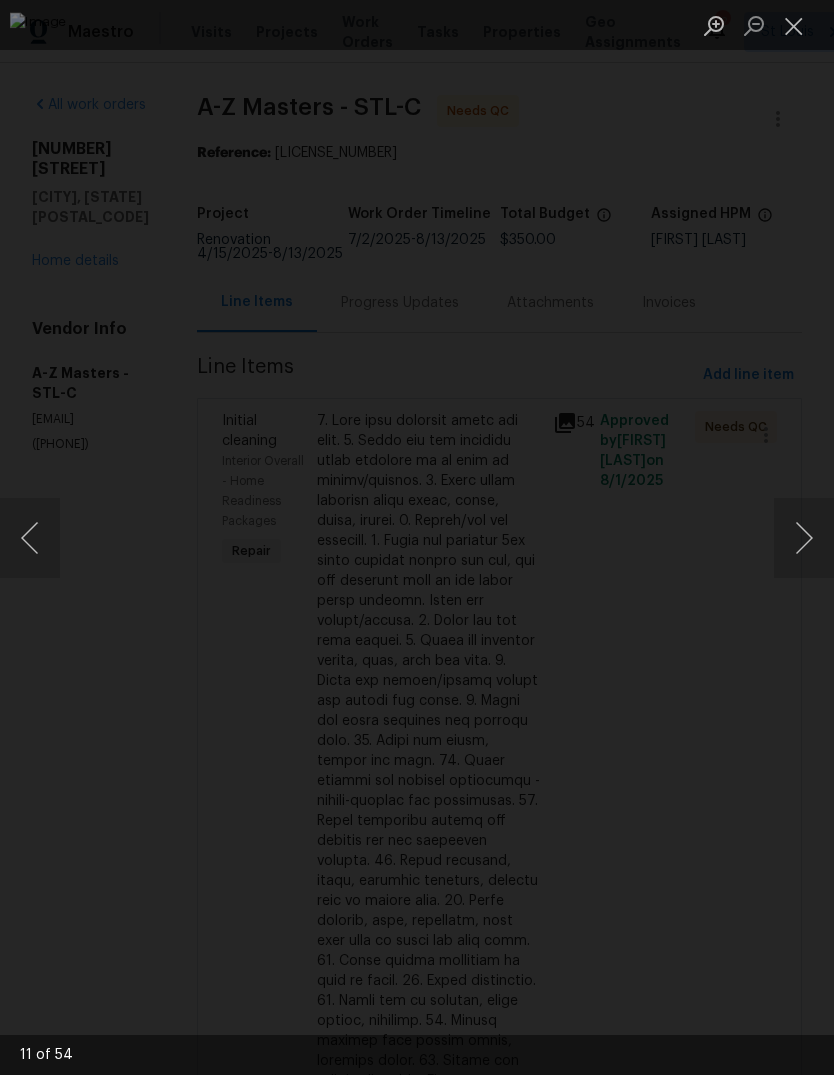 click at bounding box center [804, 538] 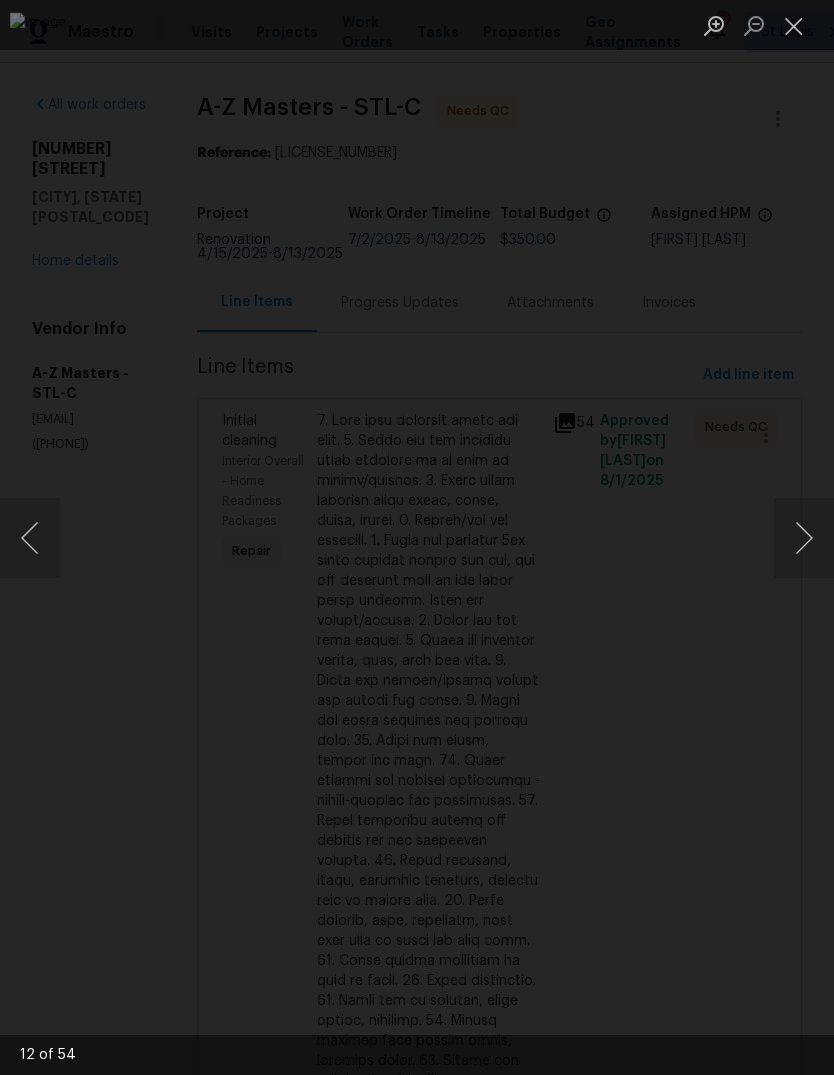 click at bounding box center (804, 538) 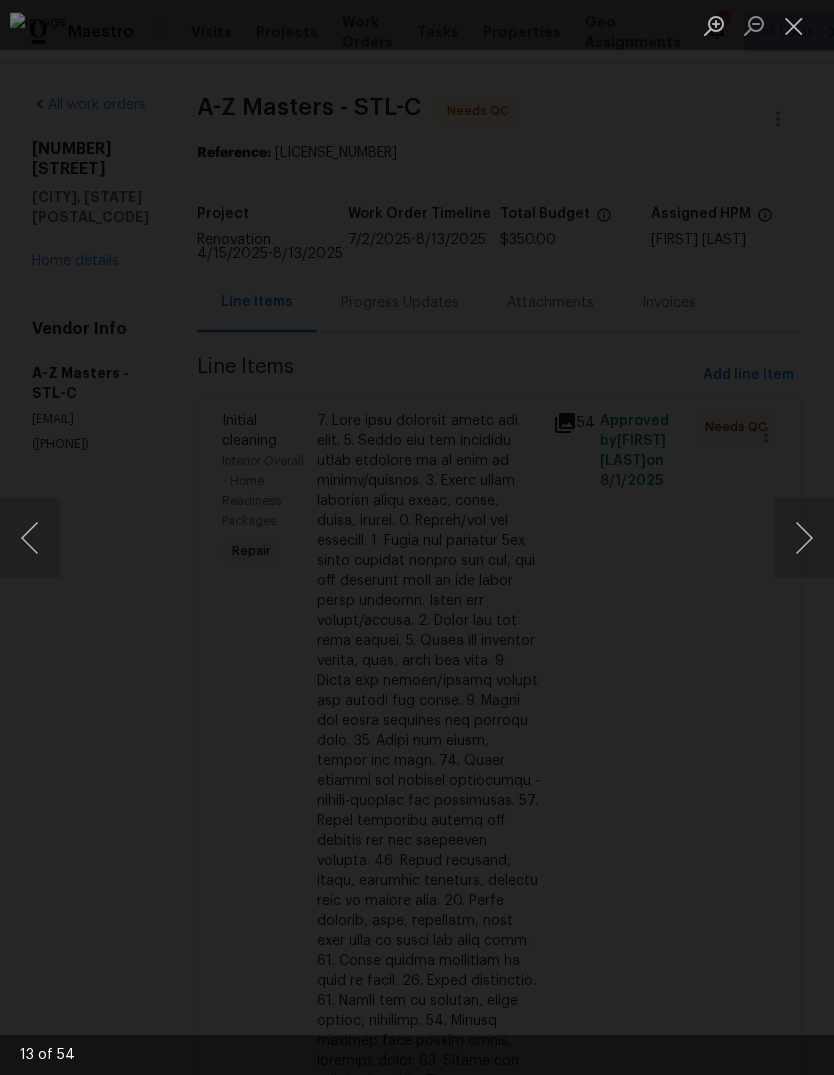 click at bounding box center [804, 538] 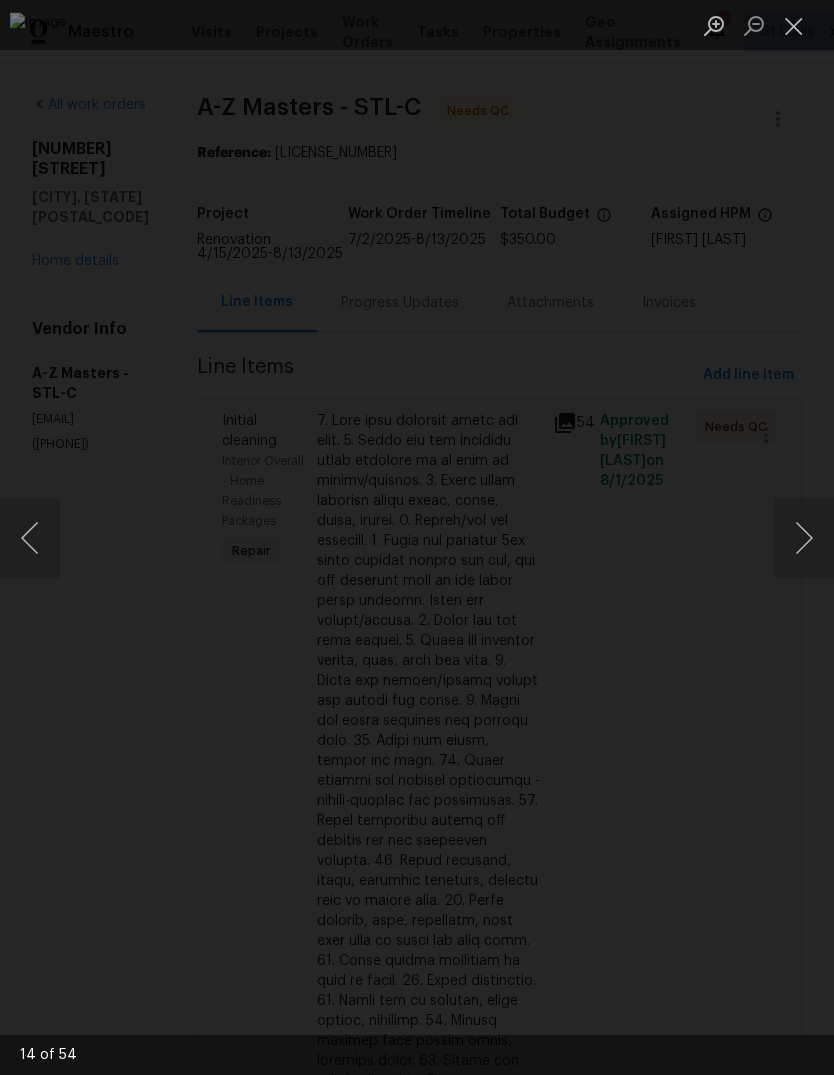 click at bounding box center [804, 538] 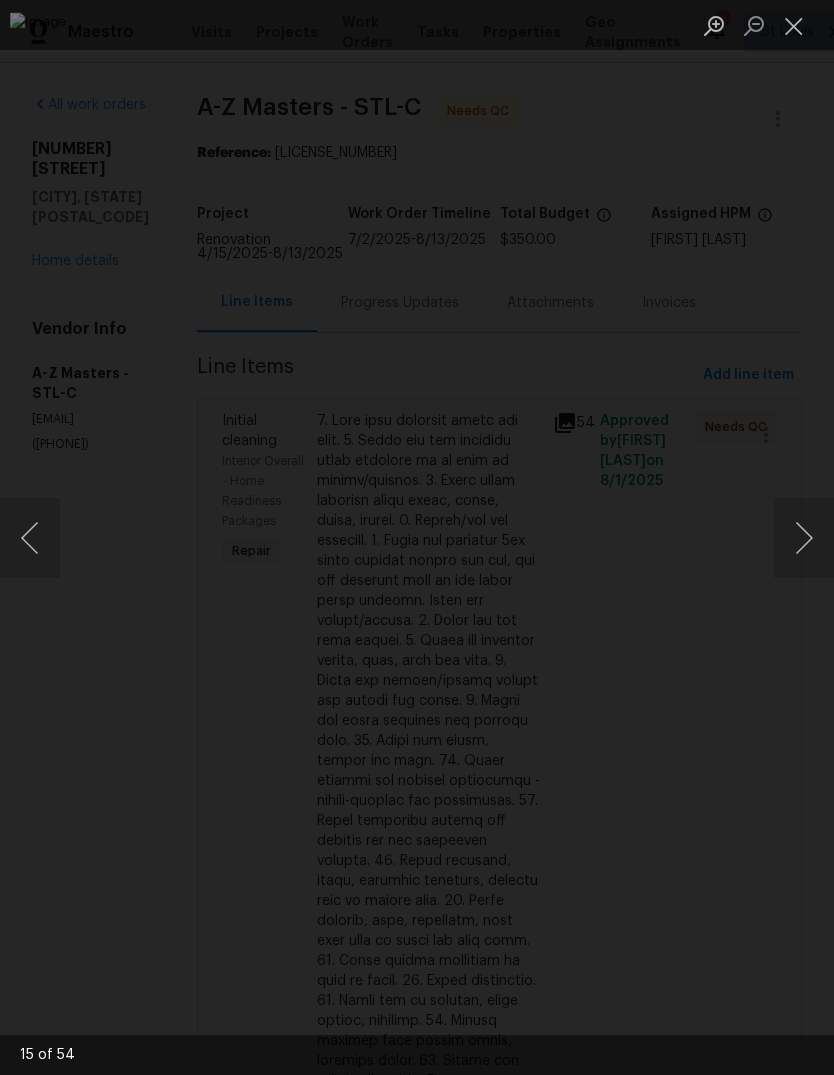 click at bounding box center (804, 538) 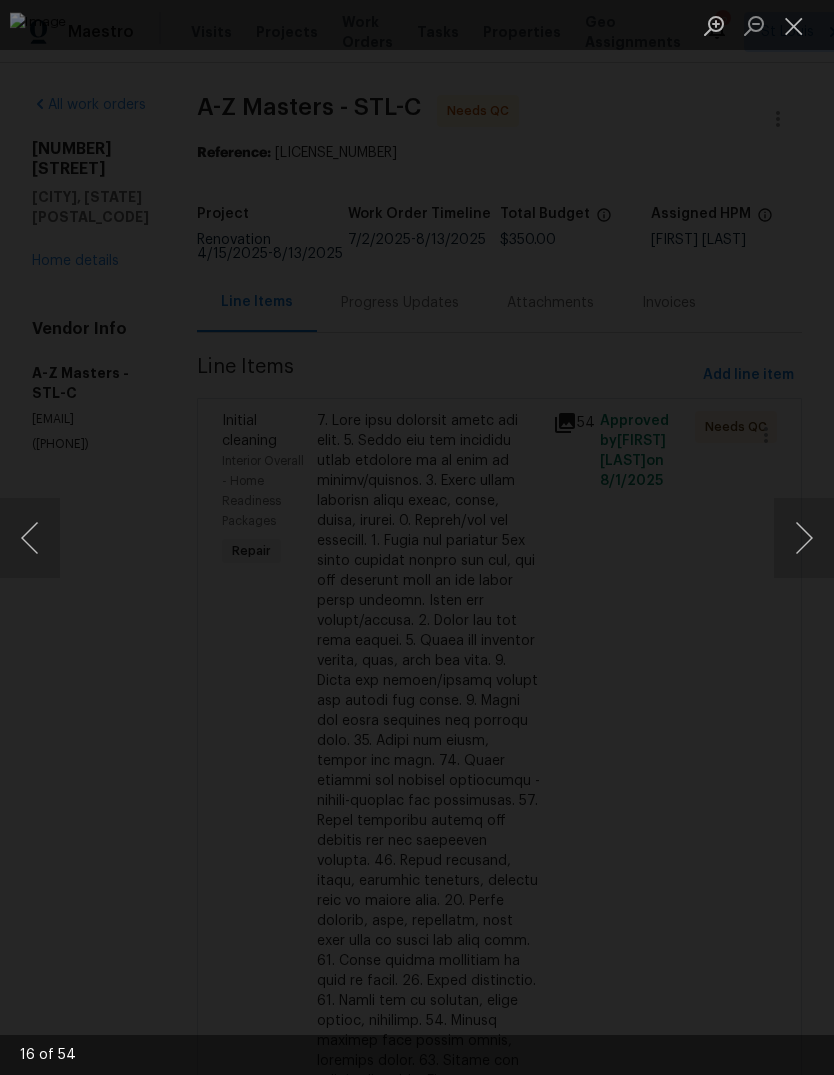 click at bounding box center (804, 538) 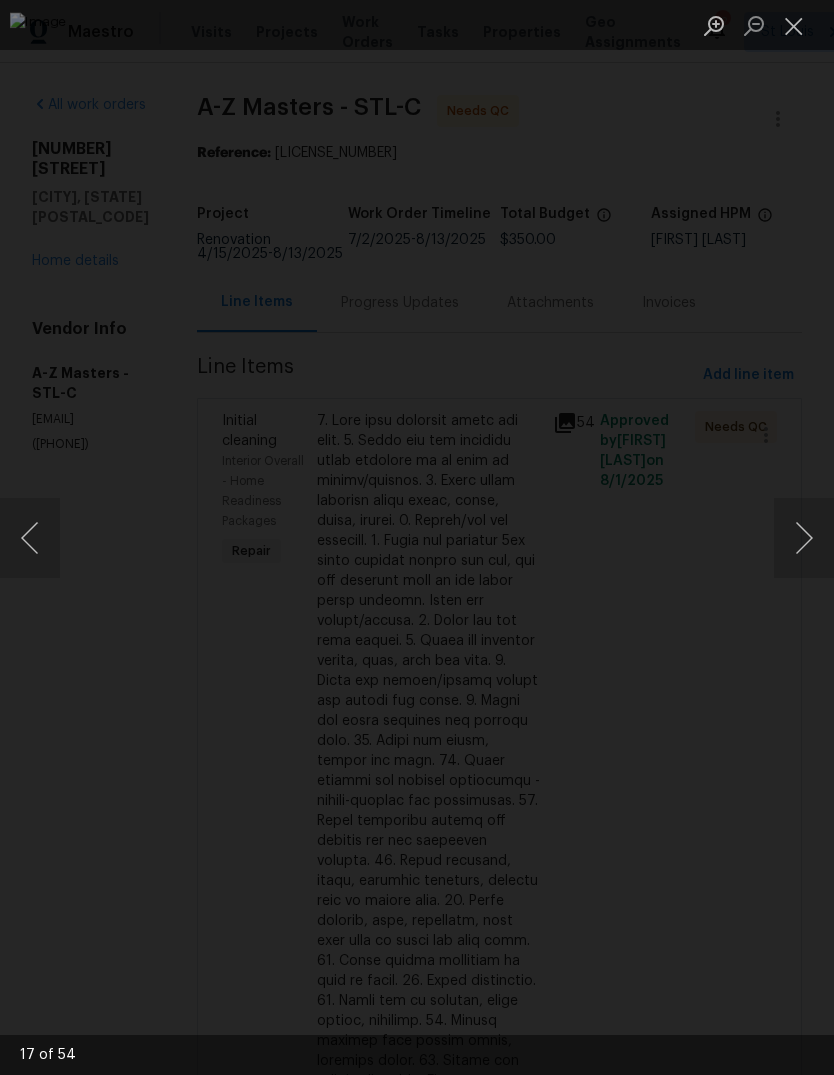 click at bounding box center (804, 538) 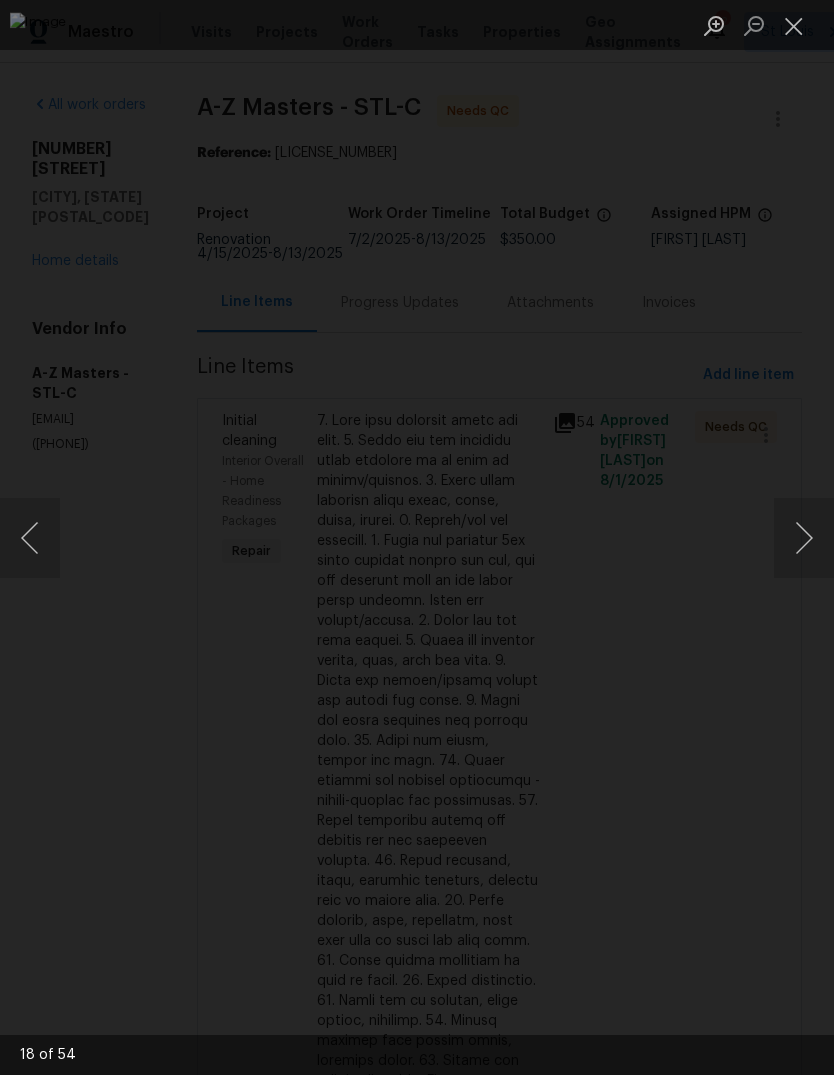 click at bounding box center [804, 538] 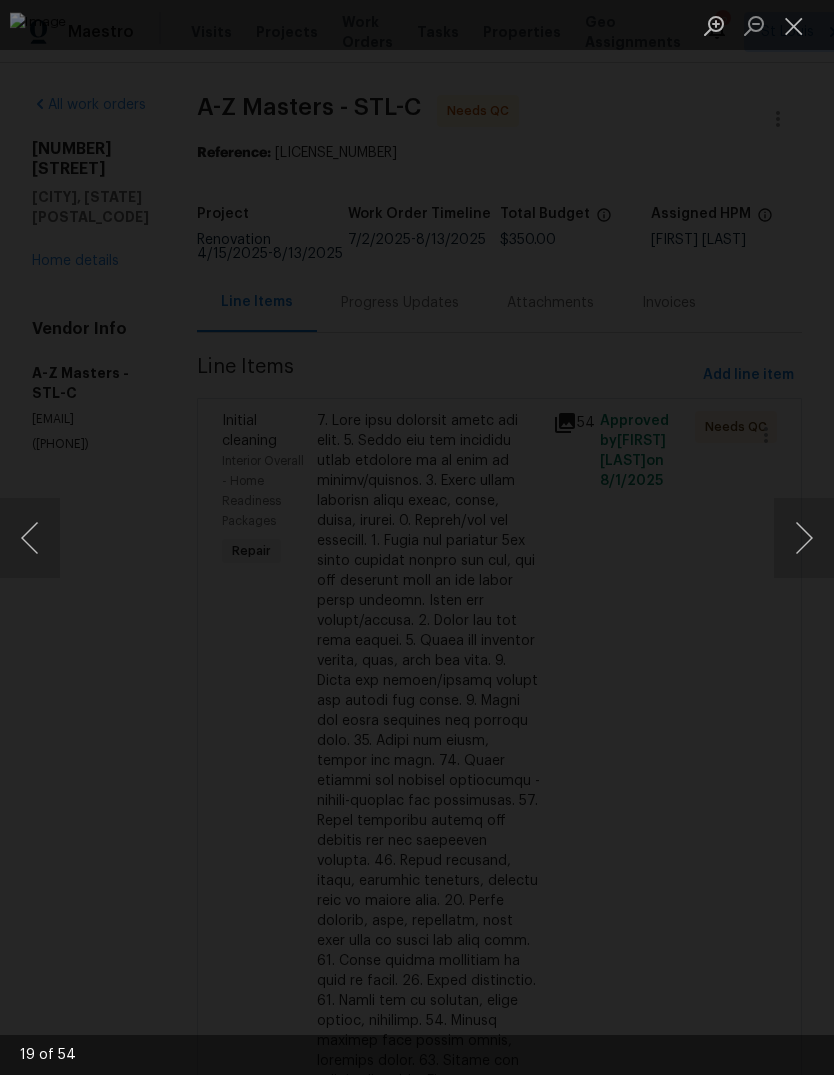 click at bounding box center [804, 538] 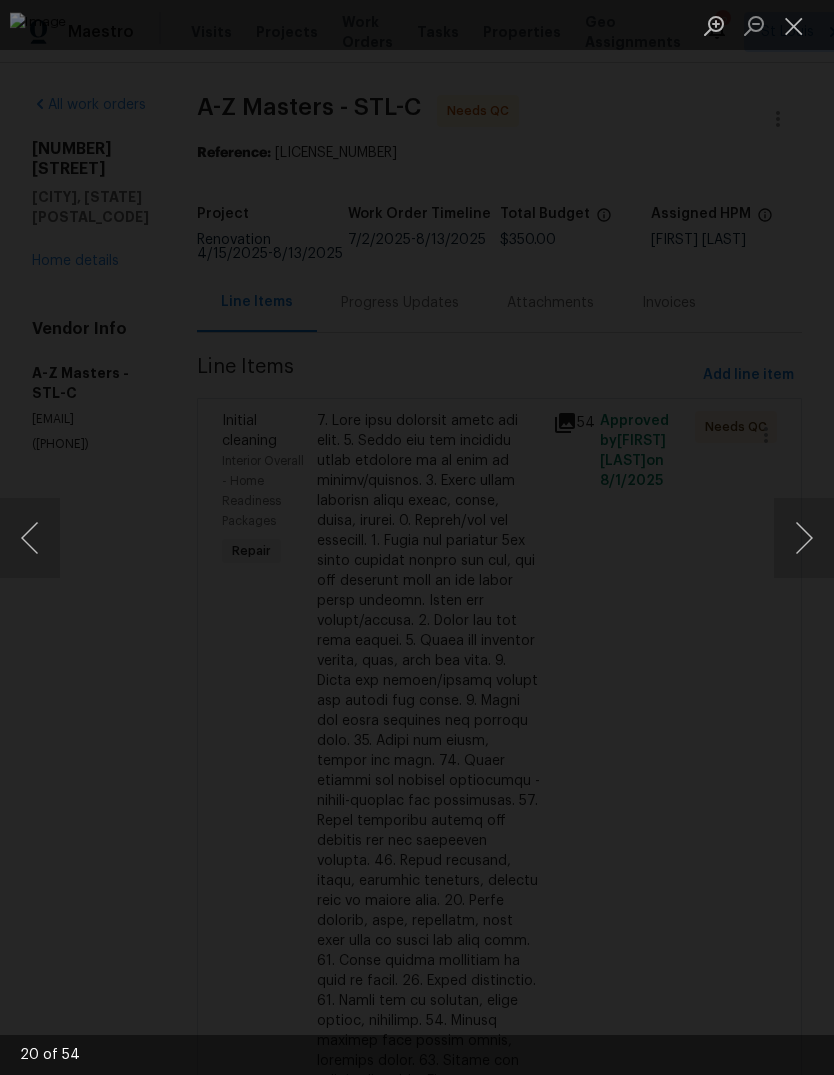 click at bounding box center [804, 538] 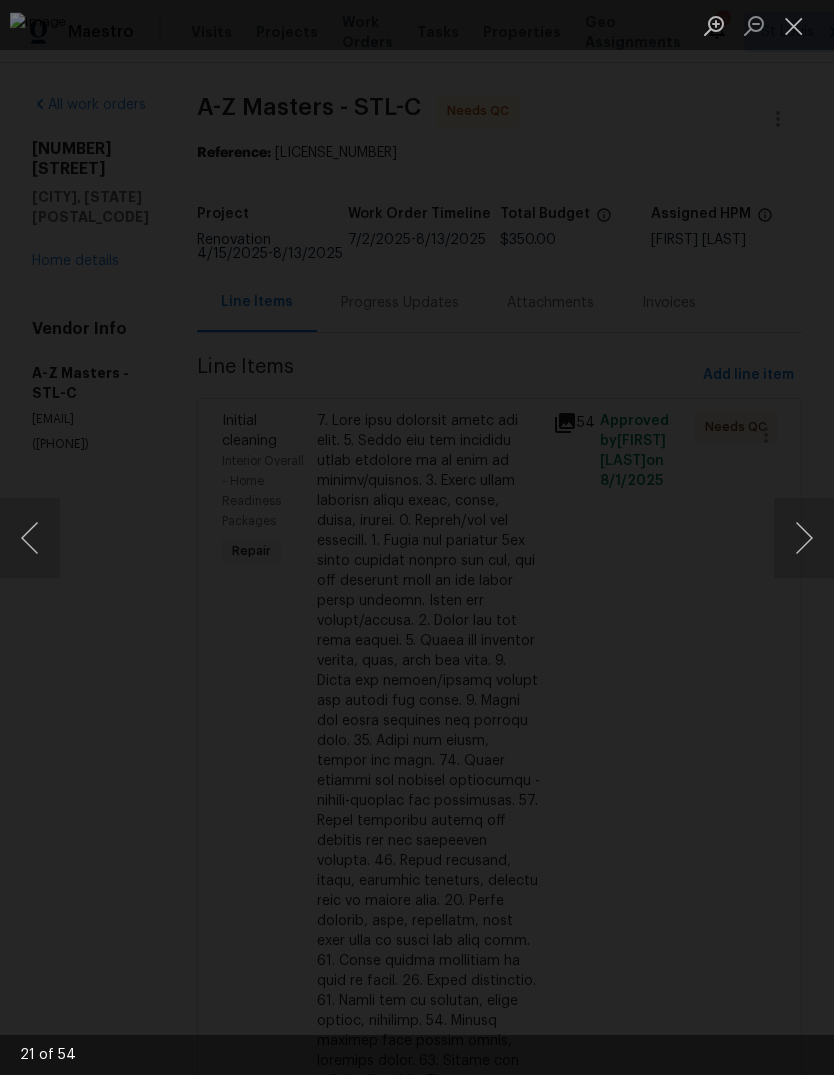 click at bounding box center (804, 538) 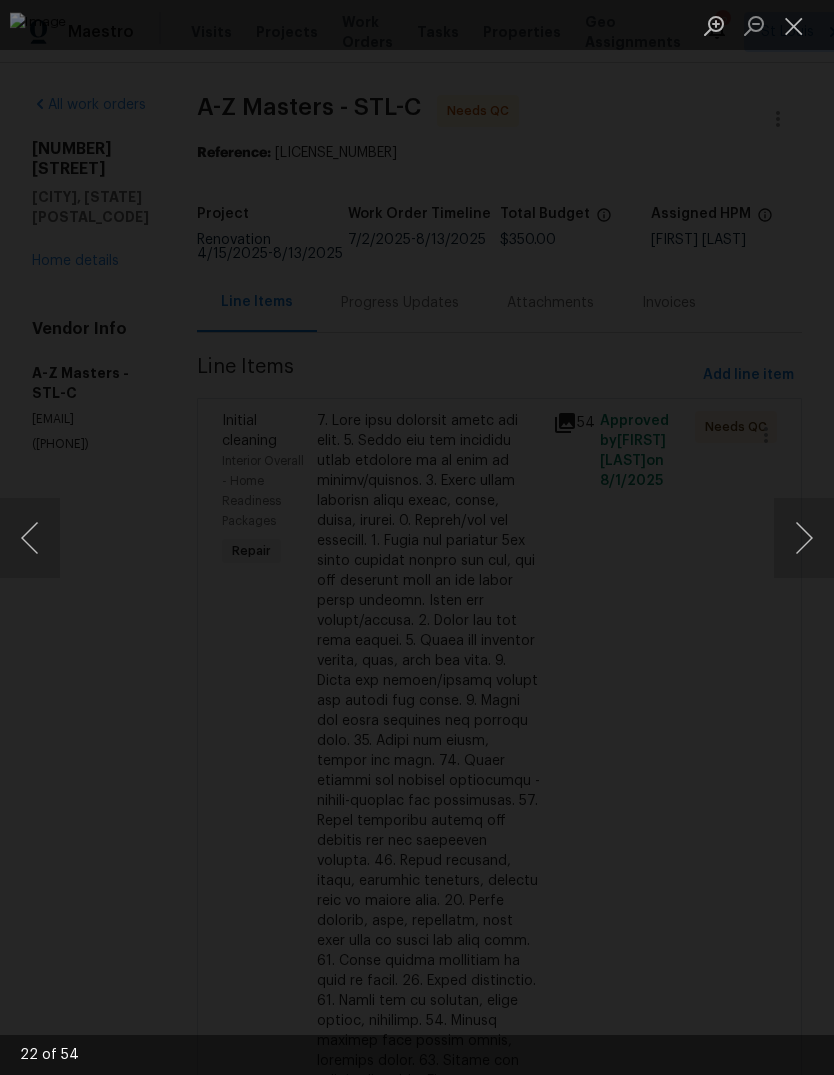 click at bounding box center [804, 538] 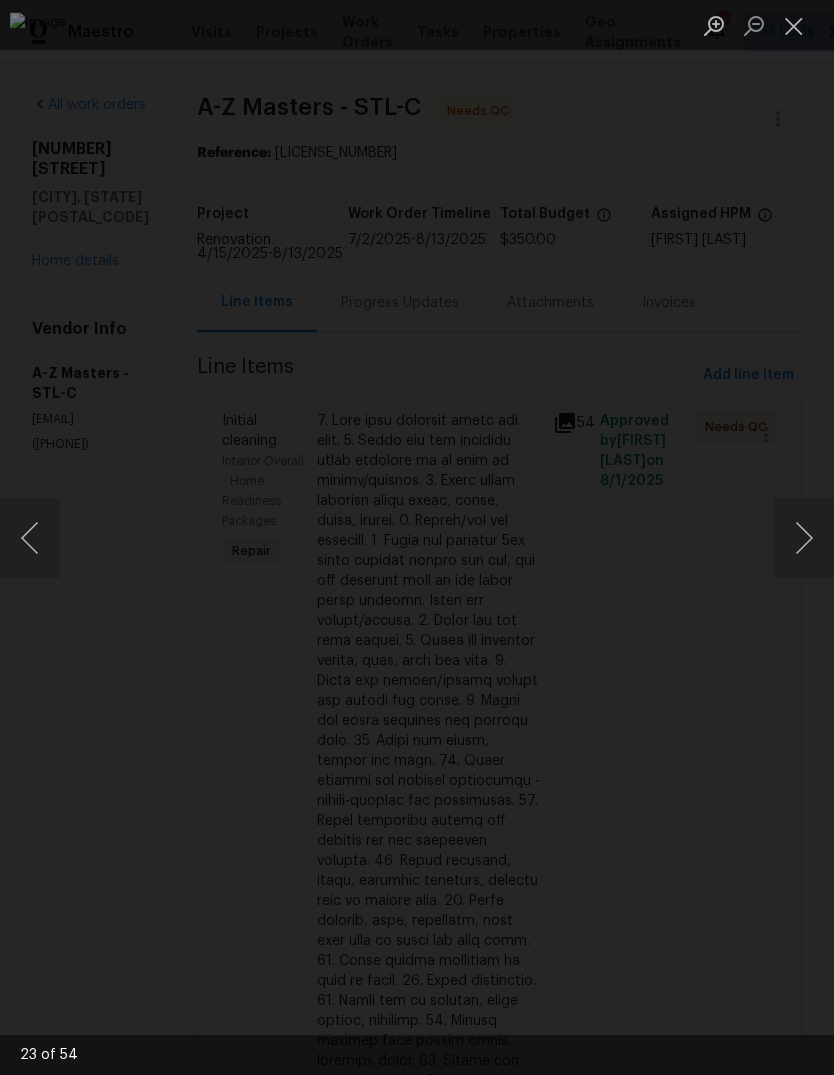 click at bounding box center [804, 538] 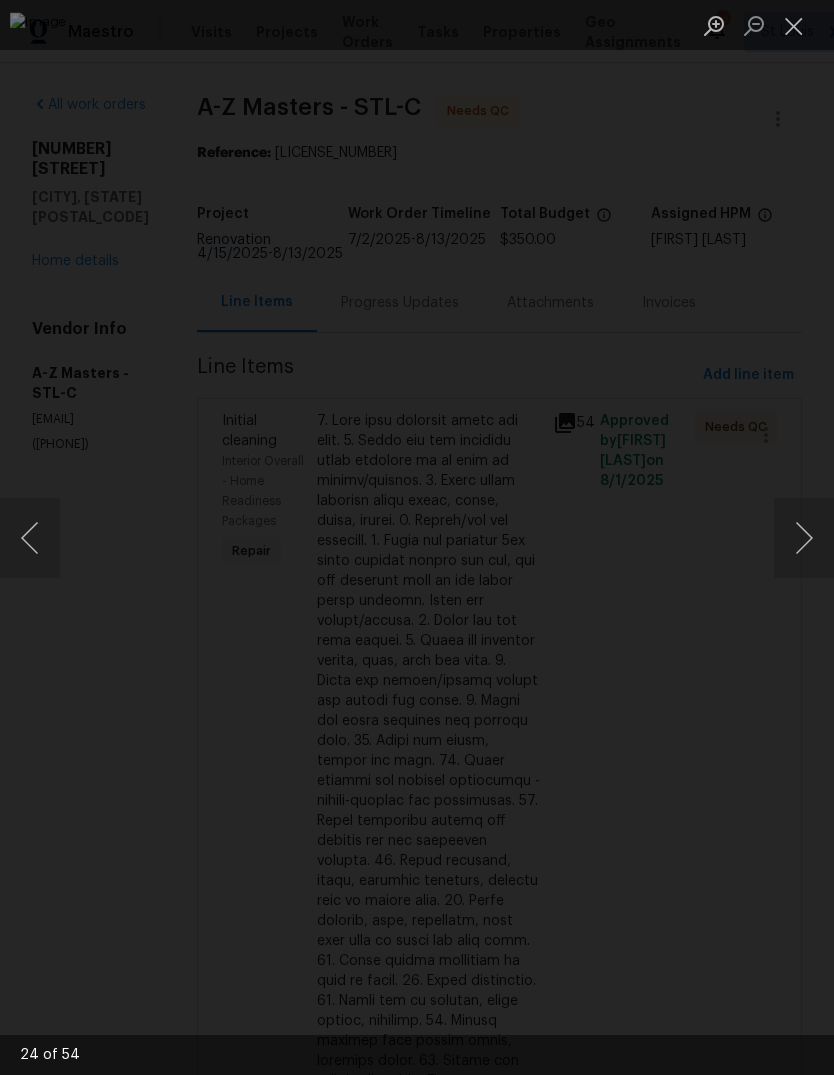 click at bounding box center [804, 538] 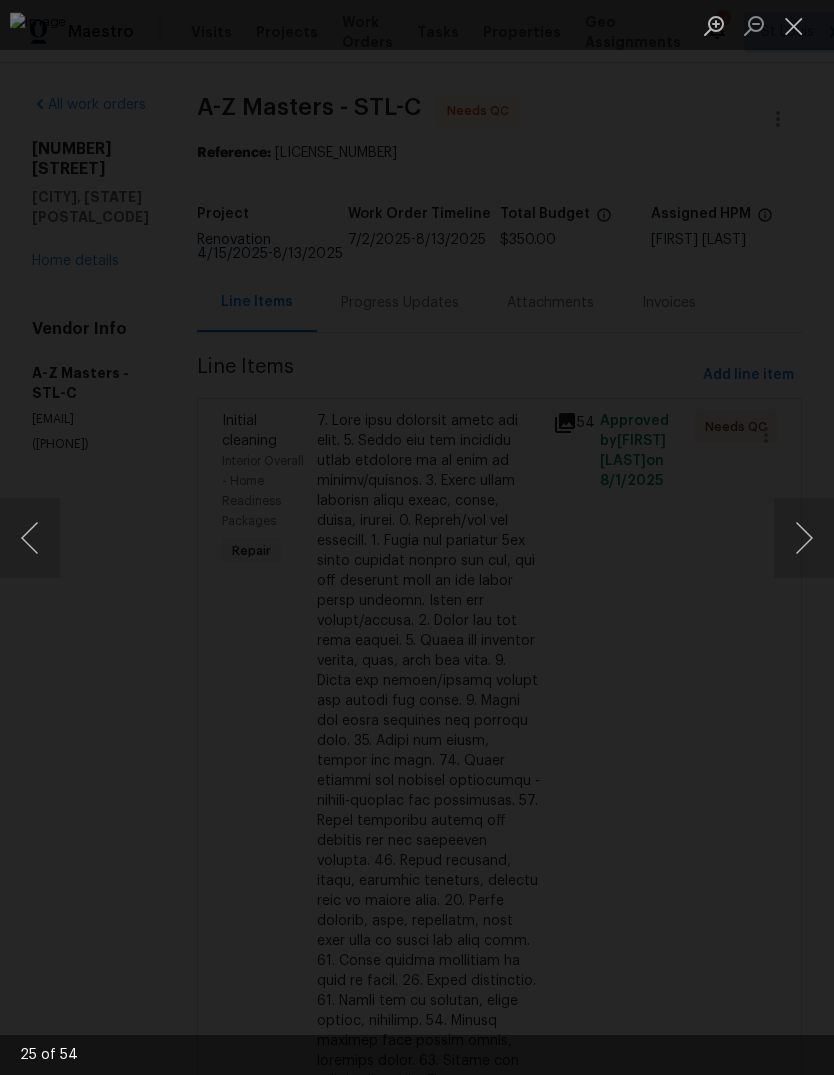 click at bounding box center [804, 538] 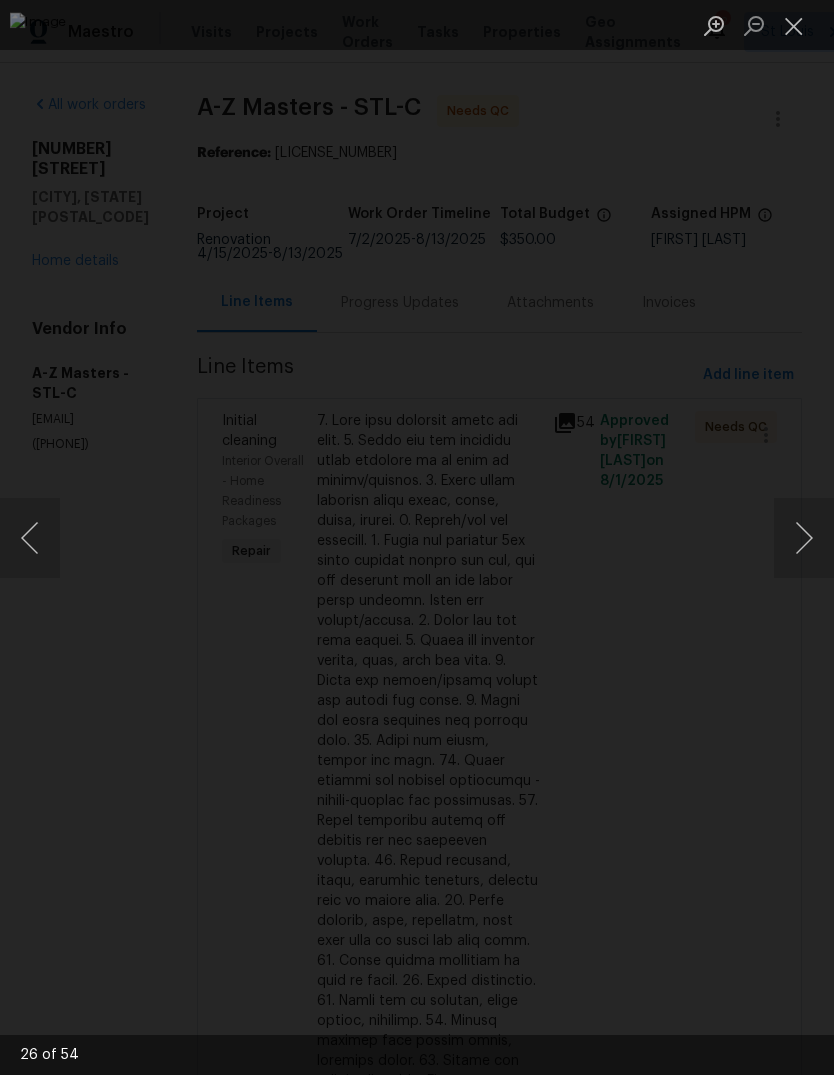click at bounding box center (804, 538) 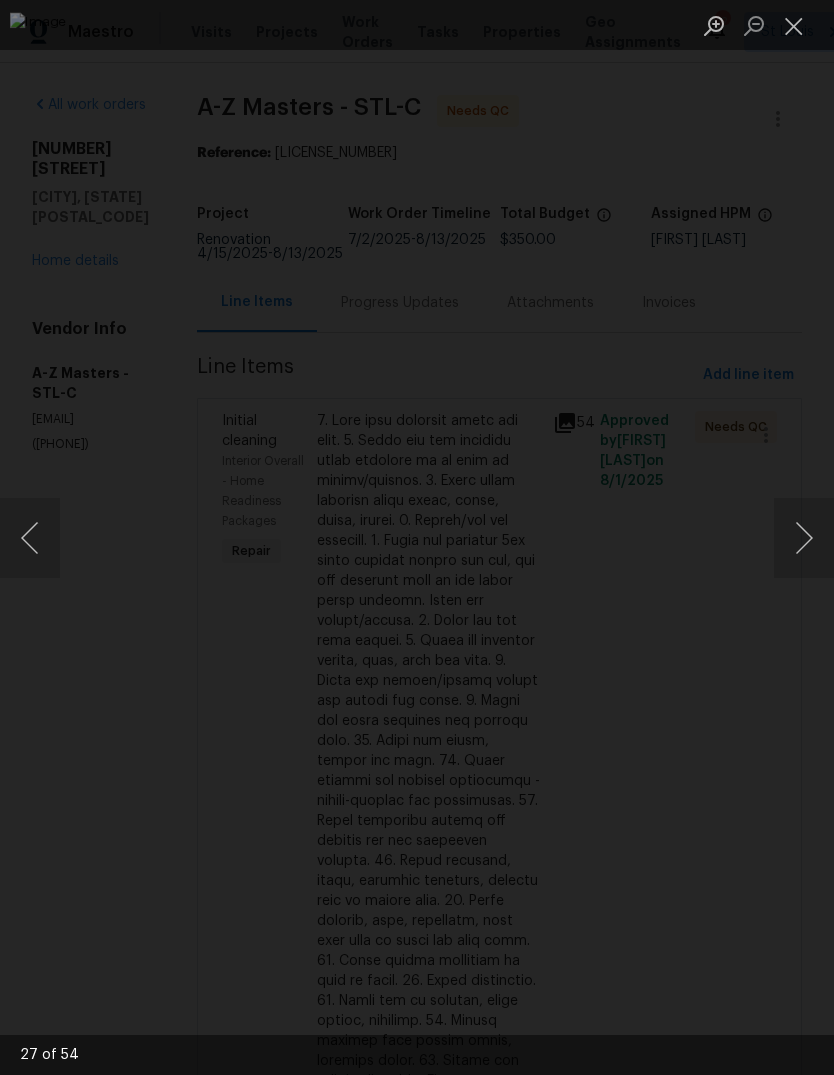 click at bounding box center (804, 538) 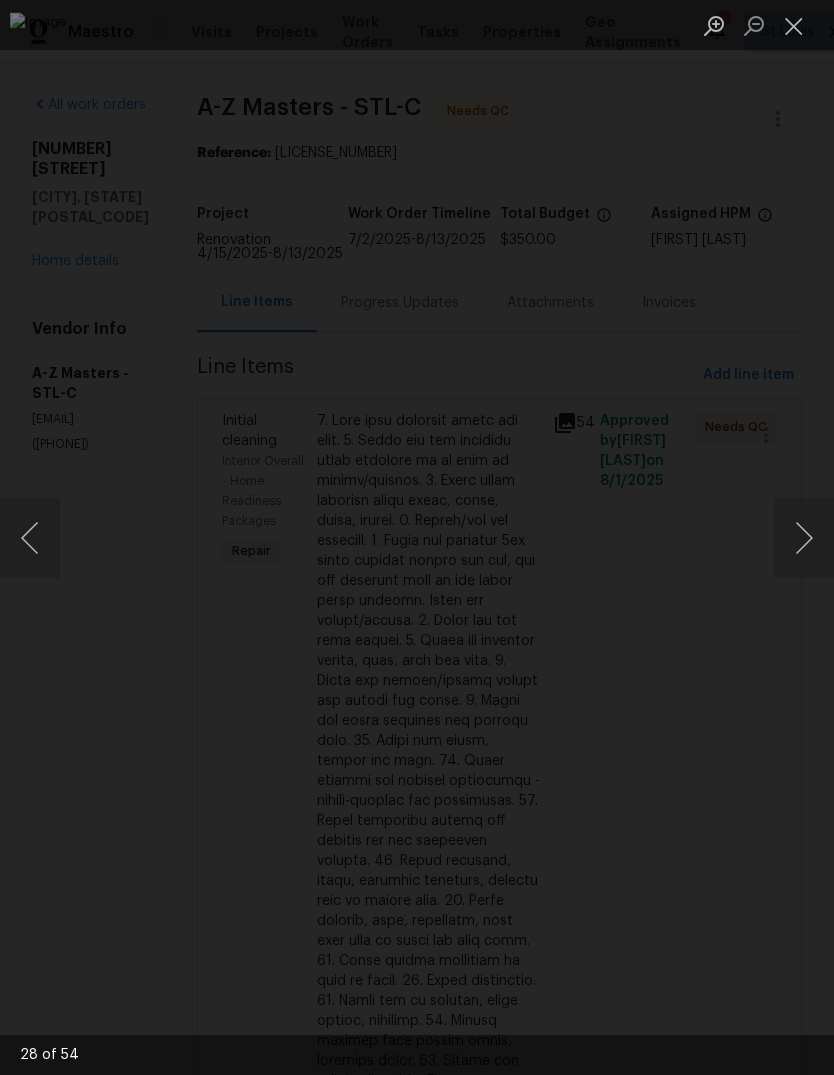 click at bounding box center [804, 538] 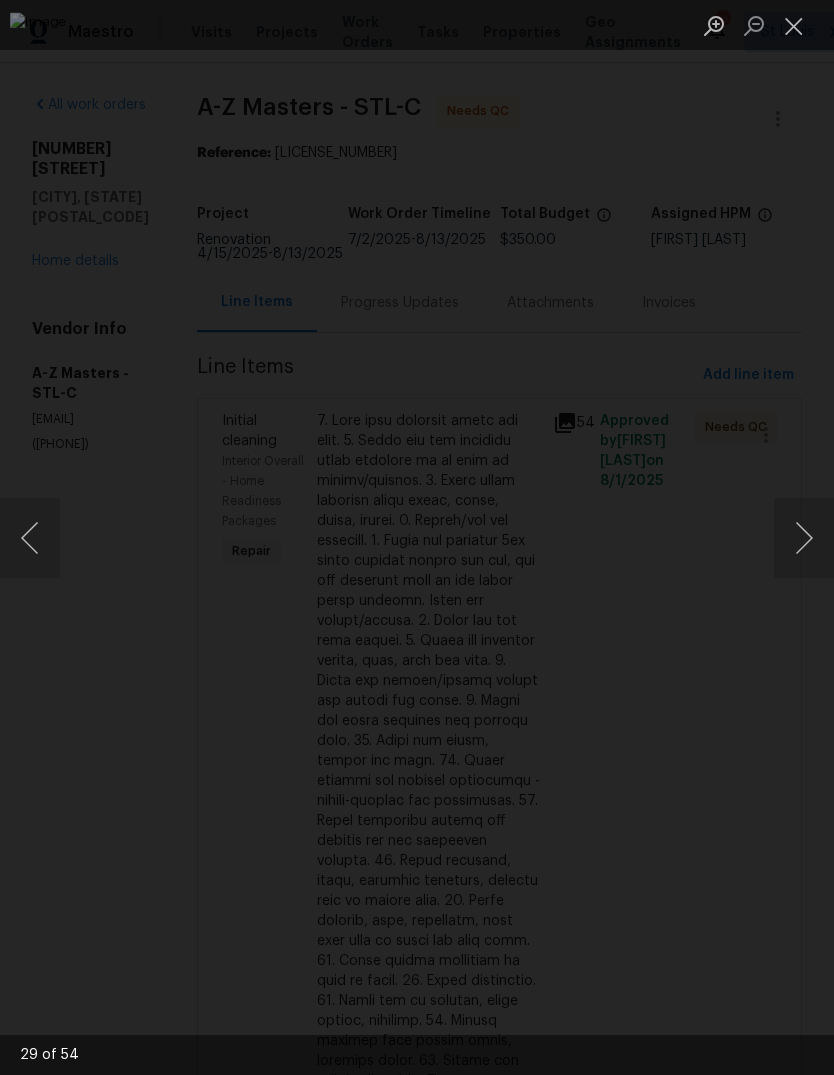click at bounding box center (804, 538) 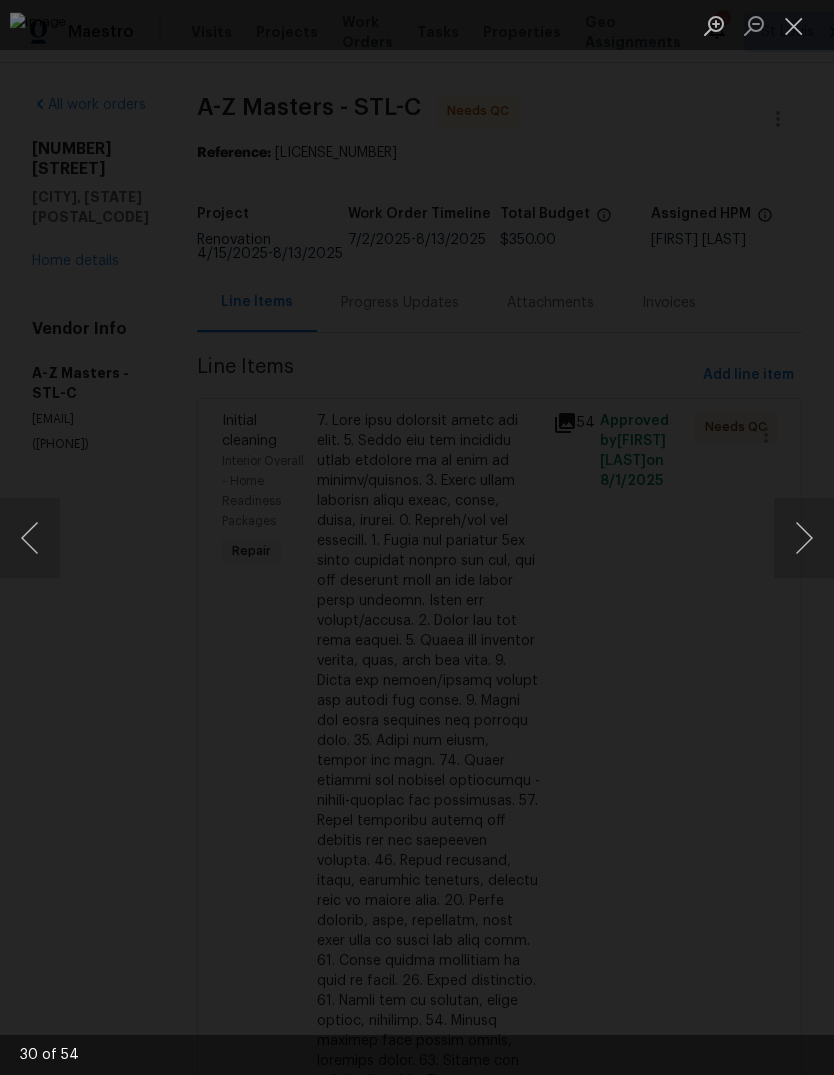 click at bounding box center (804, 538) 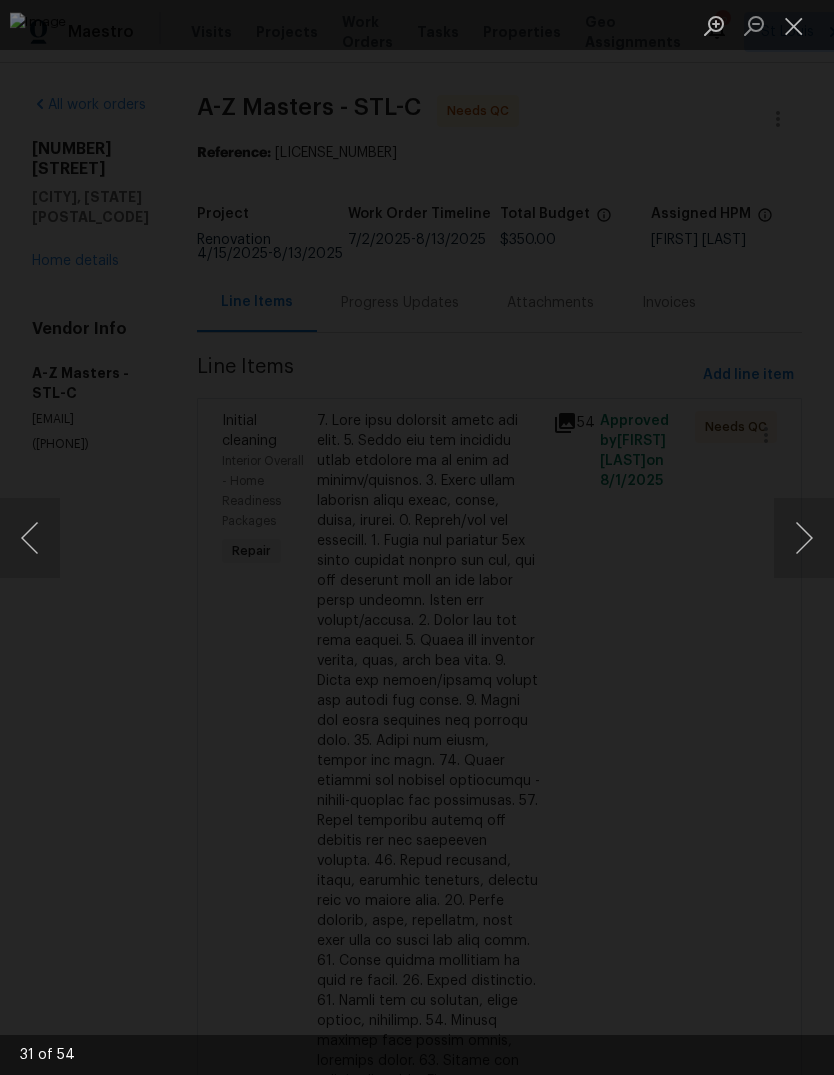 click at bounding box center (804, 538) 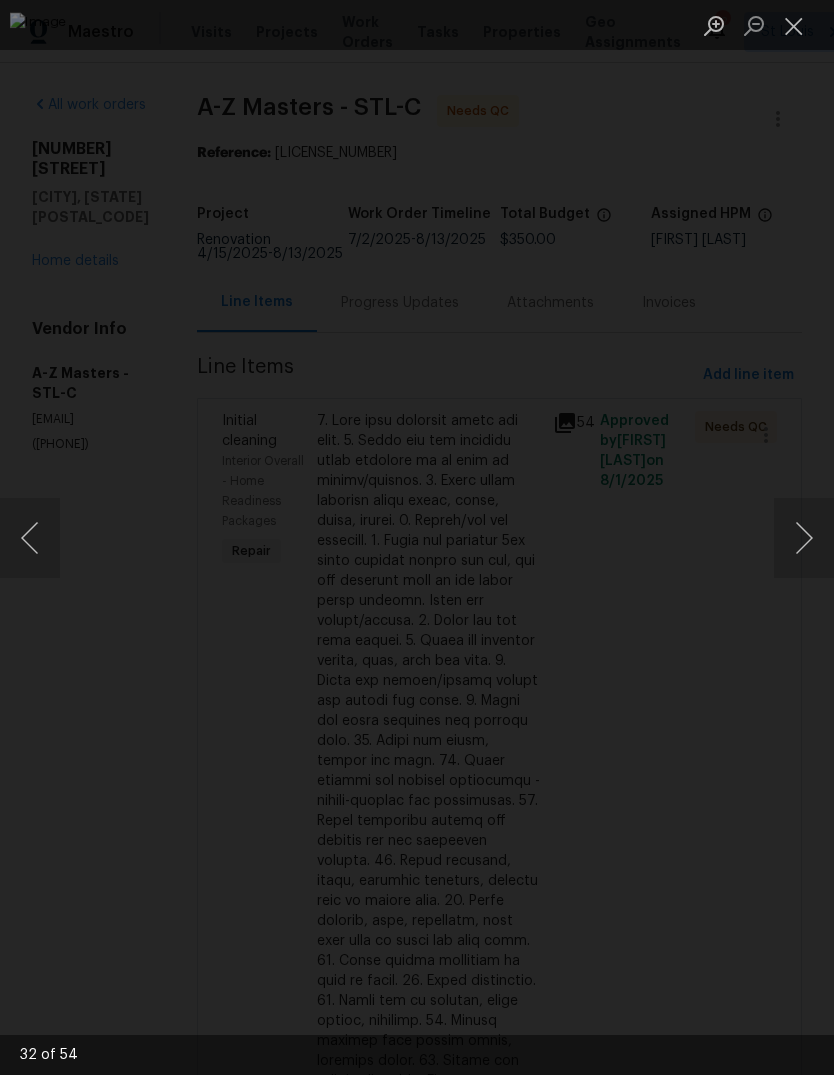 click at bounding box center [804, 538] 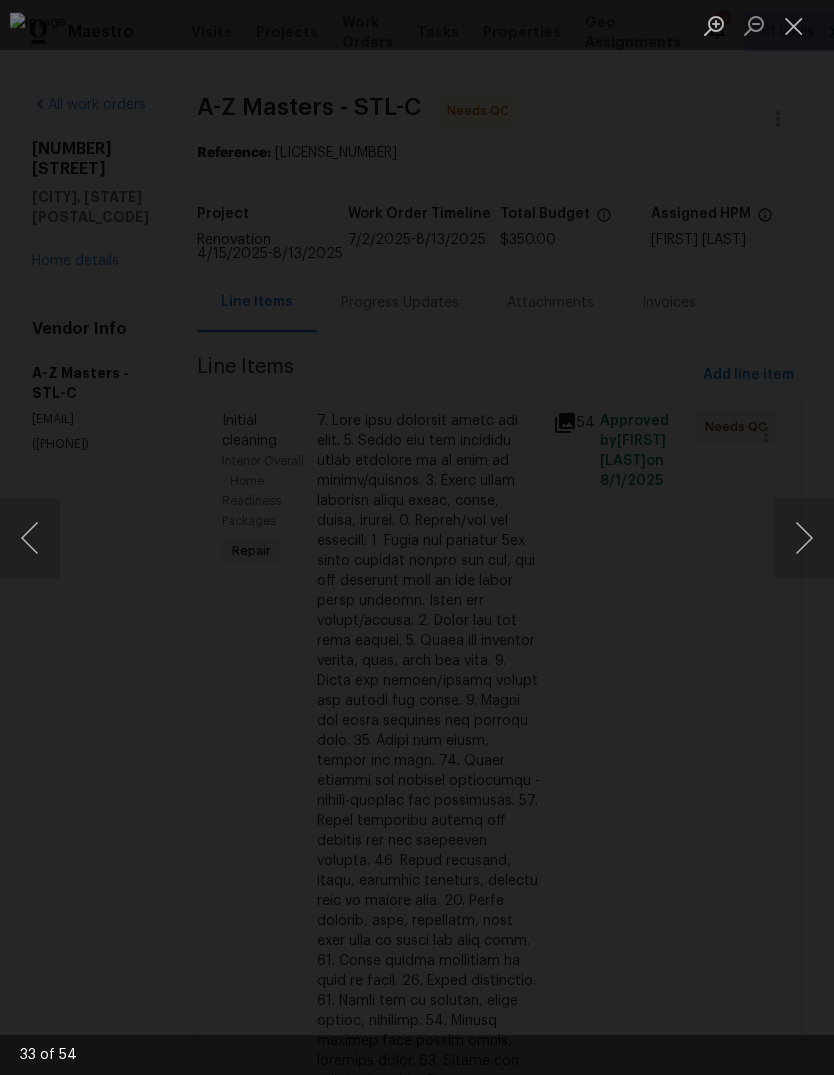 click at bounding box center [804, 538] 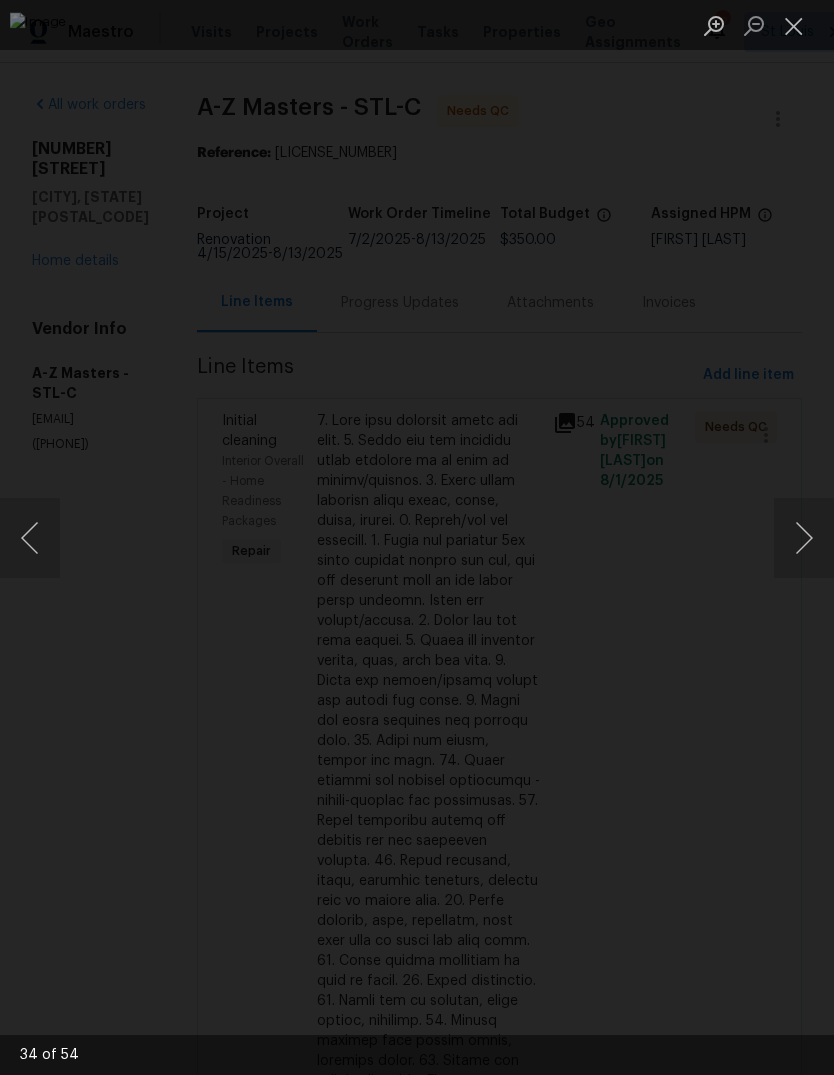 click at bounding box center [804, 538] 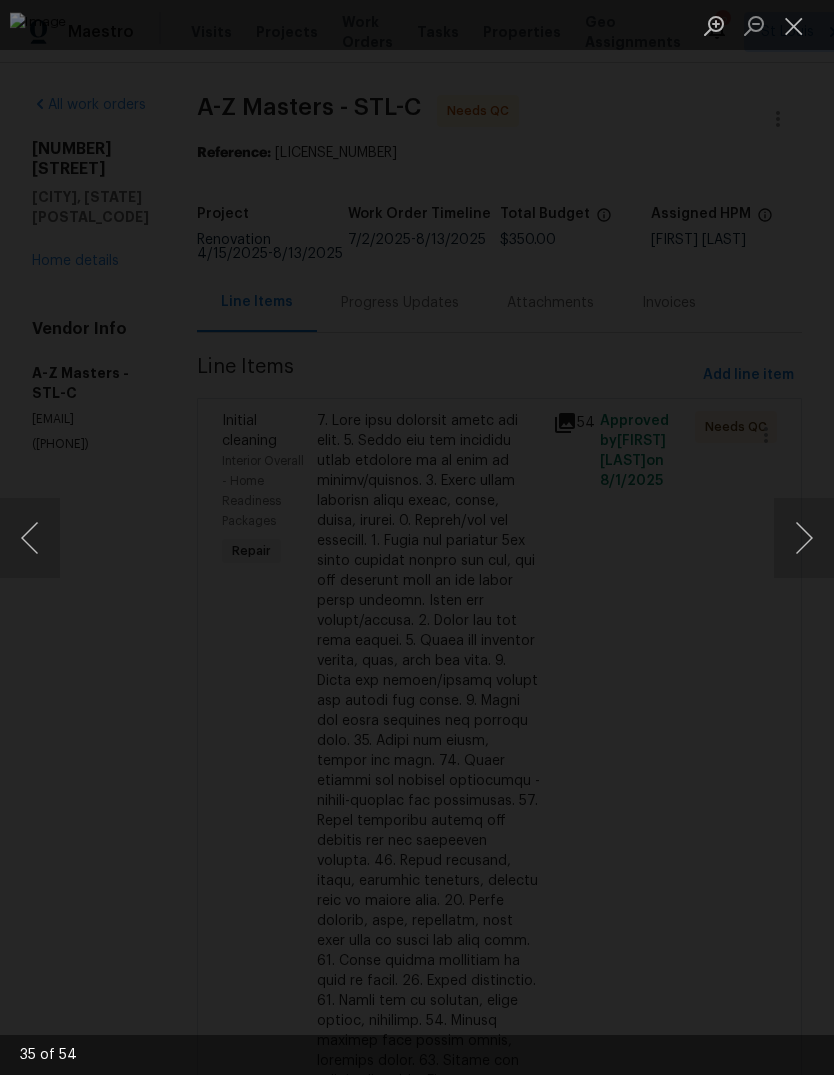 click at bounding box center (804, 538) 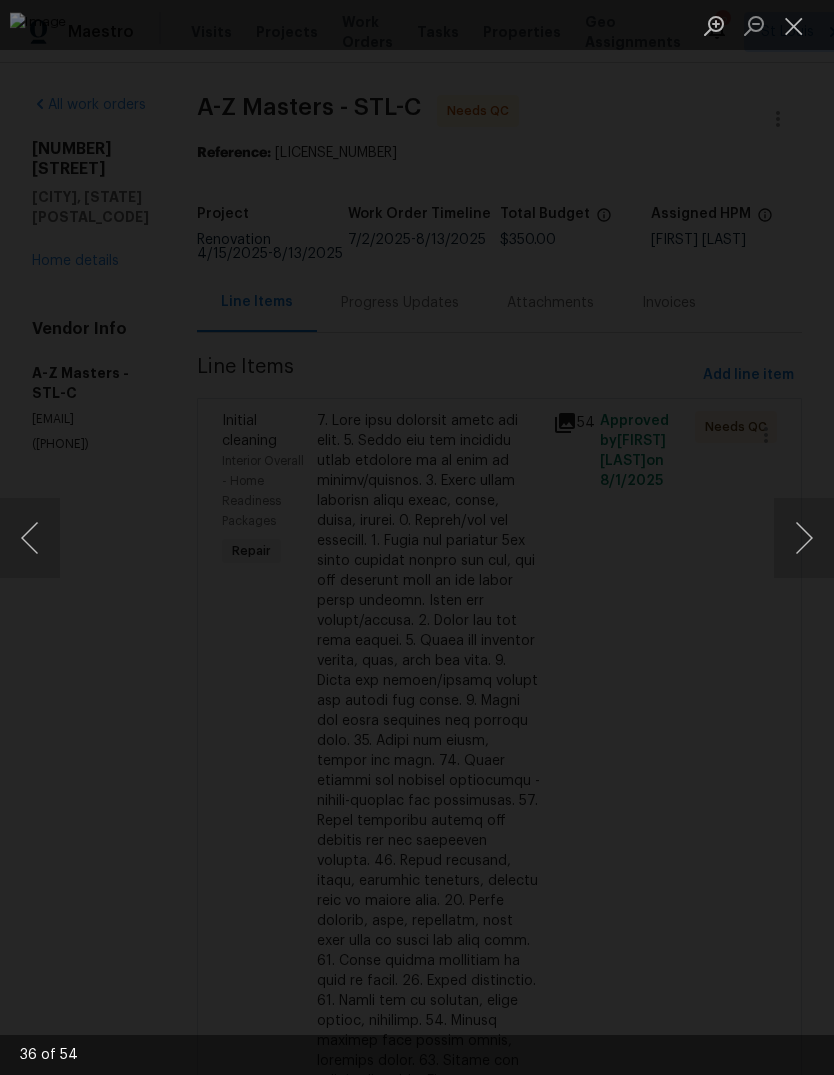 click at bounding box center (804, 538) 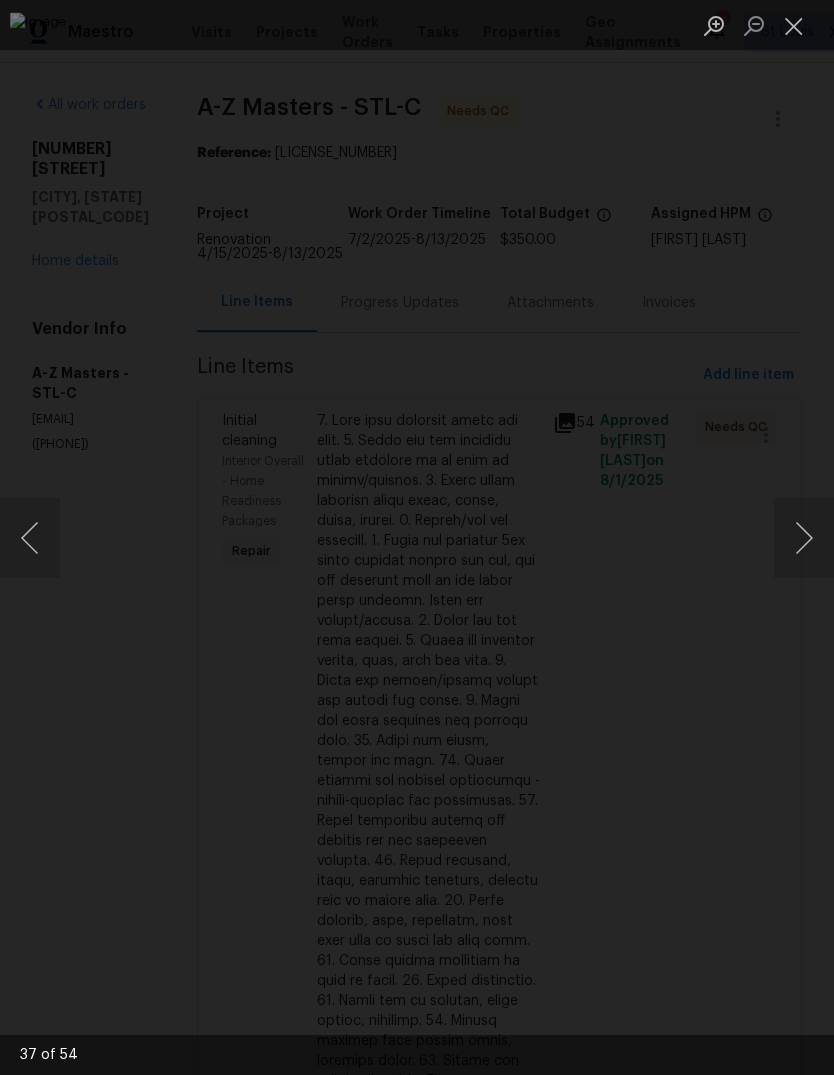 click at bounding box center (804, 538) 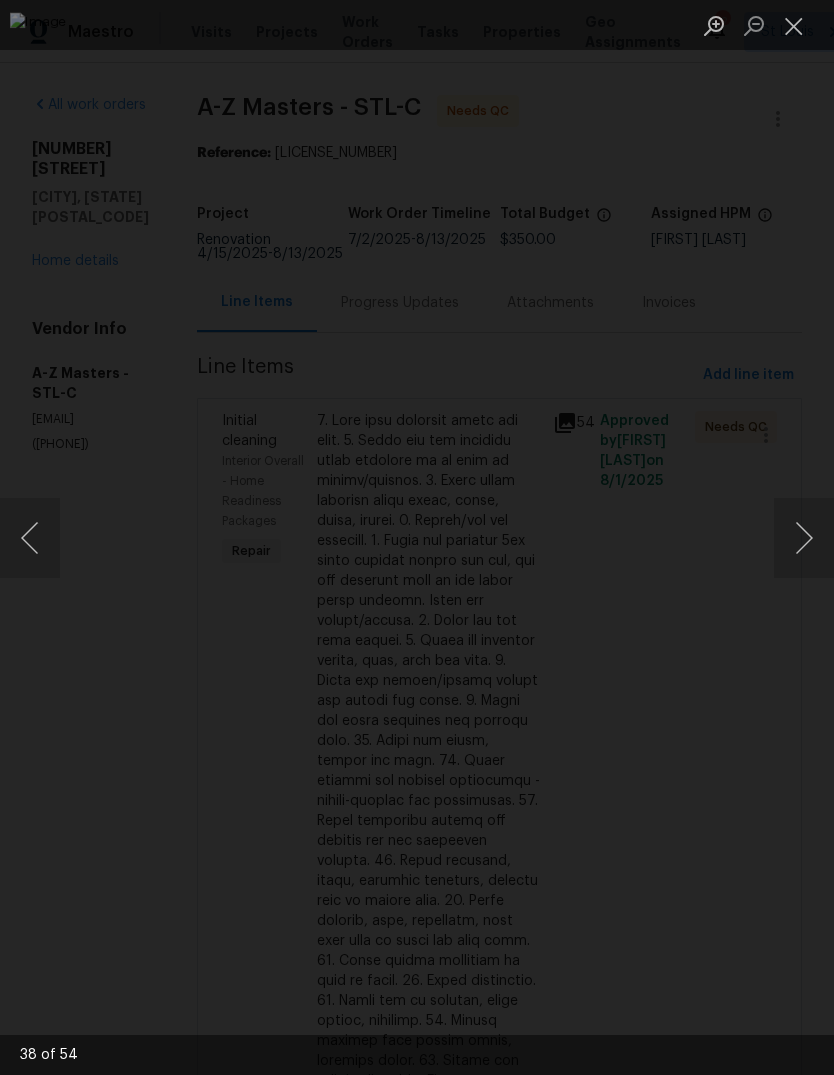 click at bounding box center [804, 538] 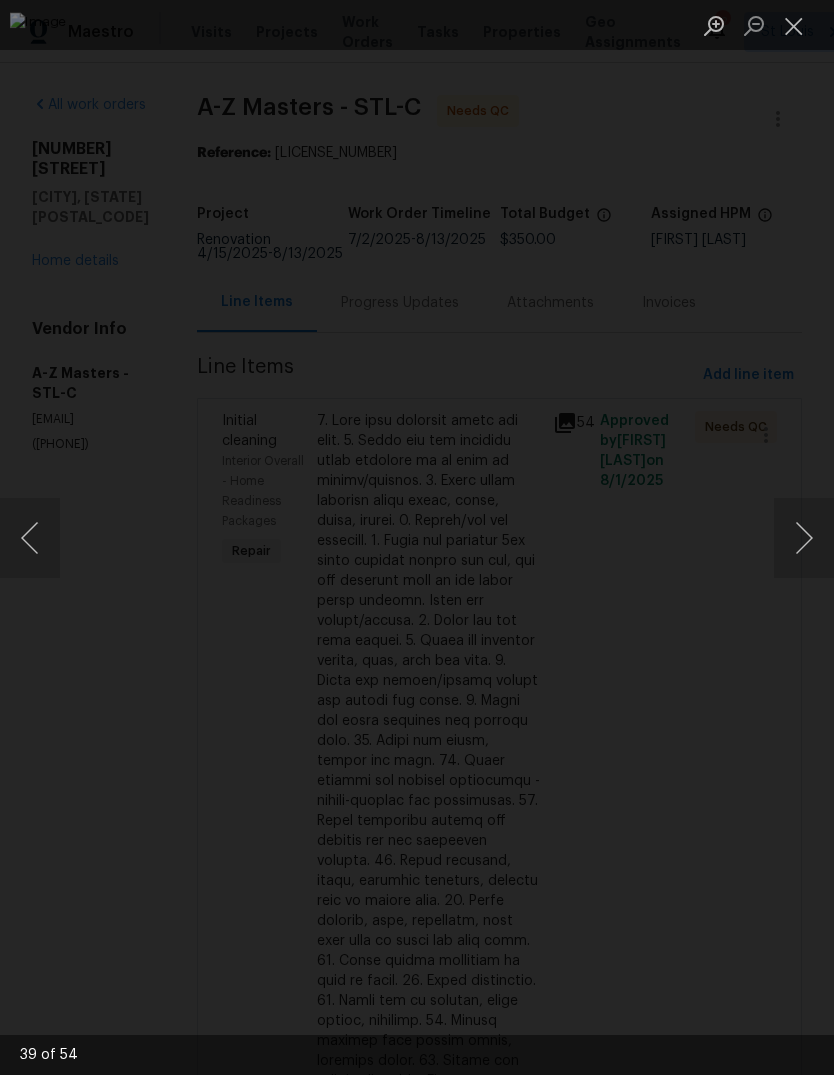 click at bounding box center (804, 538) 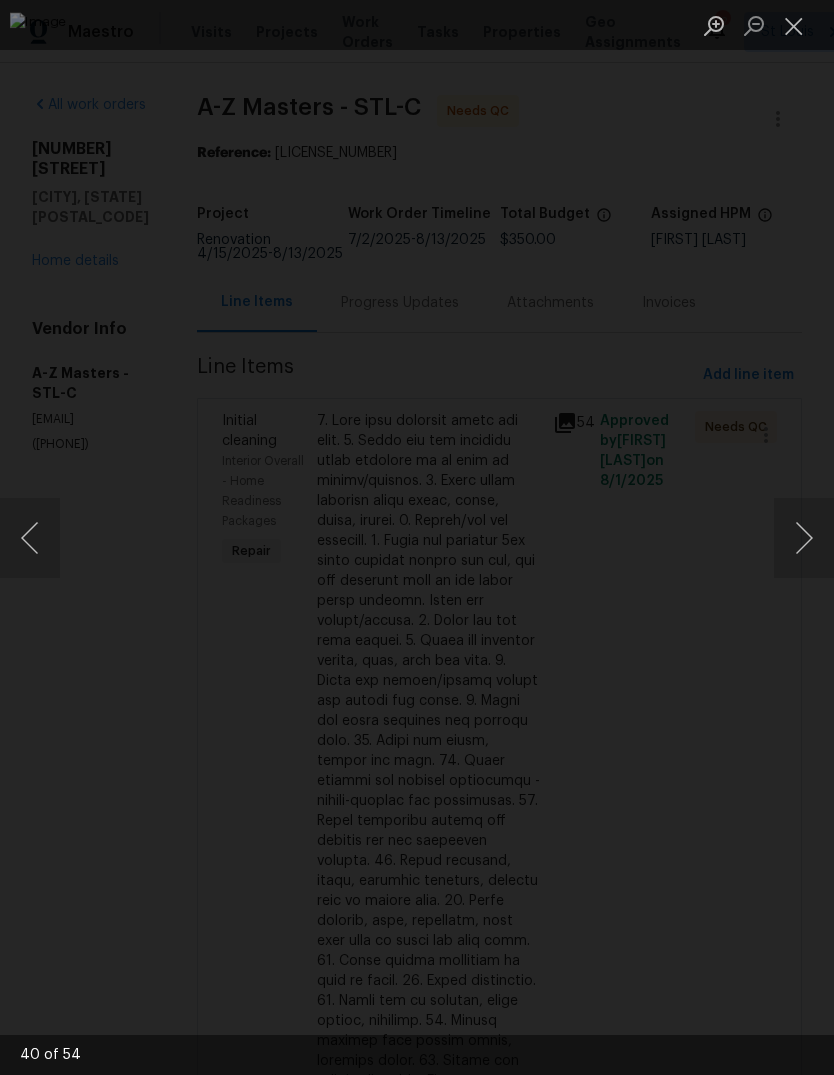 click at bounding box center [804, 538] 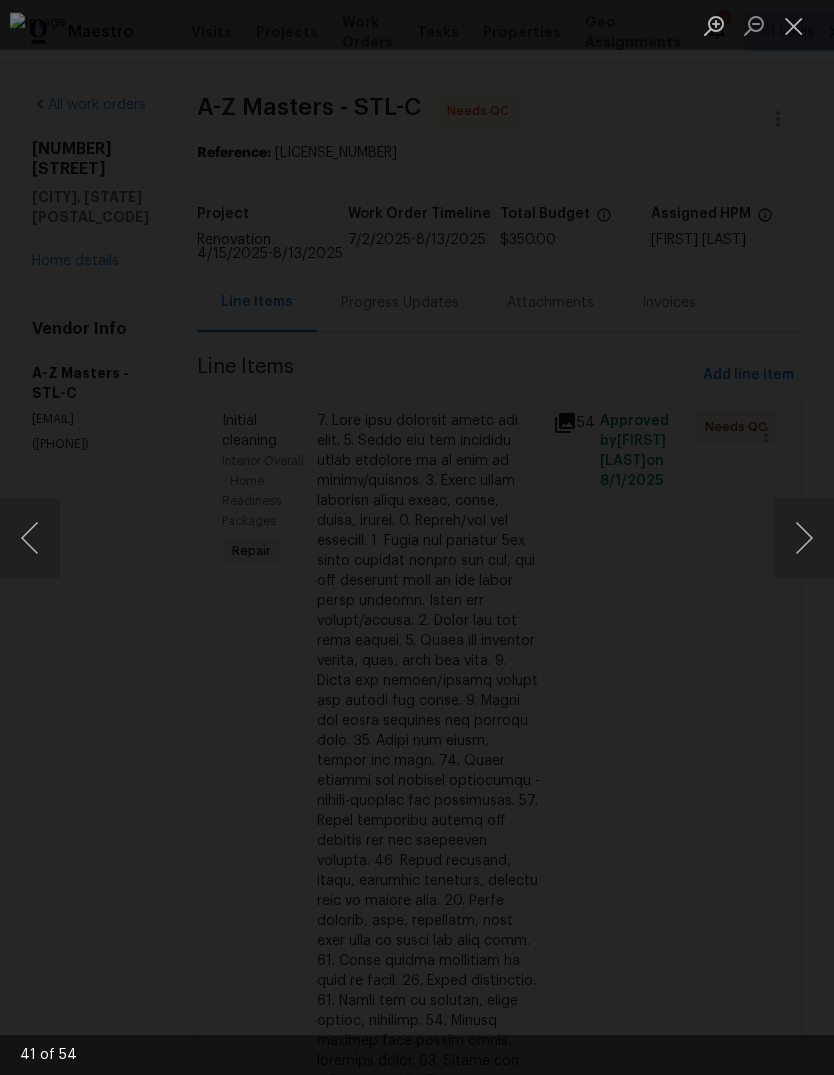 click at bounding box center [804, 538] 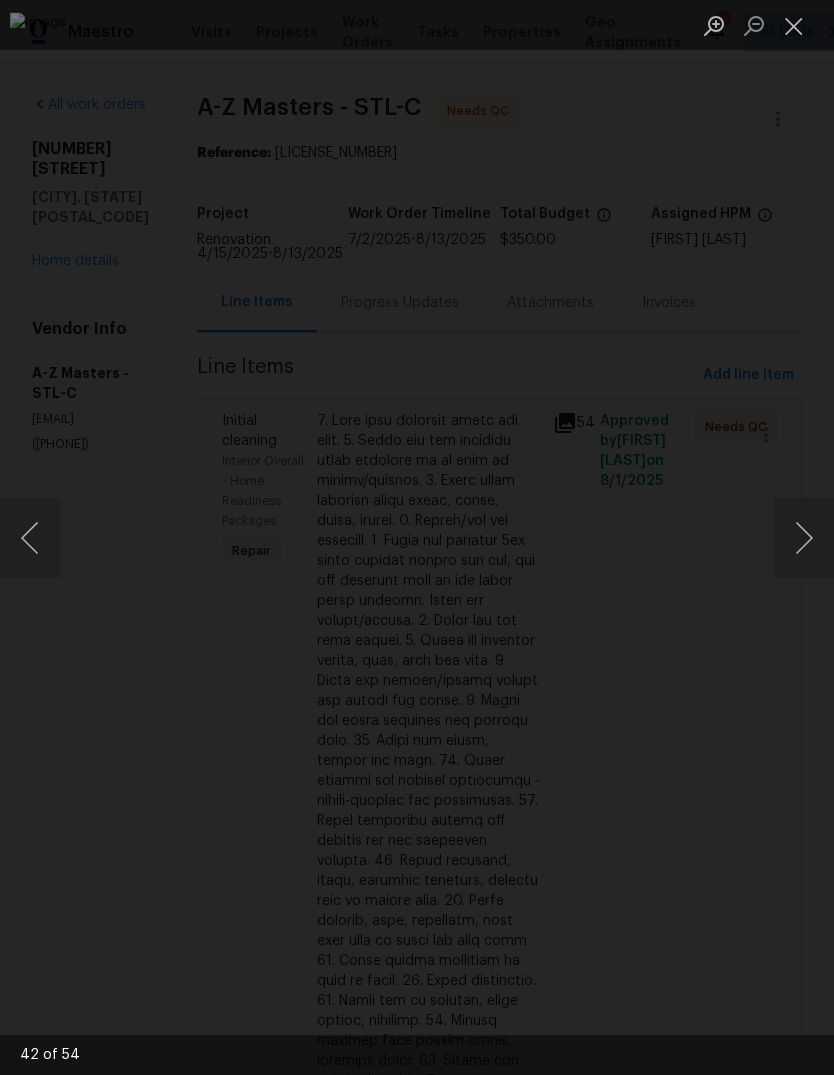 click at bounding box center [804, 538] 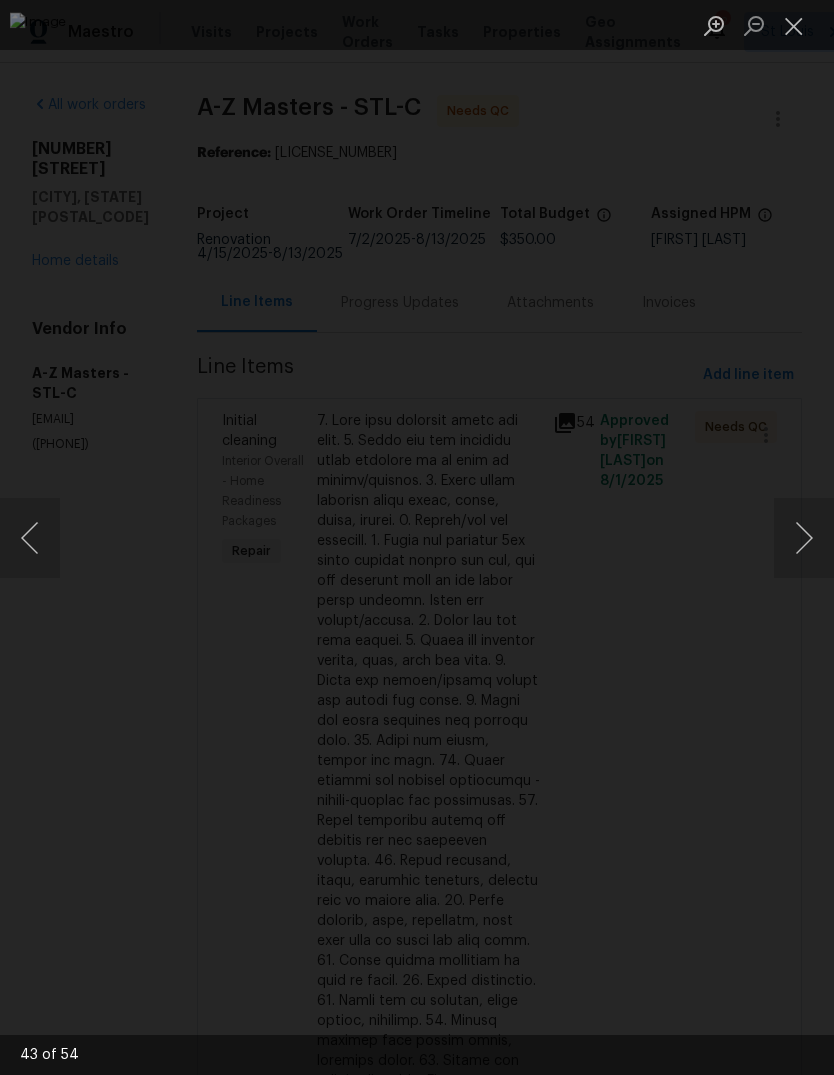 click at bounding box center (804, 538) 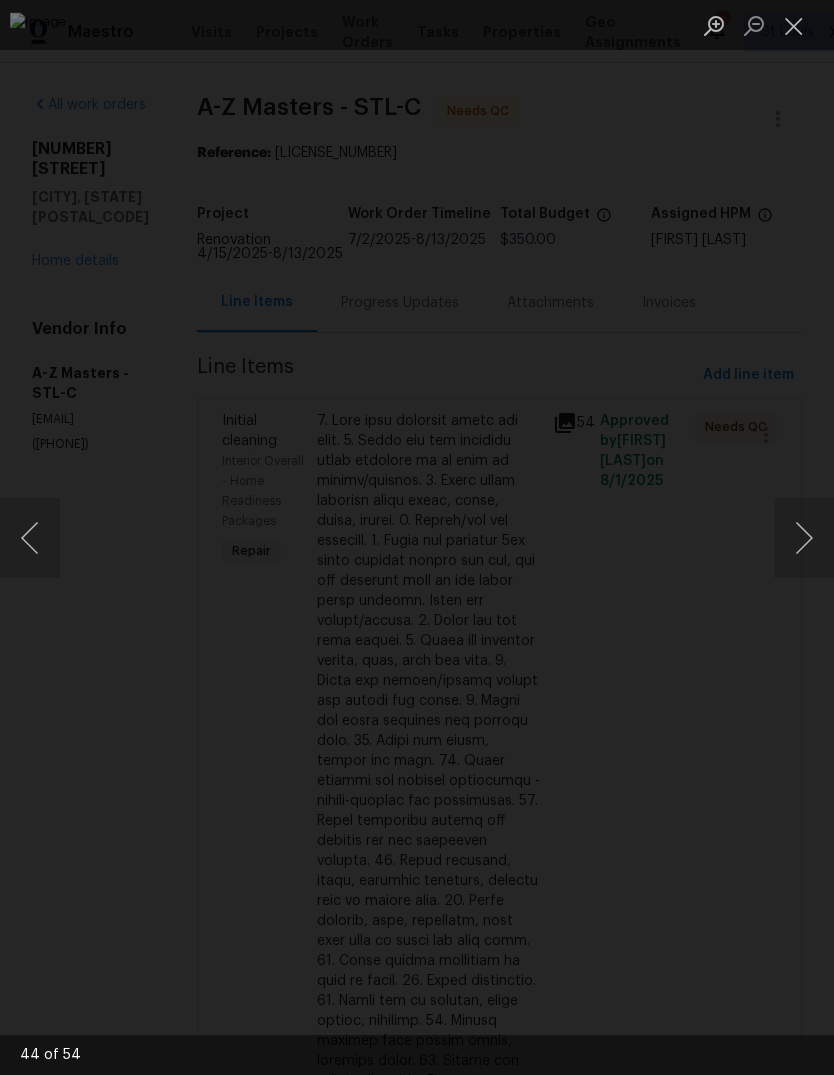 click at bounding box center (804, 538) 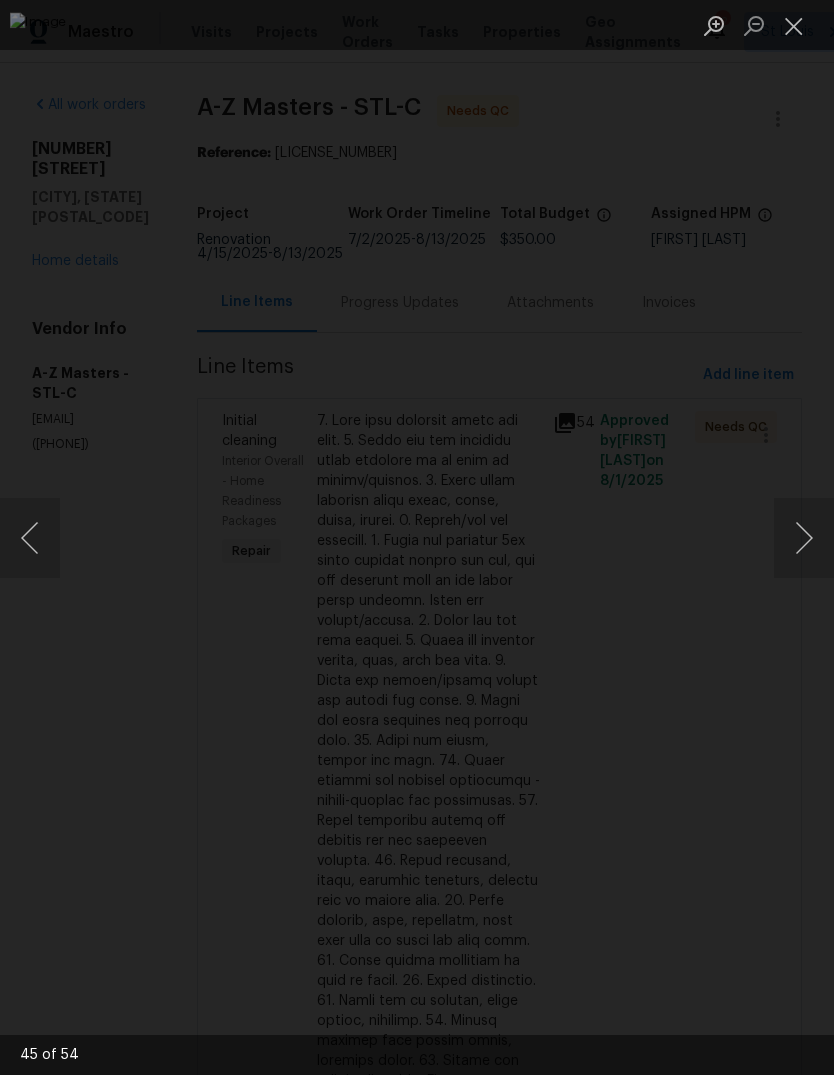 click at bounding box center [794, 25] 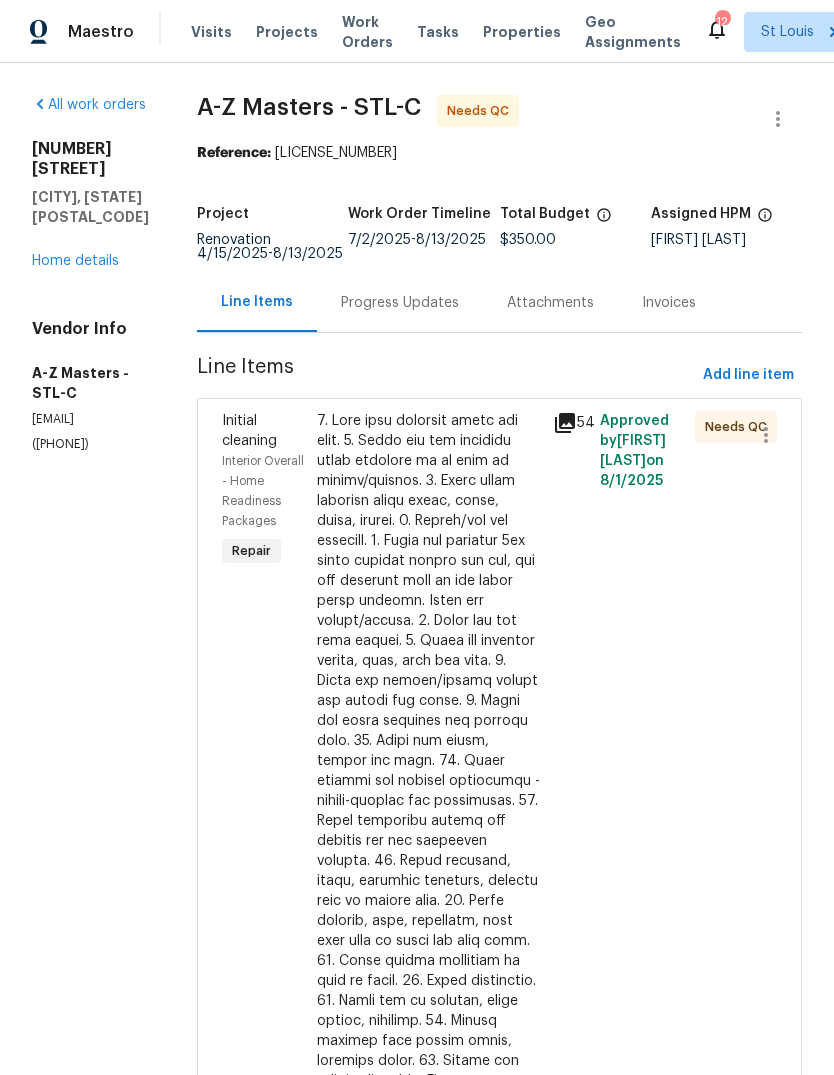 scroll, scrollTop: 0, scrollLeft: 0, axis: both 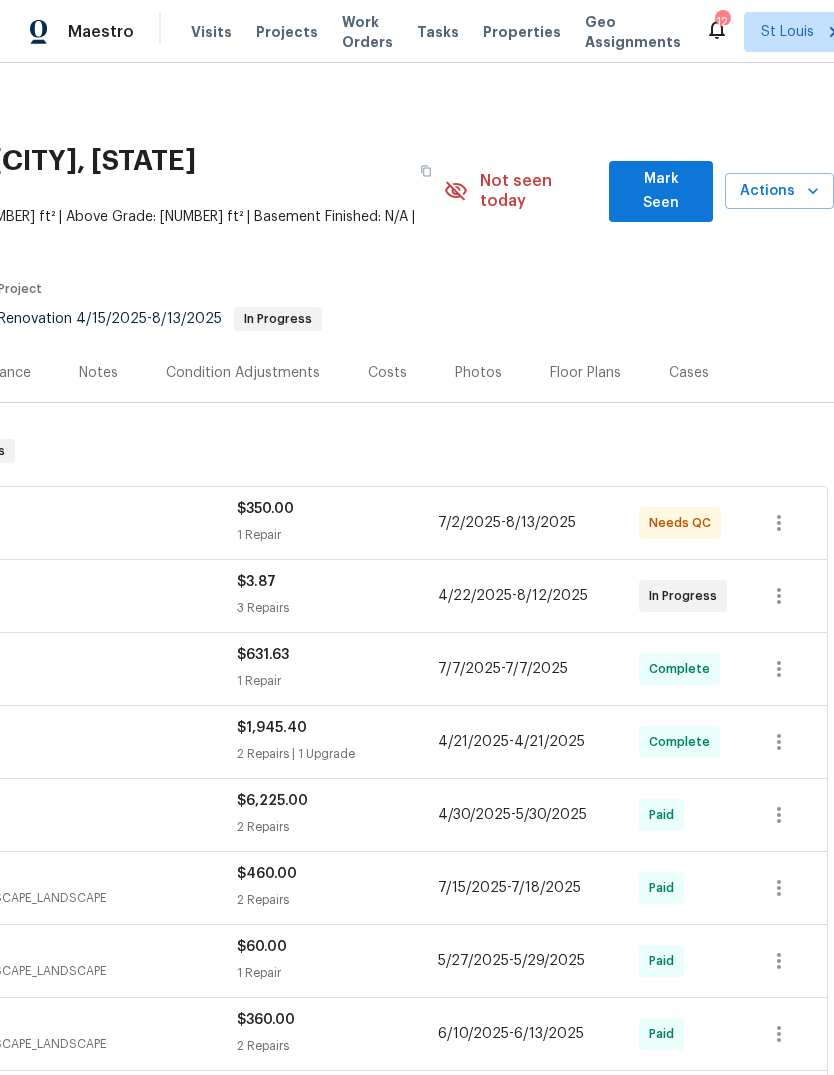 click on "Mark Seen" at bounding box center (661, 191) 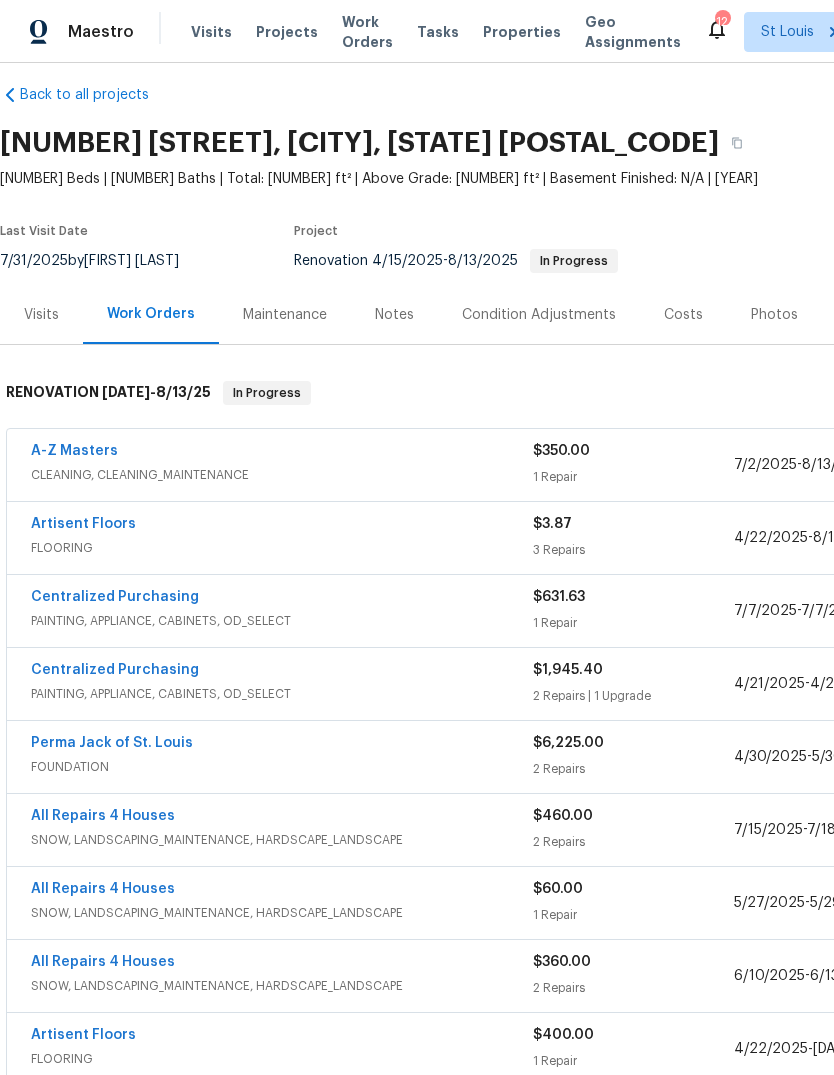 scroll, scrollTop: 19, scrollLeft: 0, axis: vertical 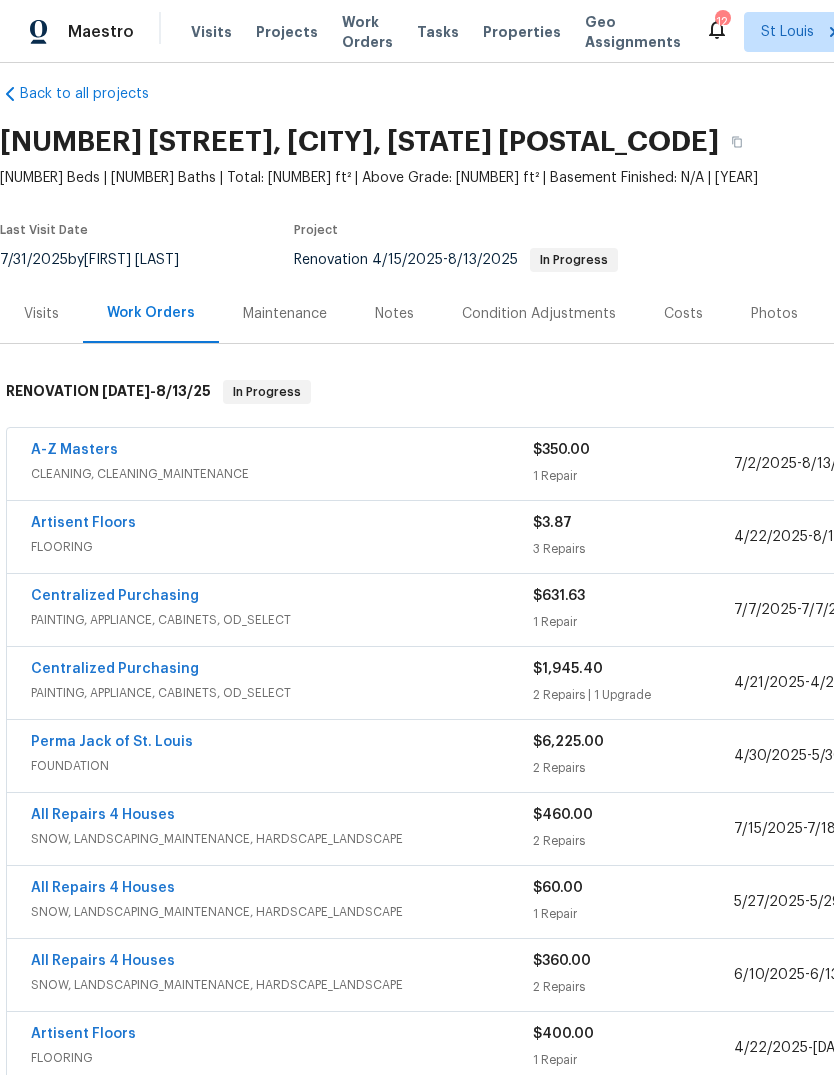 click on "Notes" at bounding box center [394, 314] 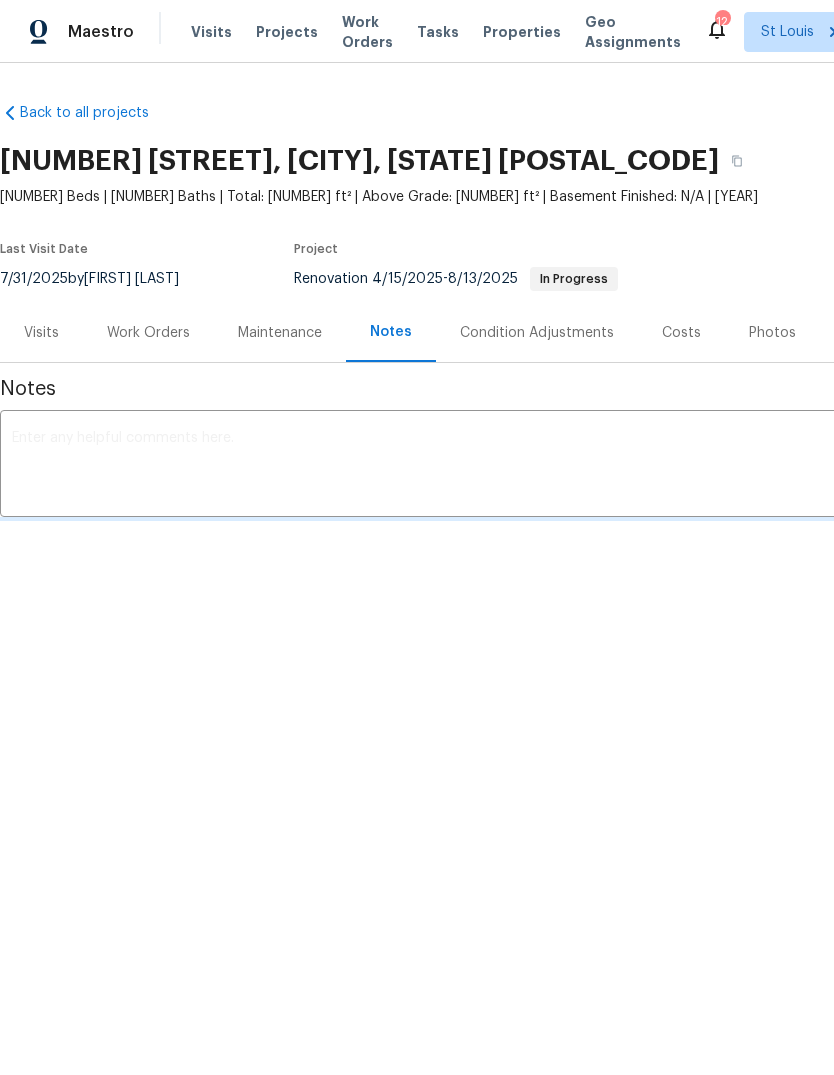scroll, scrollTop: 0, scrollLeft: 0, axis: both 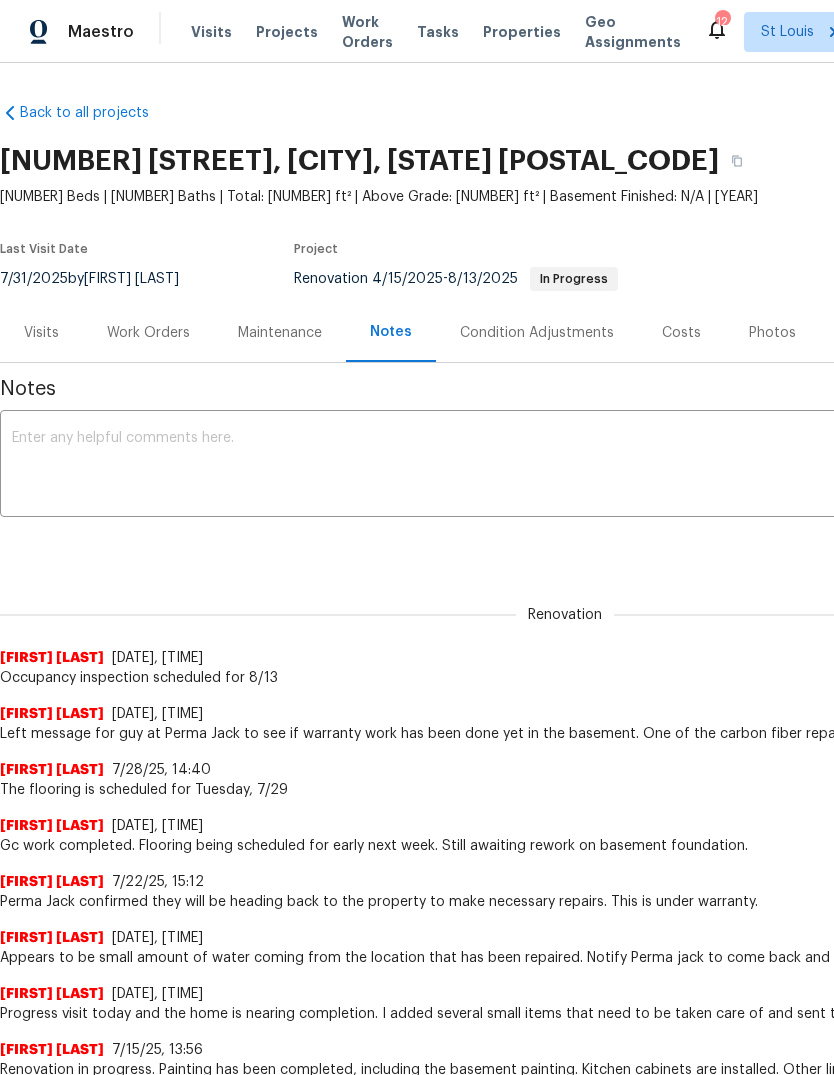 click on "Work Orders" at bounding box center [148, 333] 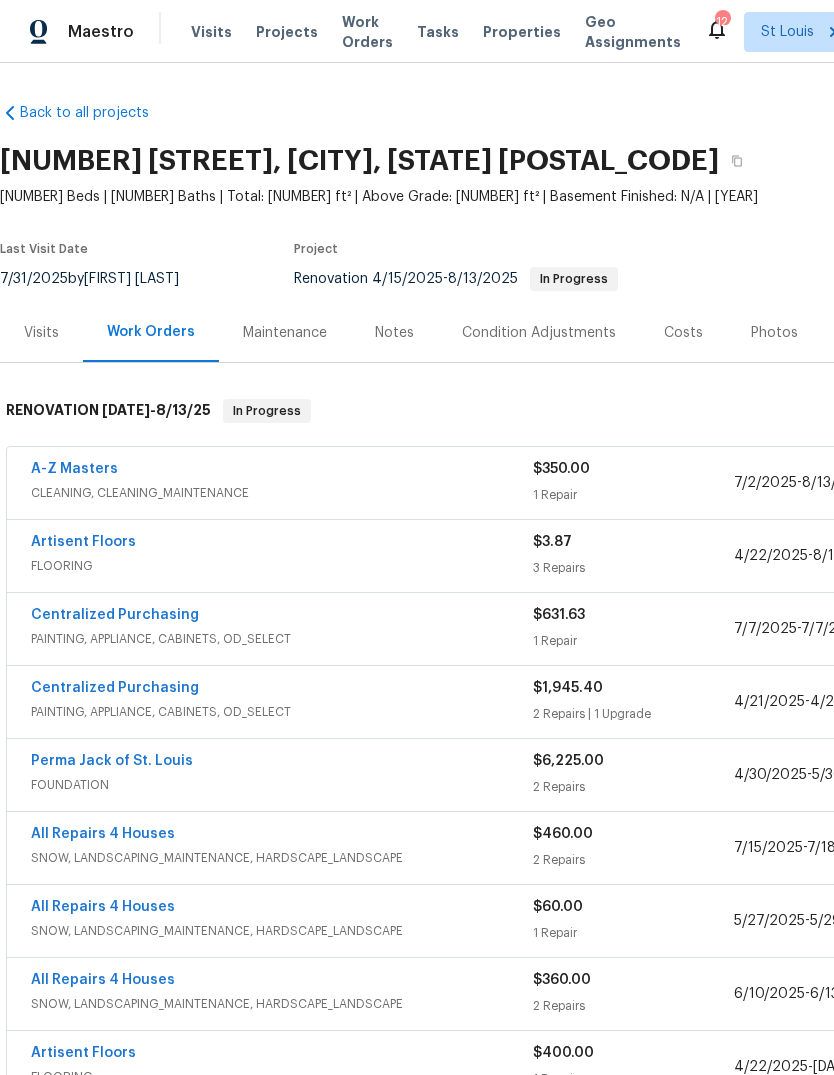 scroll, scrollTop: 0, scrollLeft: 0, axis: both 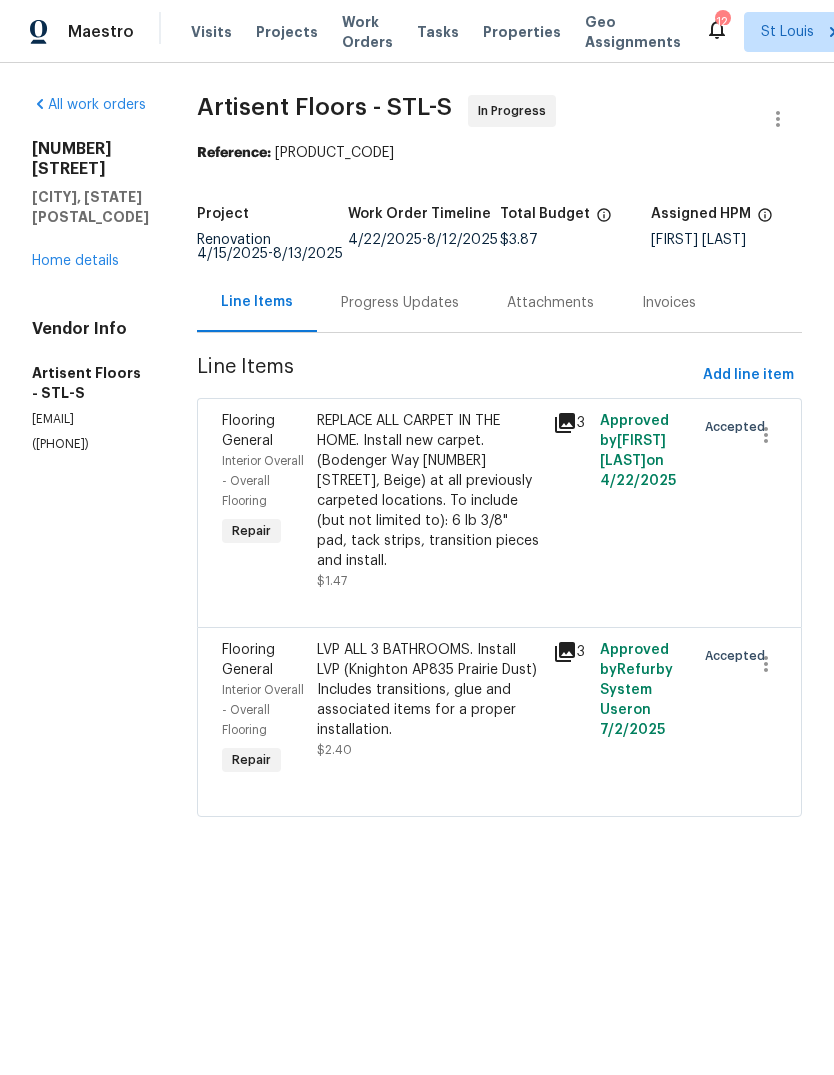click on "Home details" at bounding box center (75, 261) 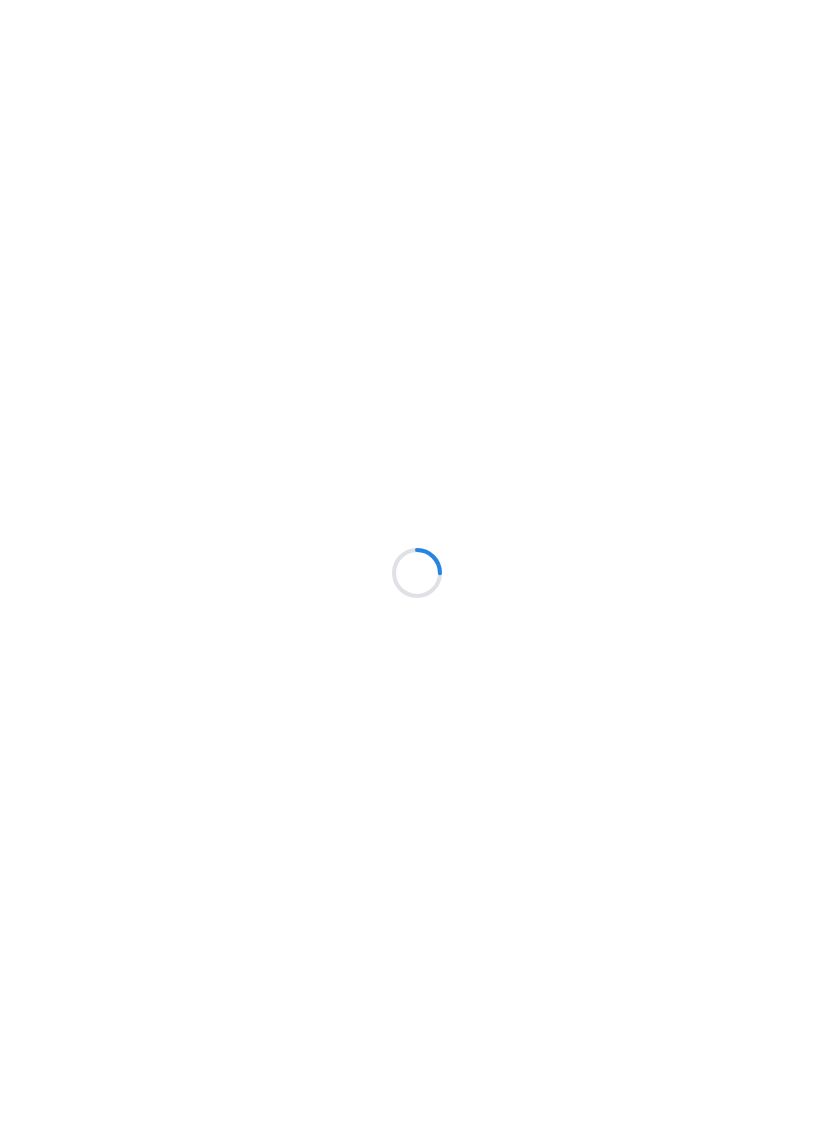 scroll, scrollTop: 0, scrollLeft: 0, axis: both 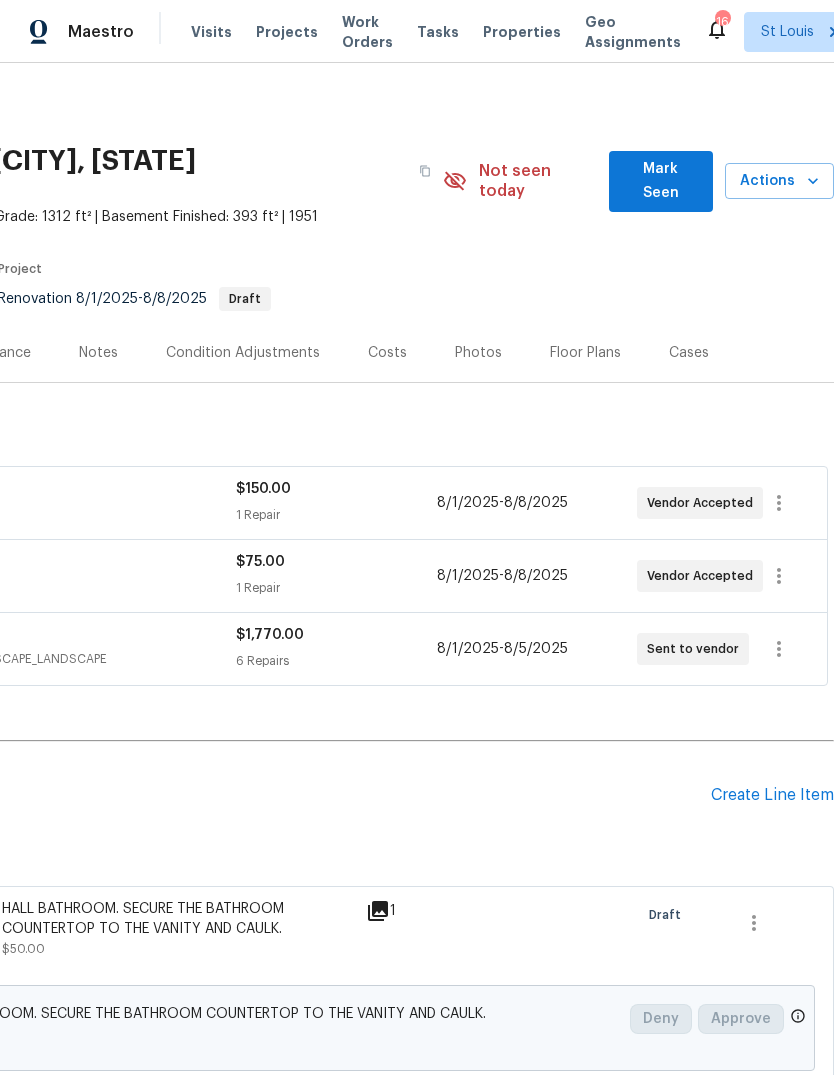 click on "Mark Seen" at bounding box center [661, 181] 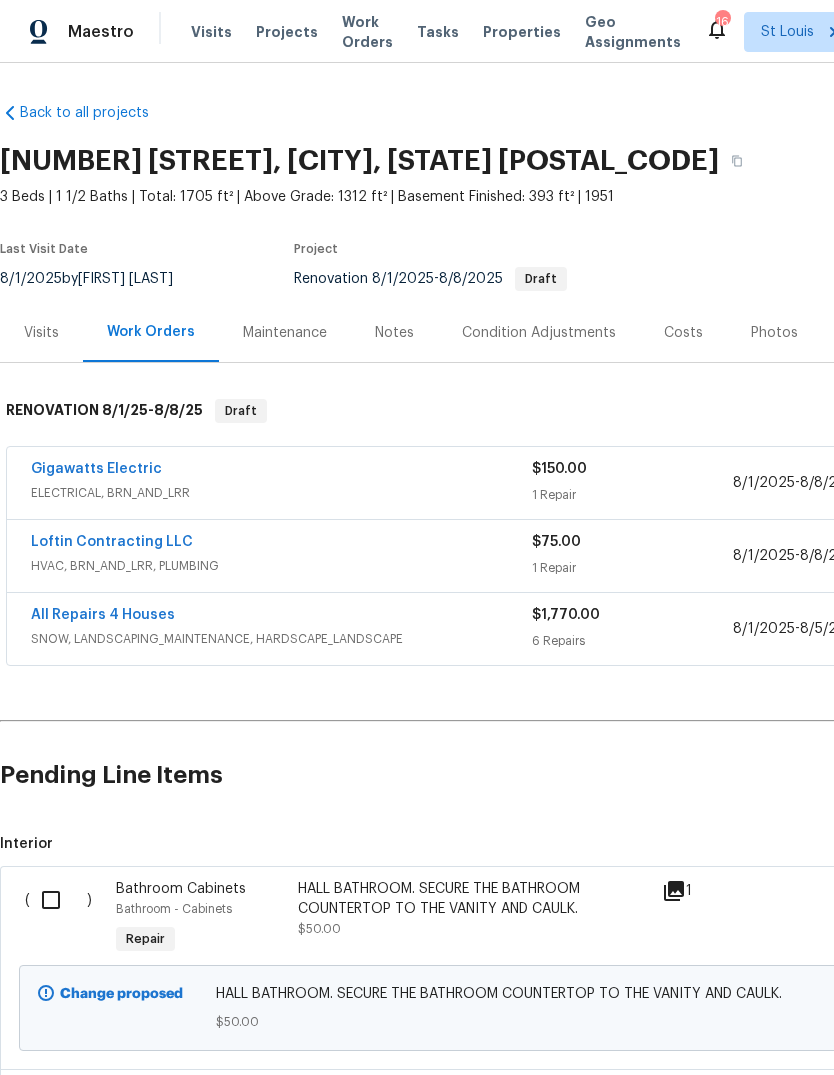 scroll, scrollTop: 0, scrollLeft: 0, axis: both 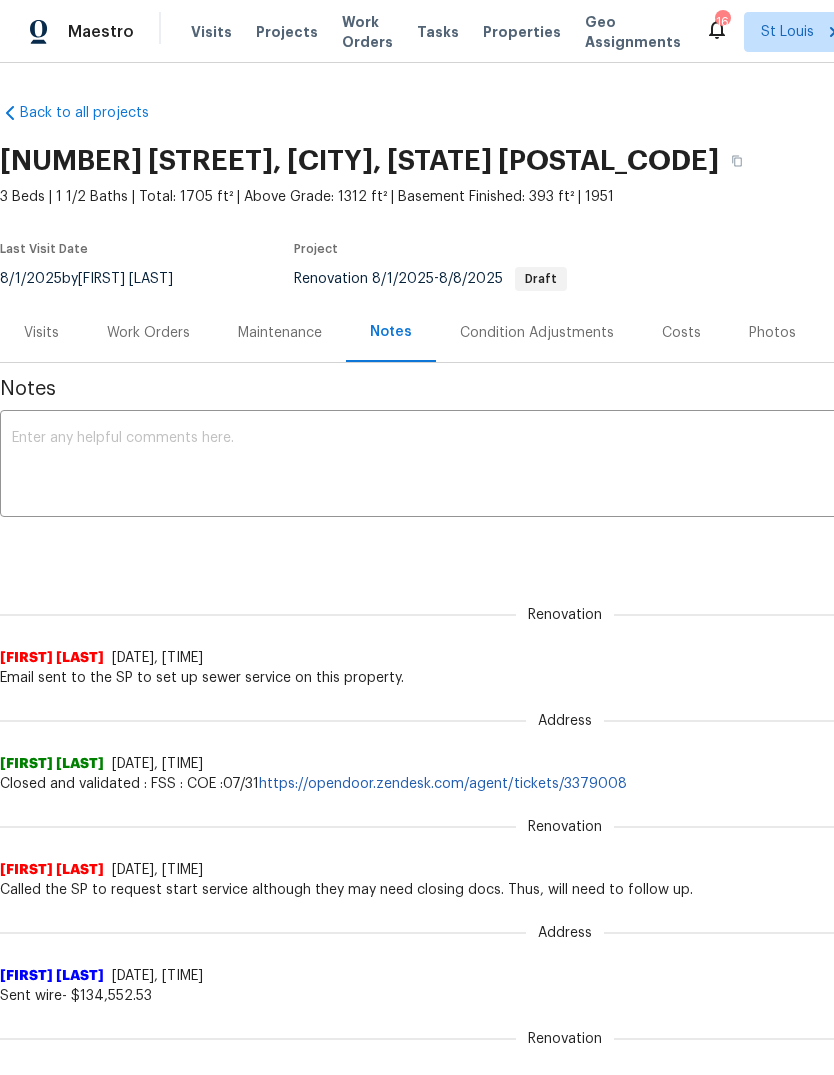 click on "Work Orders" at bounding box center [148, 333] 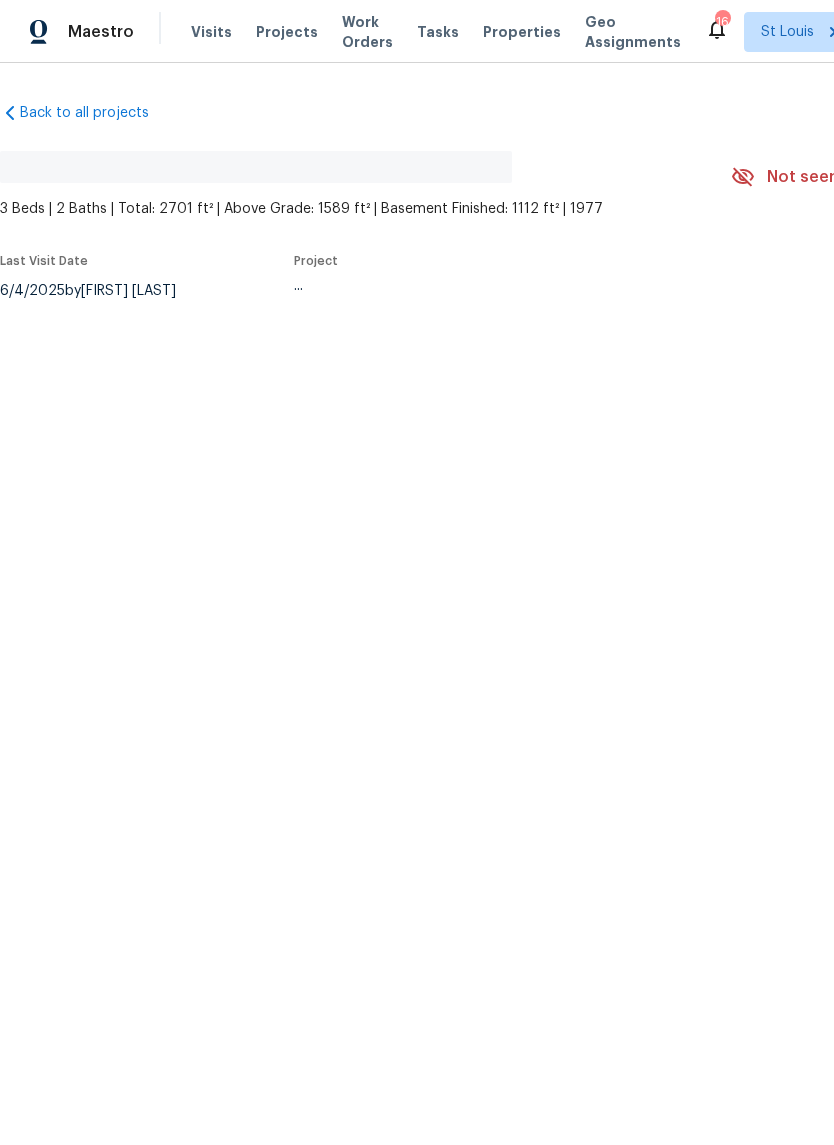 scroll, scrollTop: 0, scrollLeft: 0, axis: both 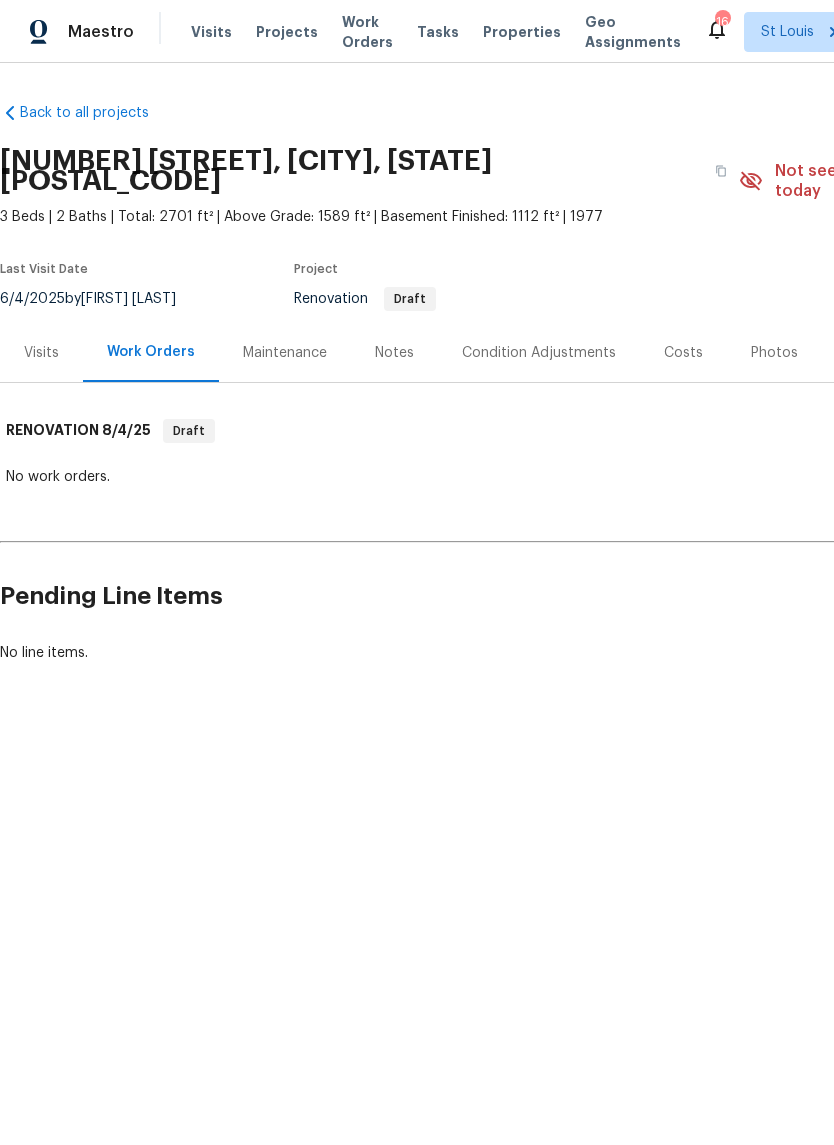click on "Visits" at bounding box center [41, 353] 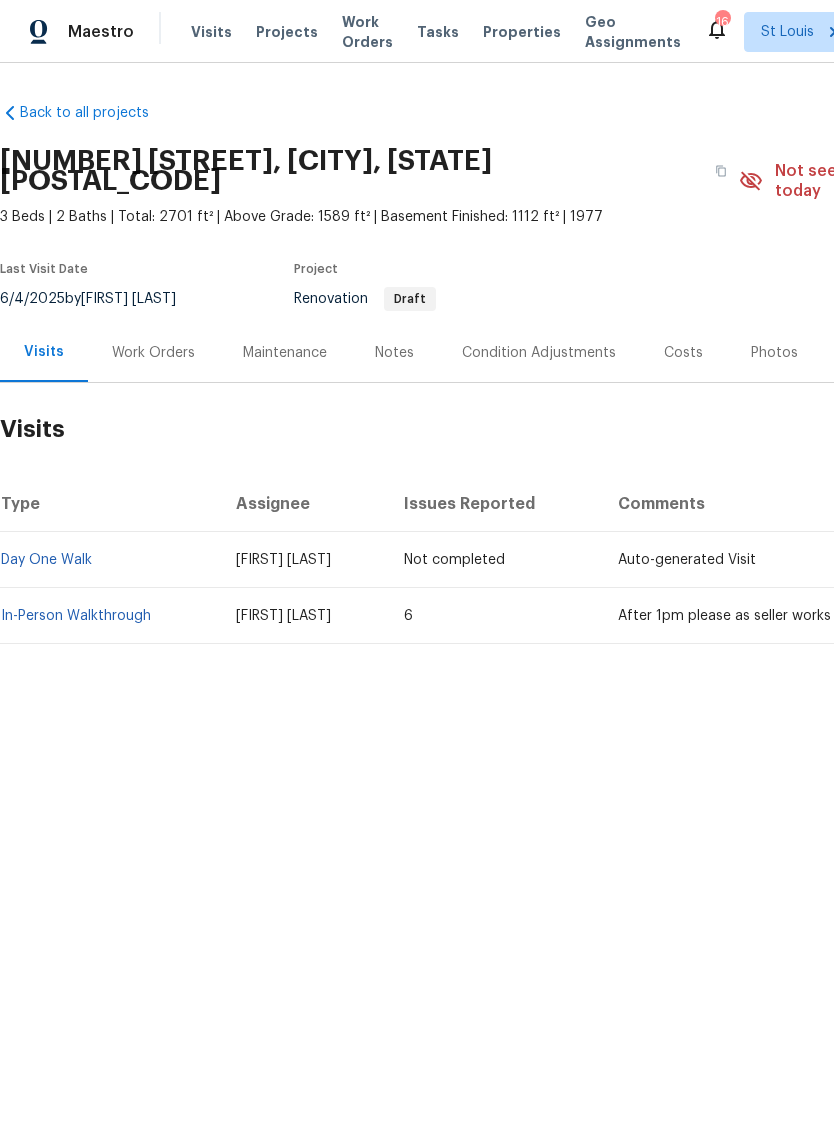 click on "In-Person Walkthrough" at bounding box center (76, 616) 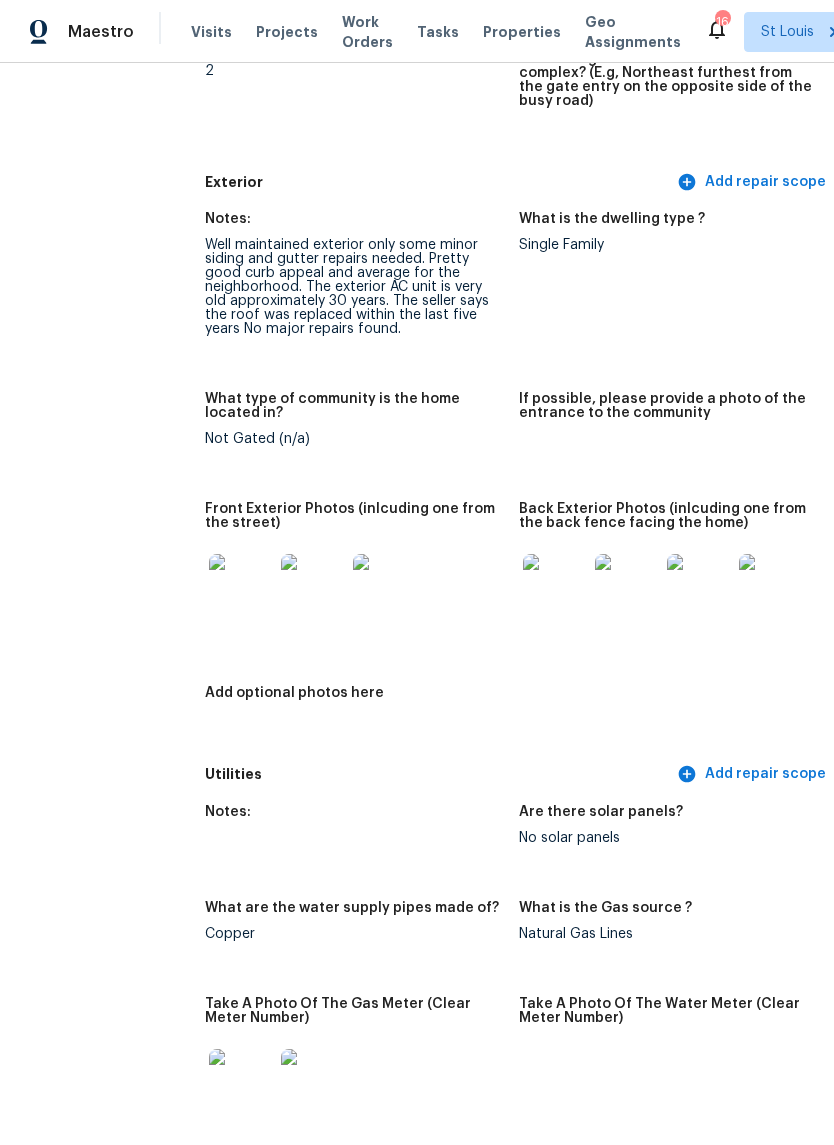 scroll, scrollTop: 778, scrollLeft: 0, axis: vertical 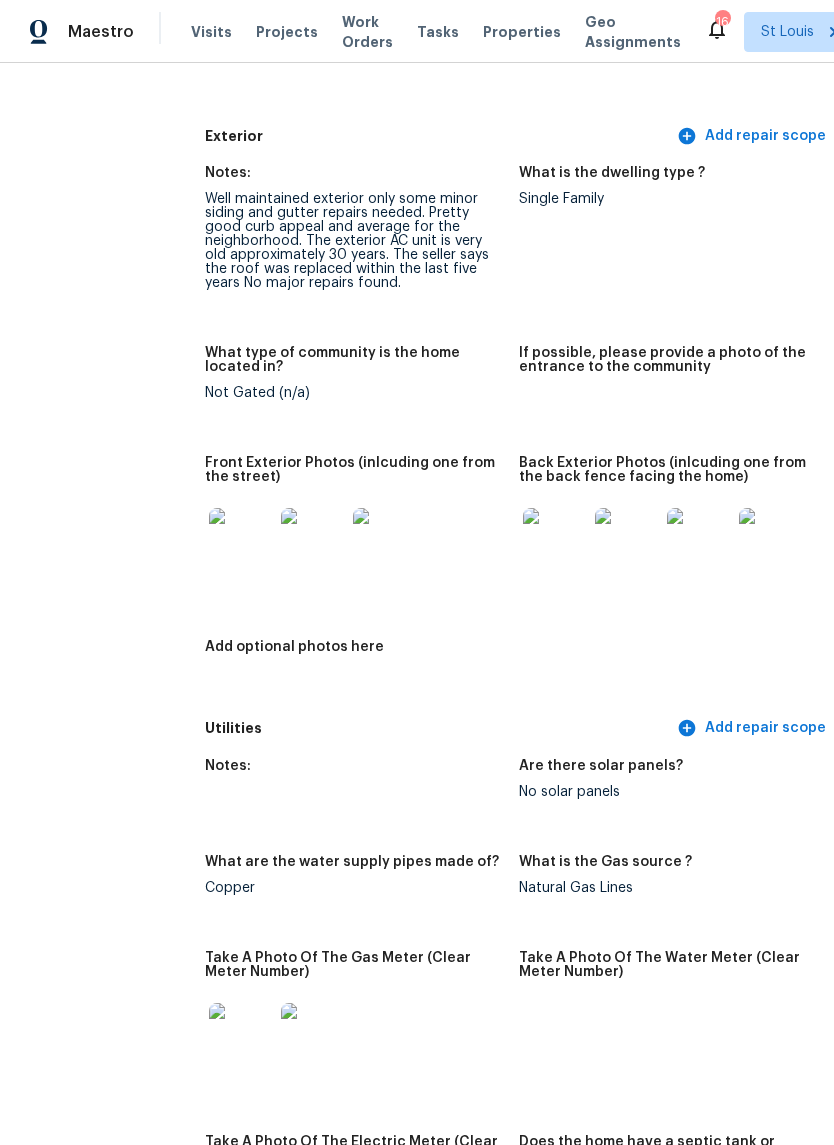 click at bounding box center [241, 540] 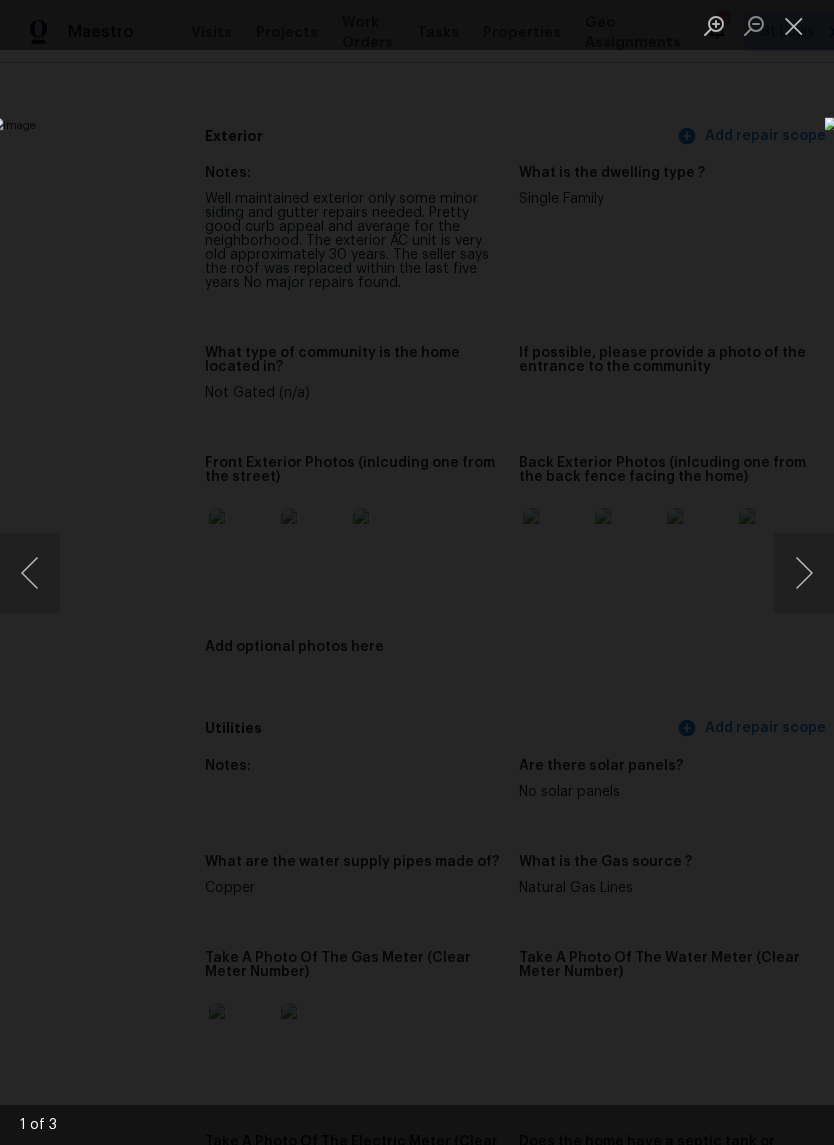 click at bounding box center (804, 573) 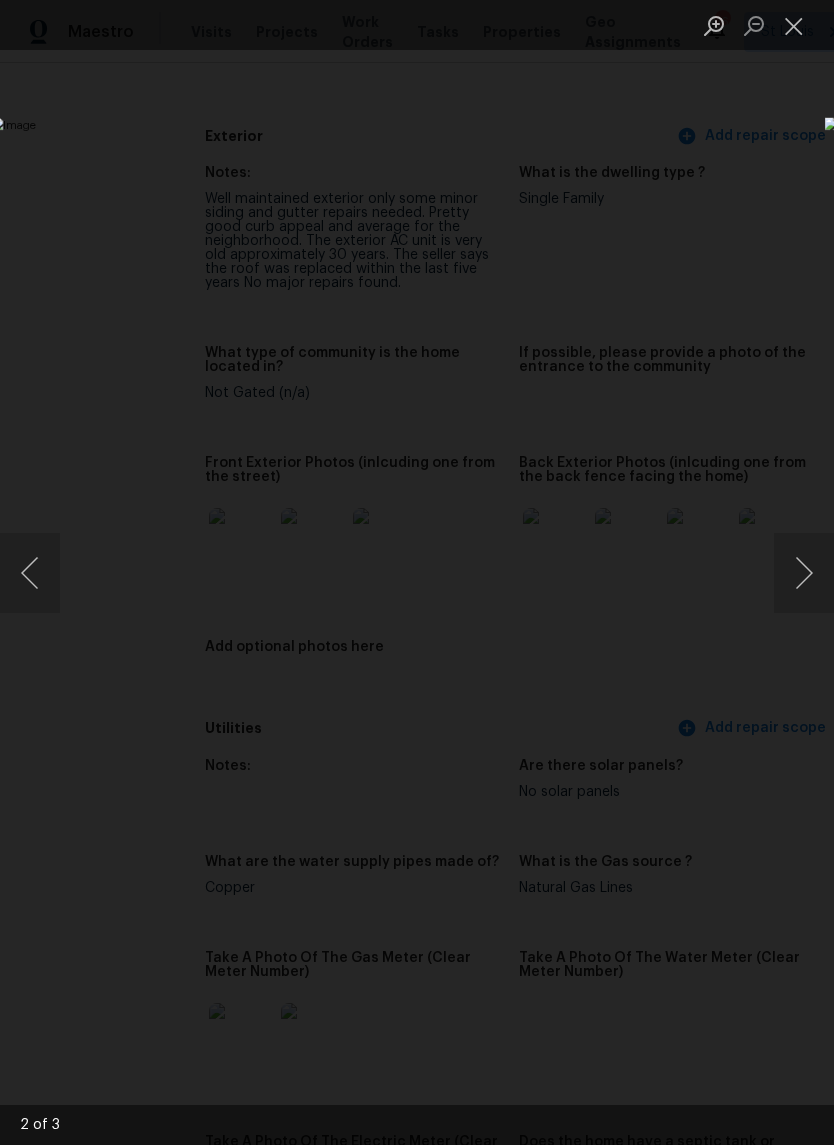 click at bounding box center (804, 573) 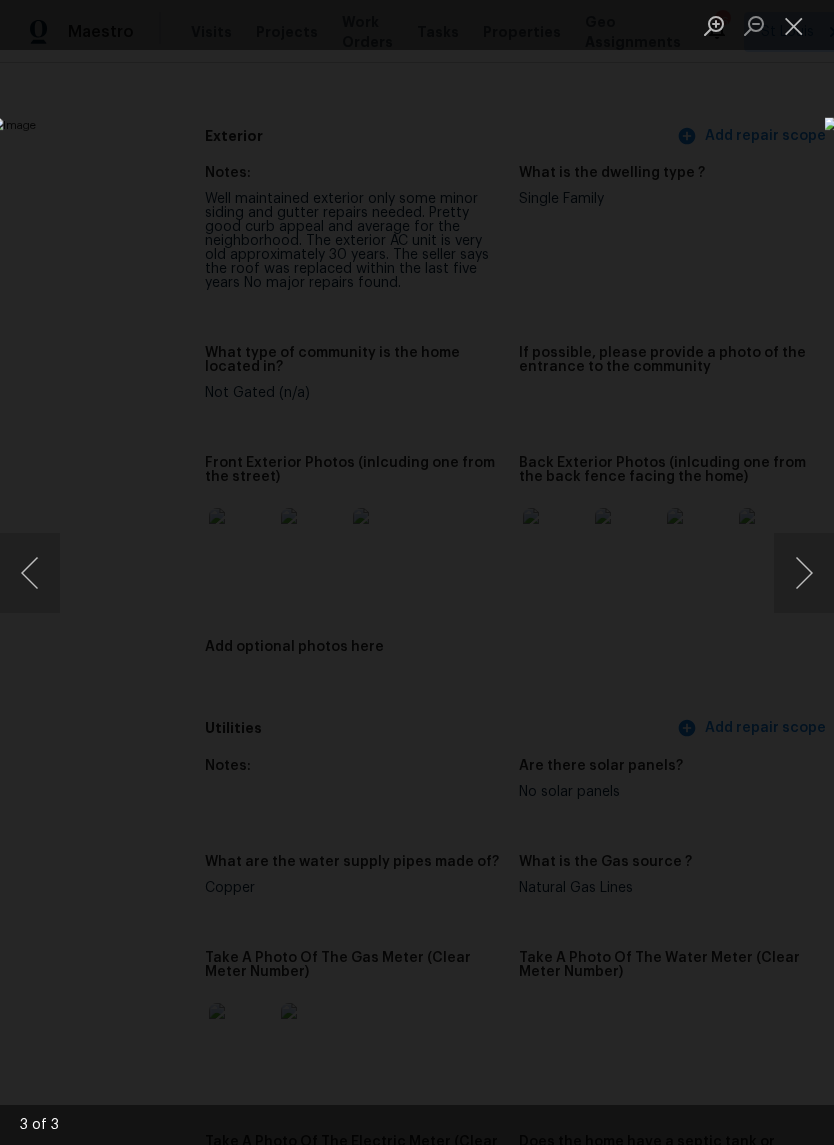 click at bounding box center (794, 25) 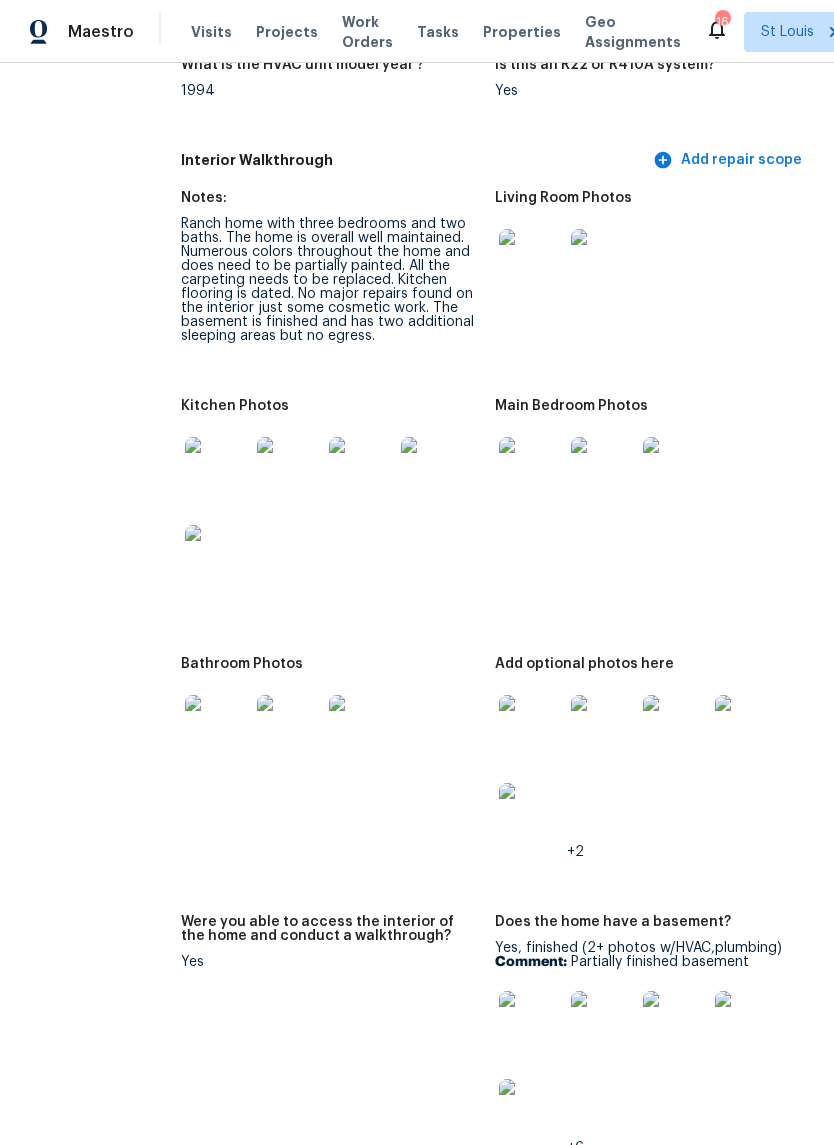 scroll, scrollTop: 2260, scrollLeft: 24, axis: both 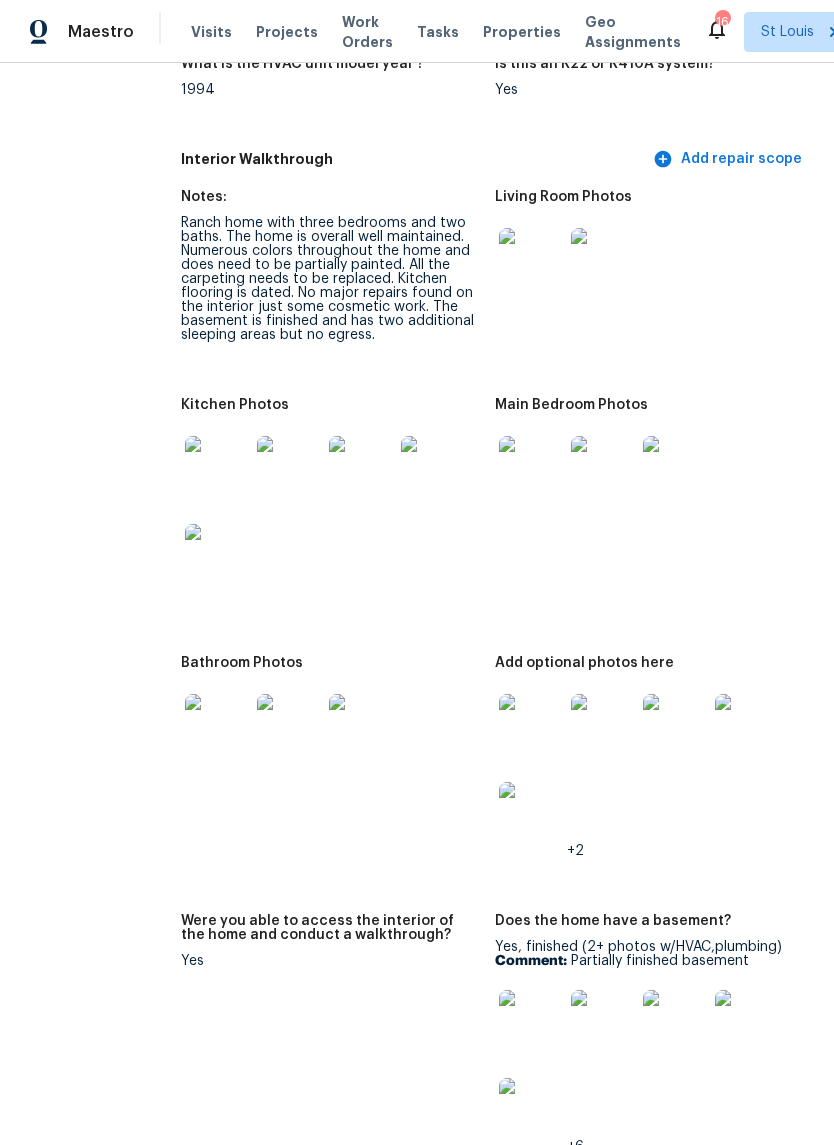click at bounding box center (217, 468) 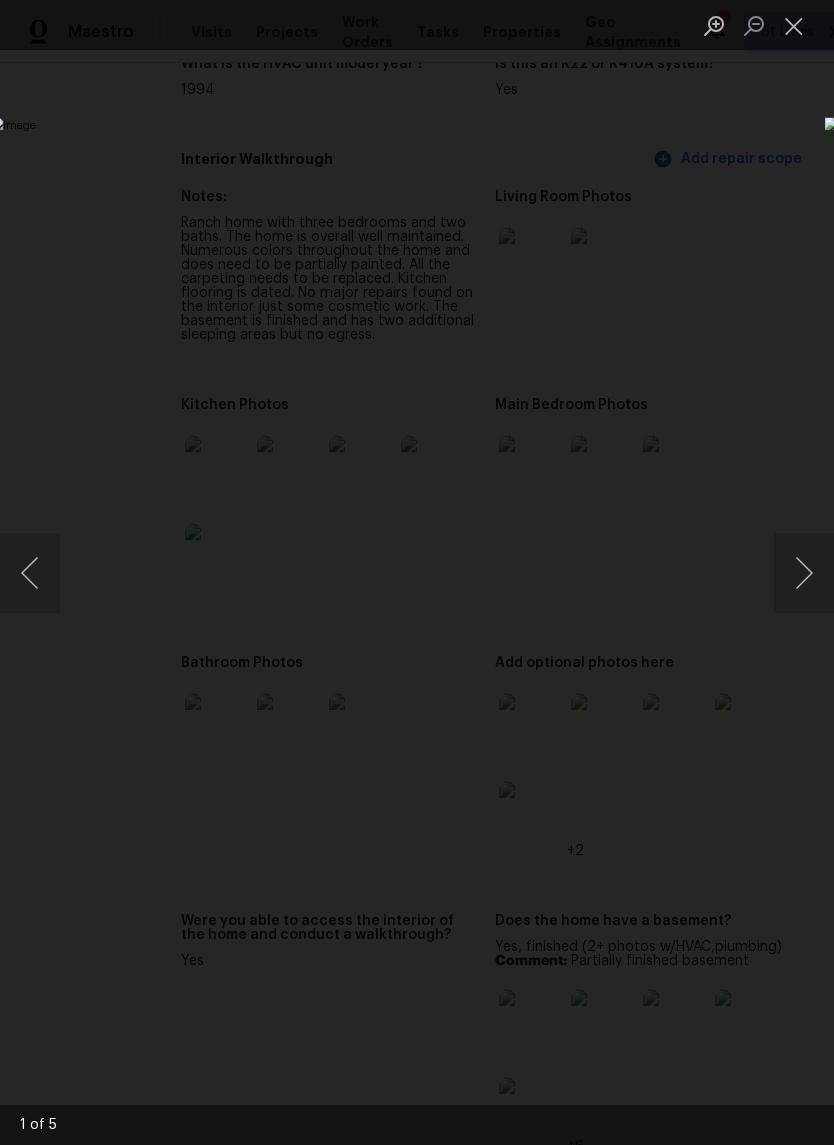 click at bounding box center [804, 573] 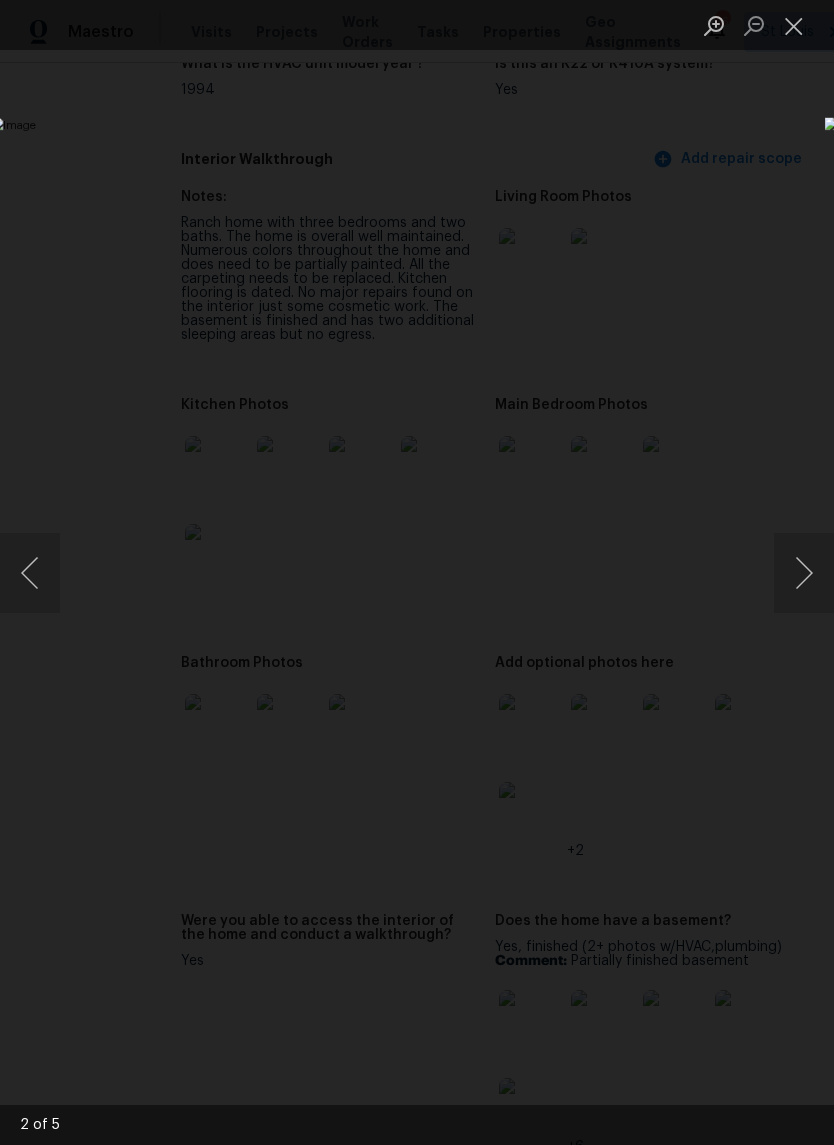 click at bounding box center [804, 573] 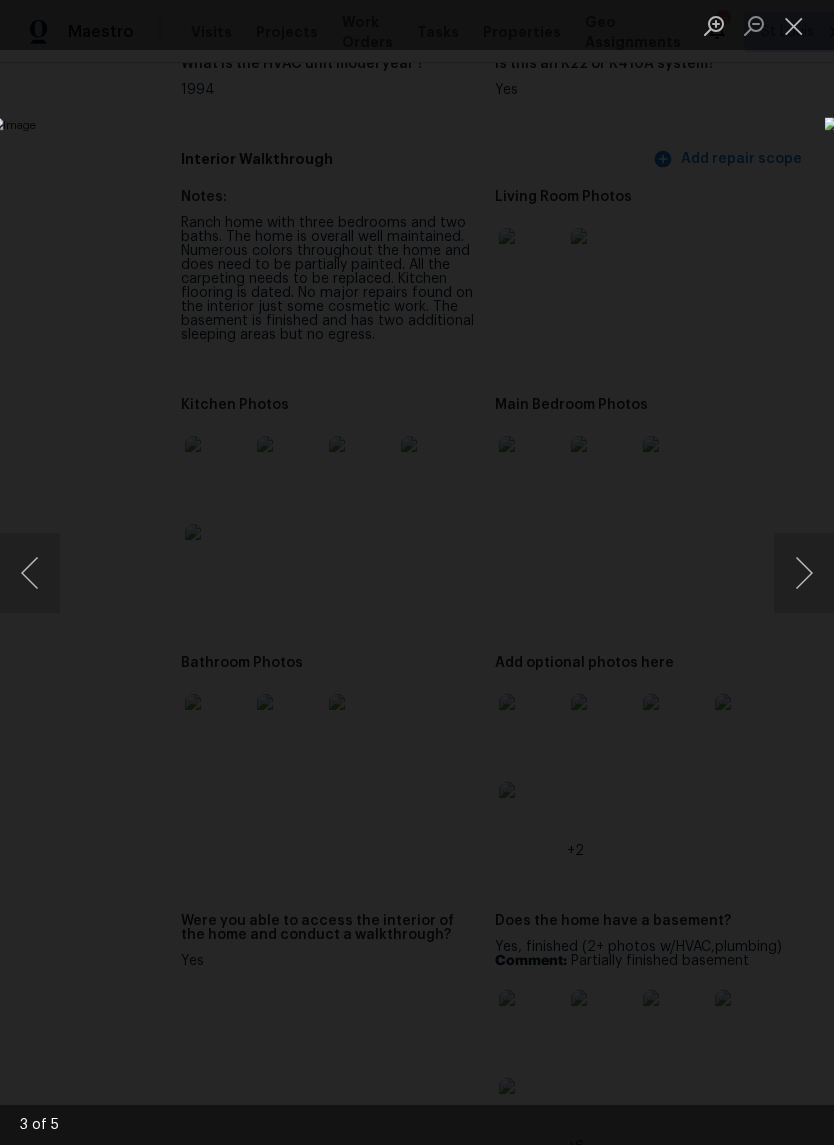 click at bounding box center [804, 573] 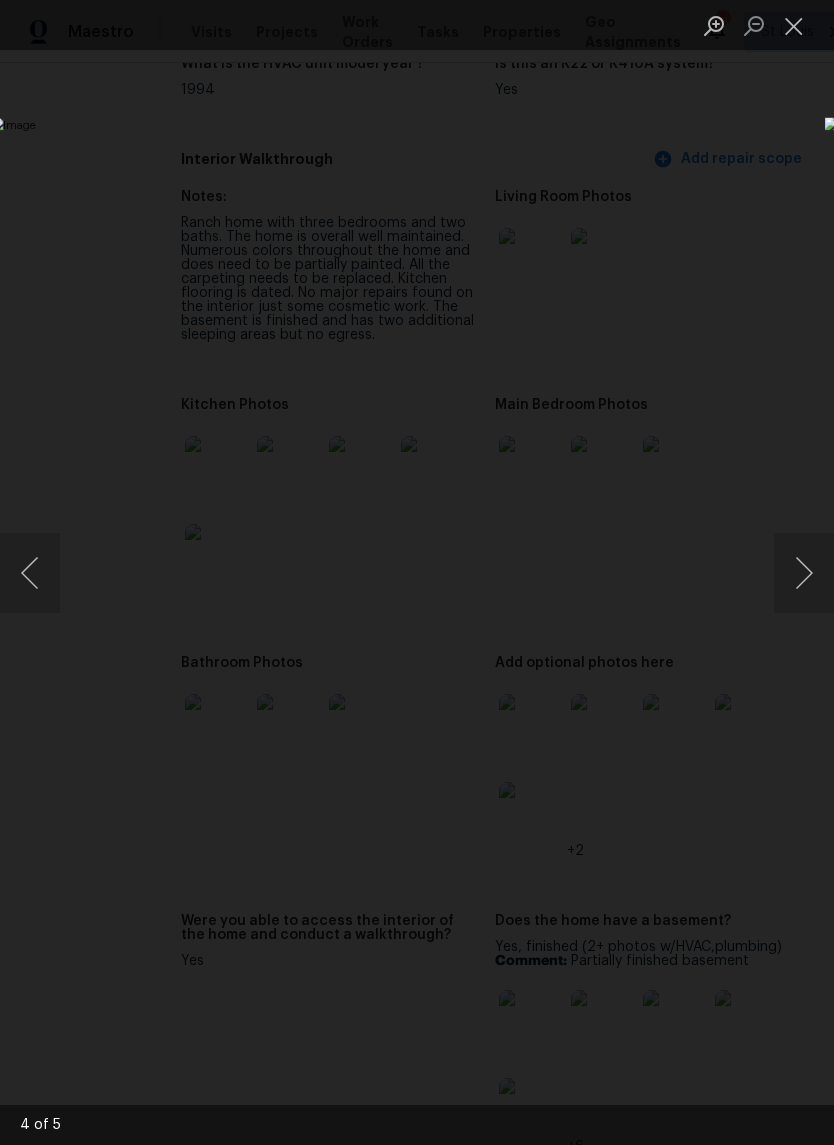 click at bounding box center [804, 573] 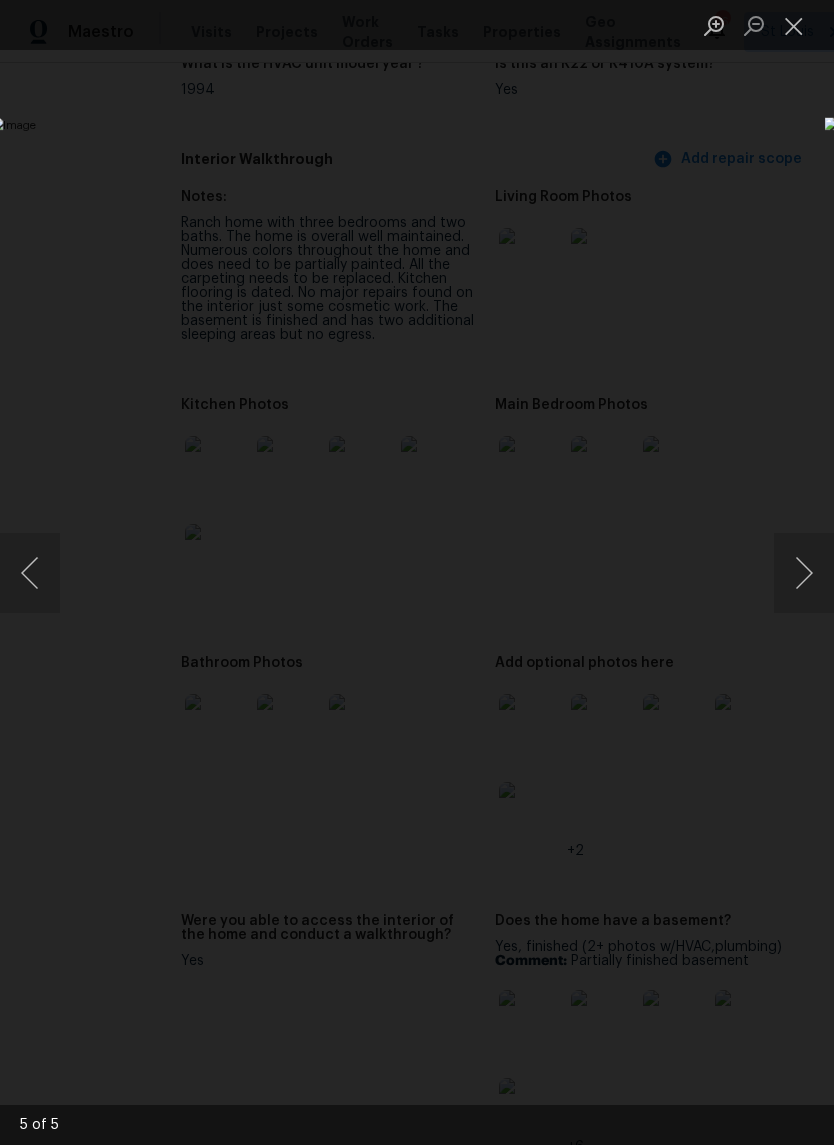 click at bounding box center (804, 573) 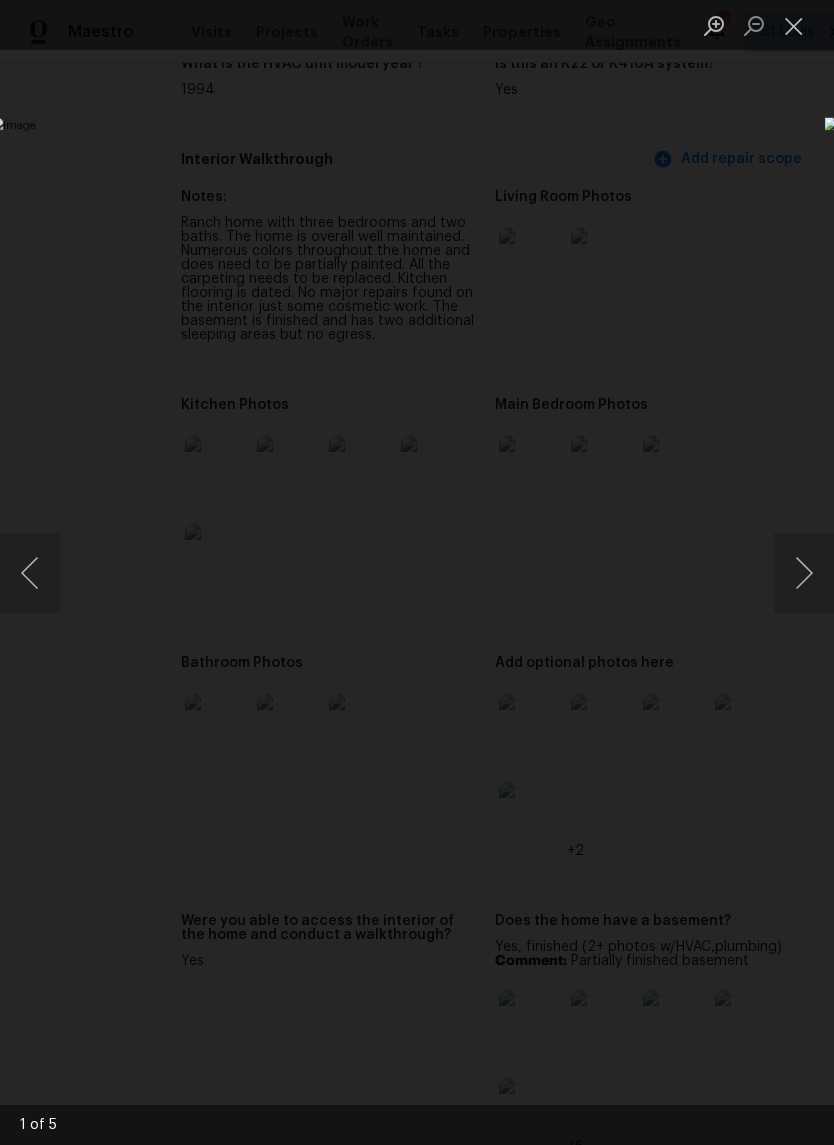 click at bounding box center [804, 573] 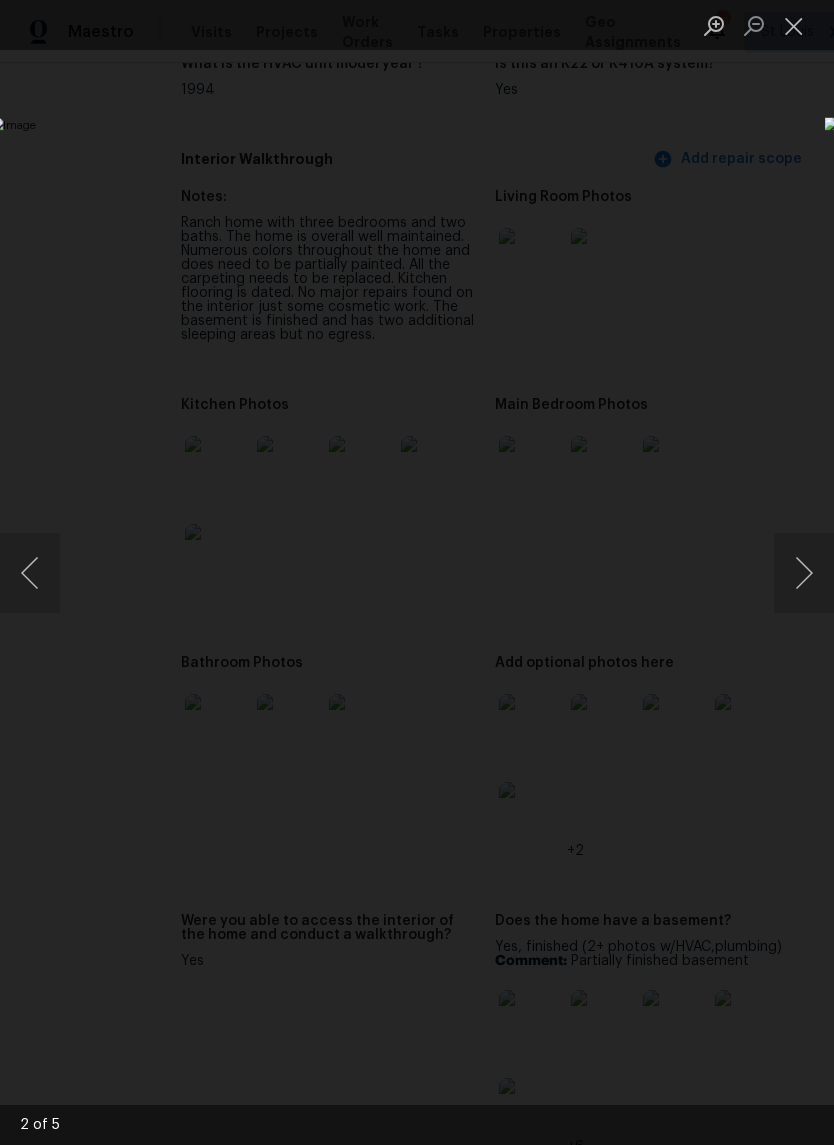 click at bounding box center [804, 573] 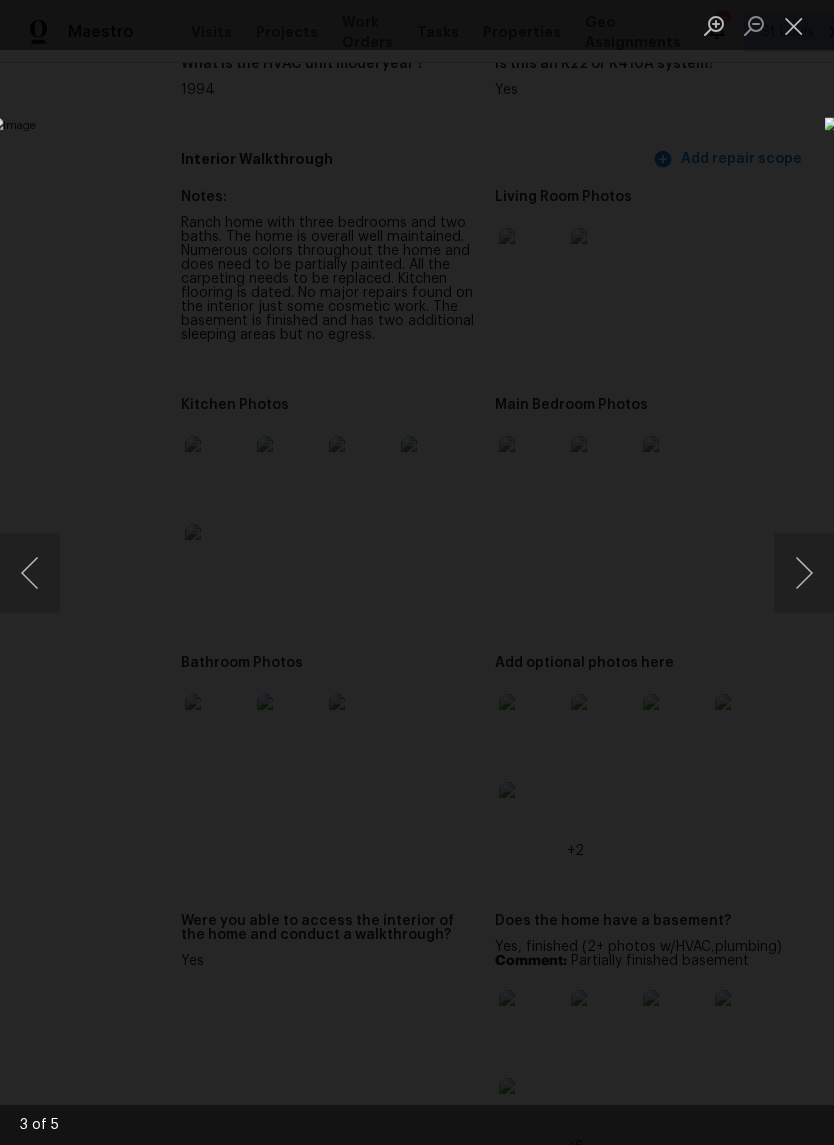 click at bounding box center (804, 573) 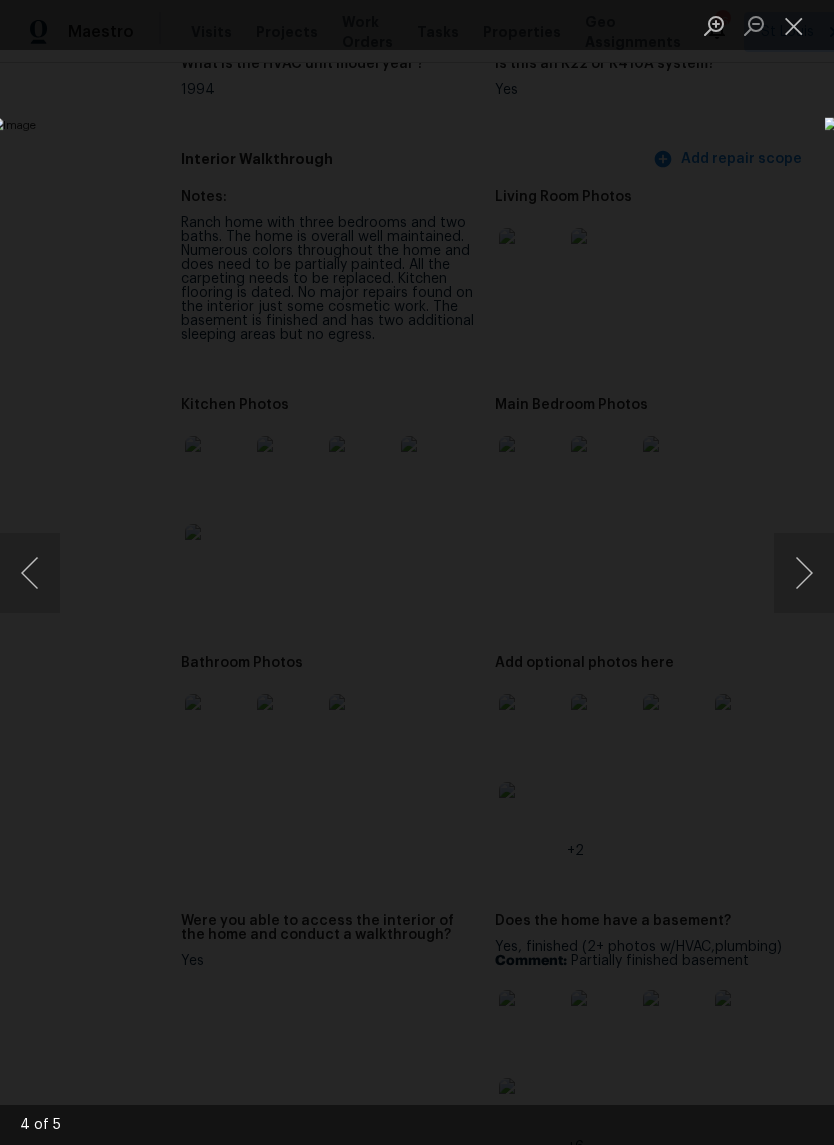 click at bounding box center (804, 573) 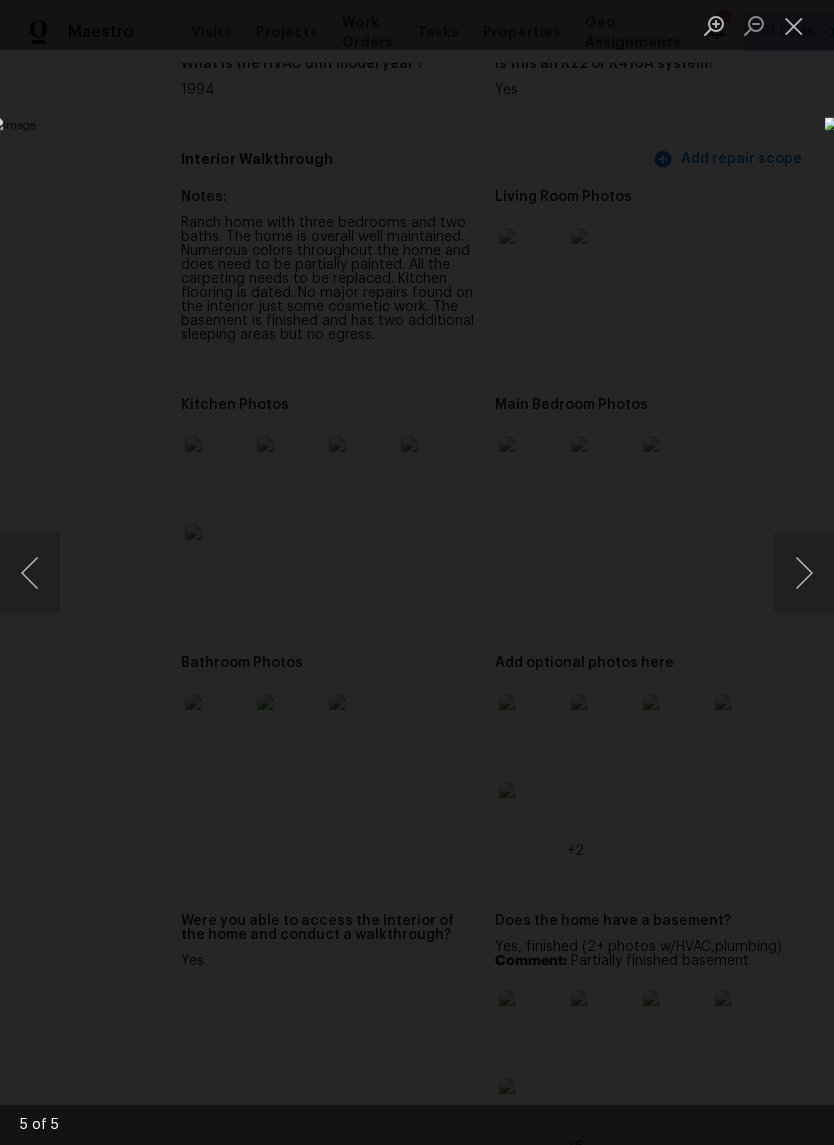 click at bounding box center (804, 573) 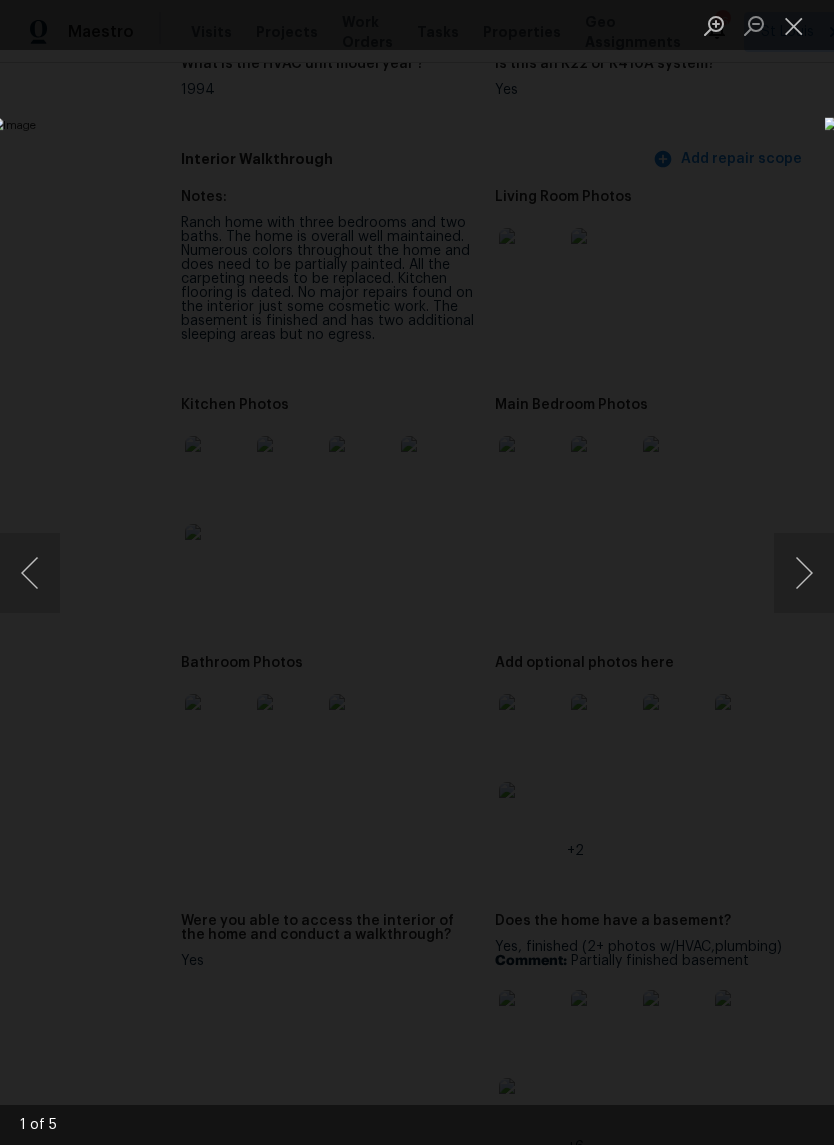 click at bounding box center [804, 573] 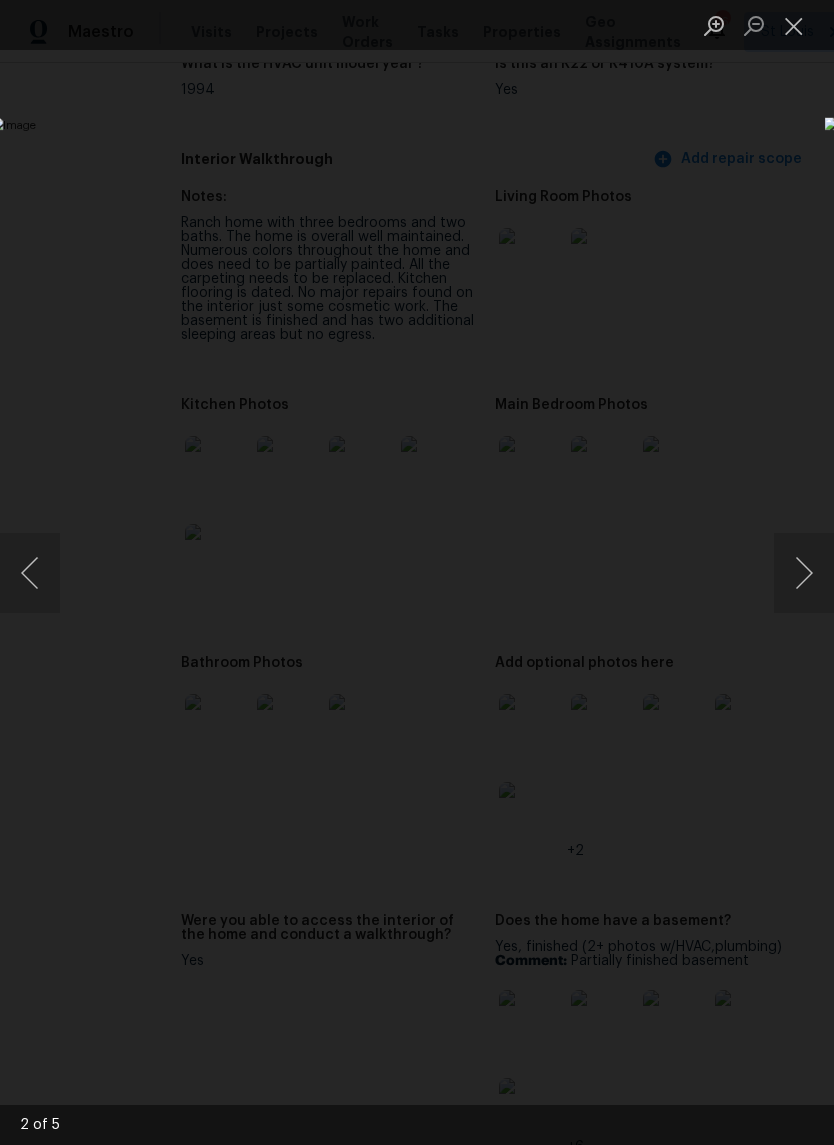 click at bounding box center (804, 573) 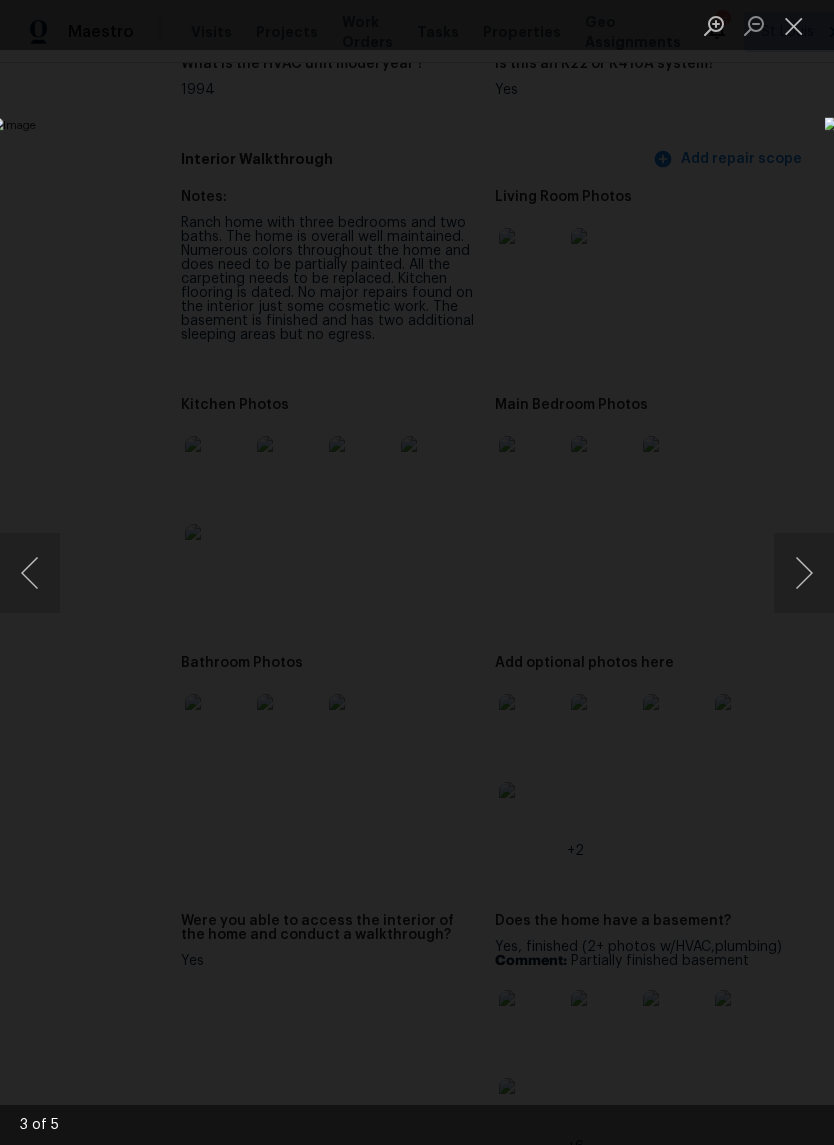 click at bounding box center [804, 573] 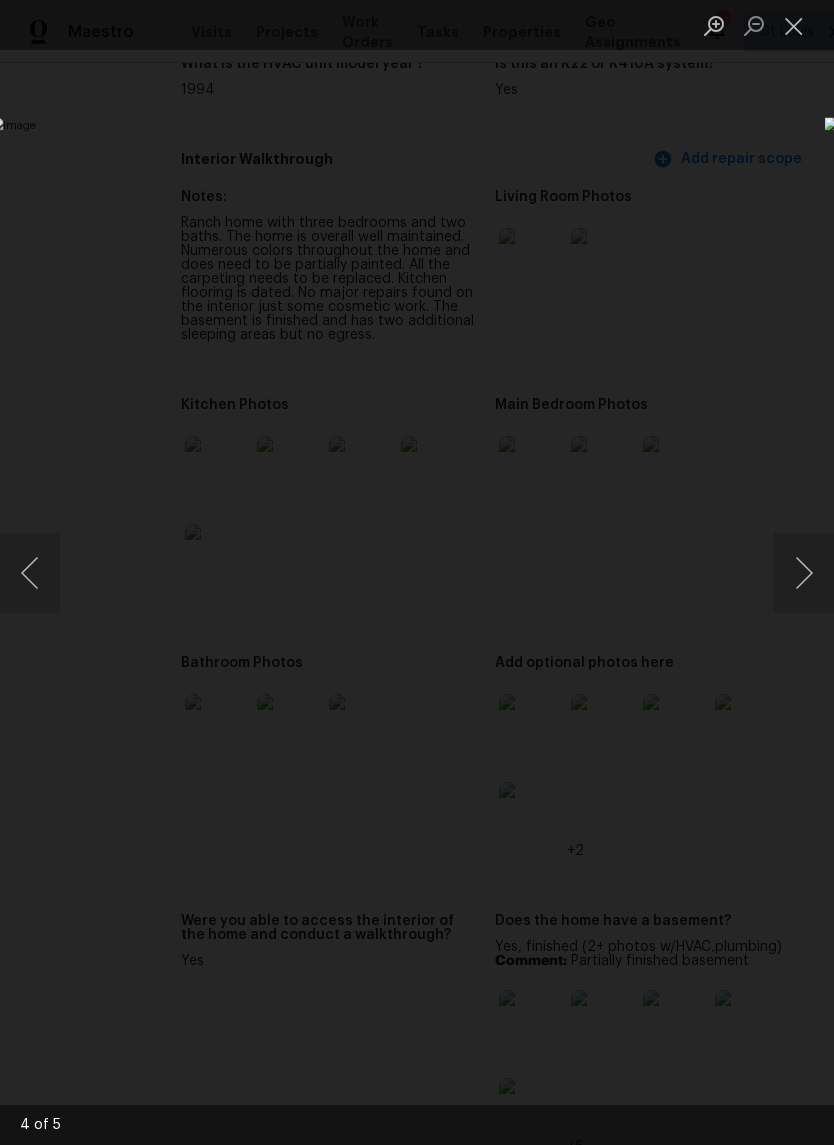 click at bounding box center (804, 573) 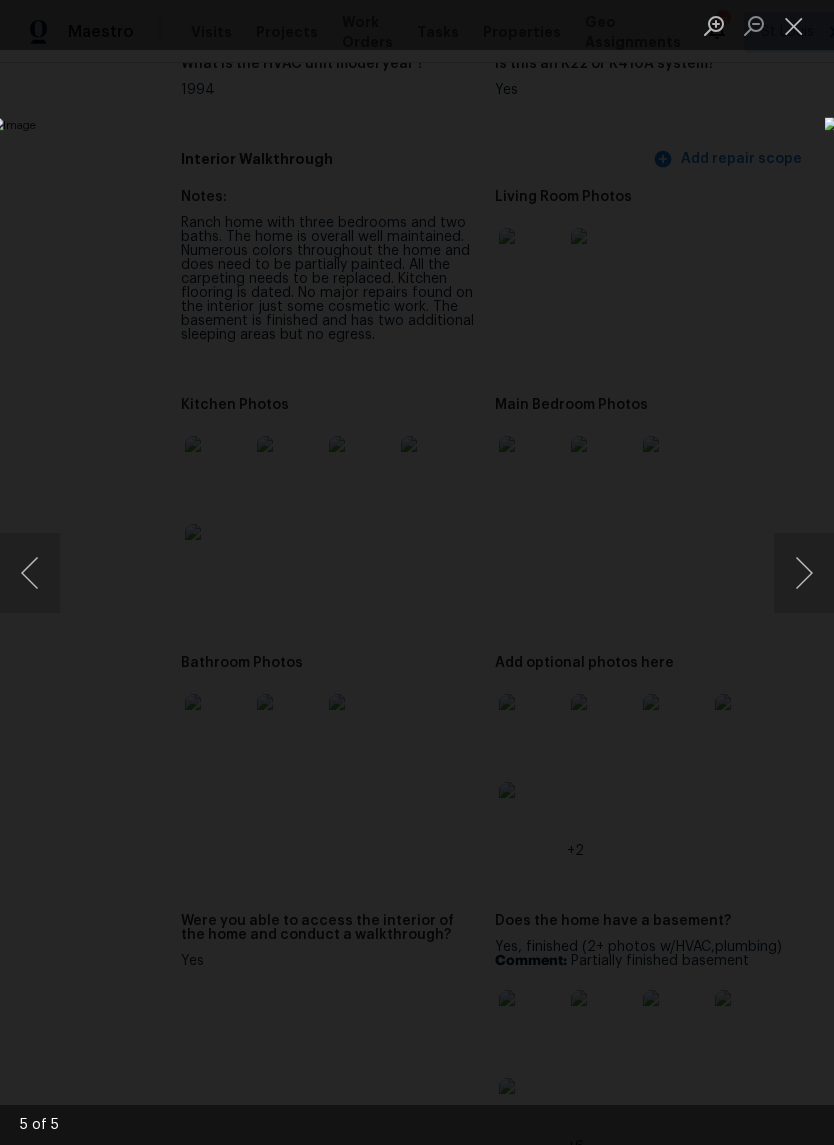 click at bounding box center [804, 573] 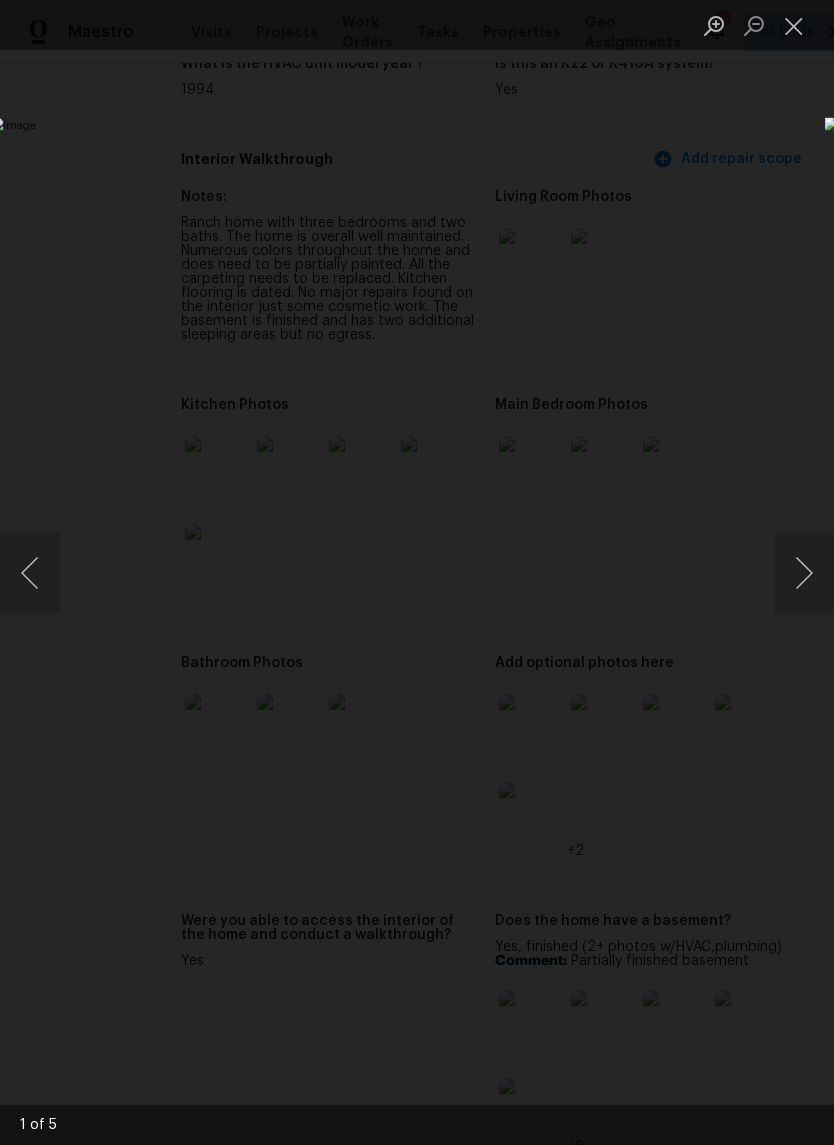 click at bounding box center [804, 573] 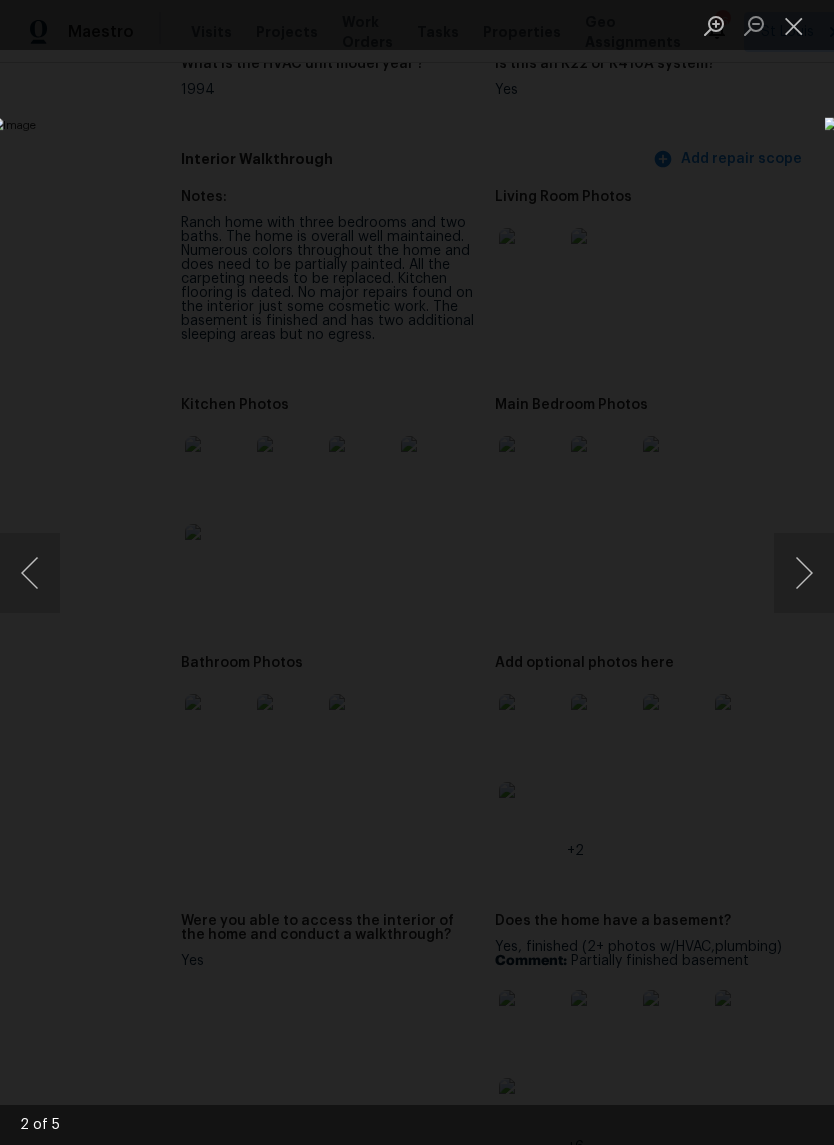 click at bounding box center [804, 573] 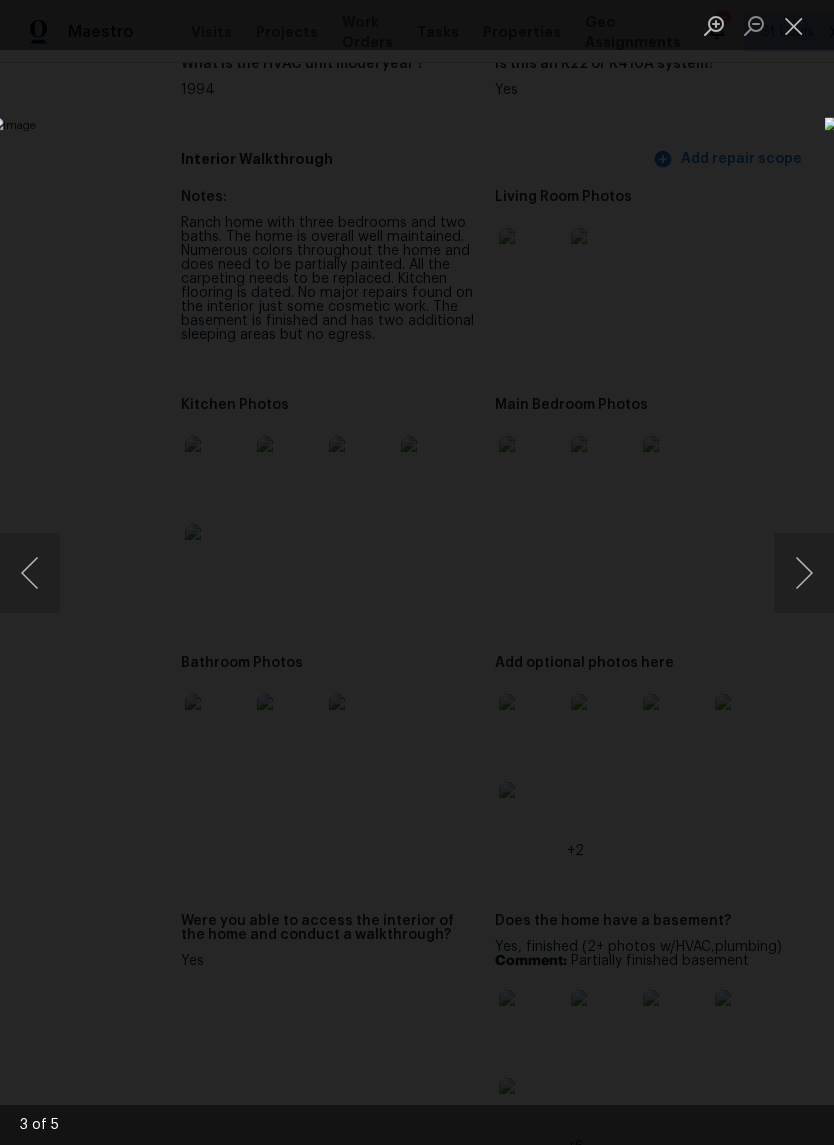 click at bounding box center [804, 573] 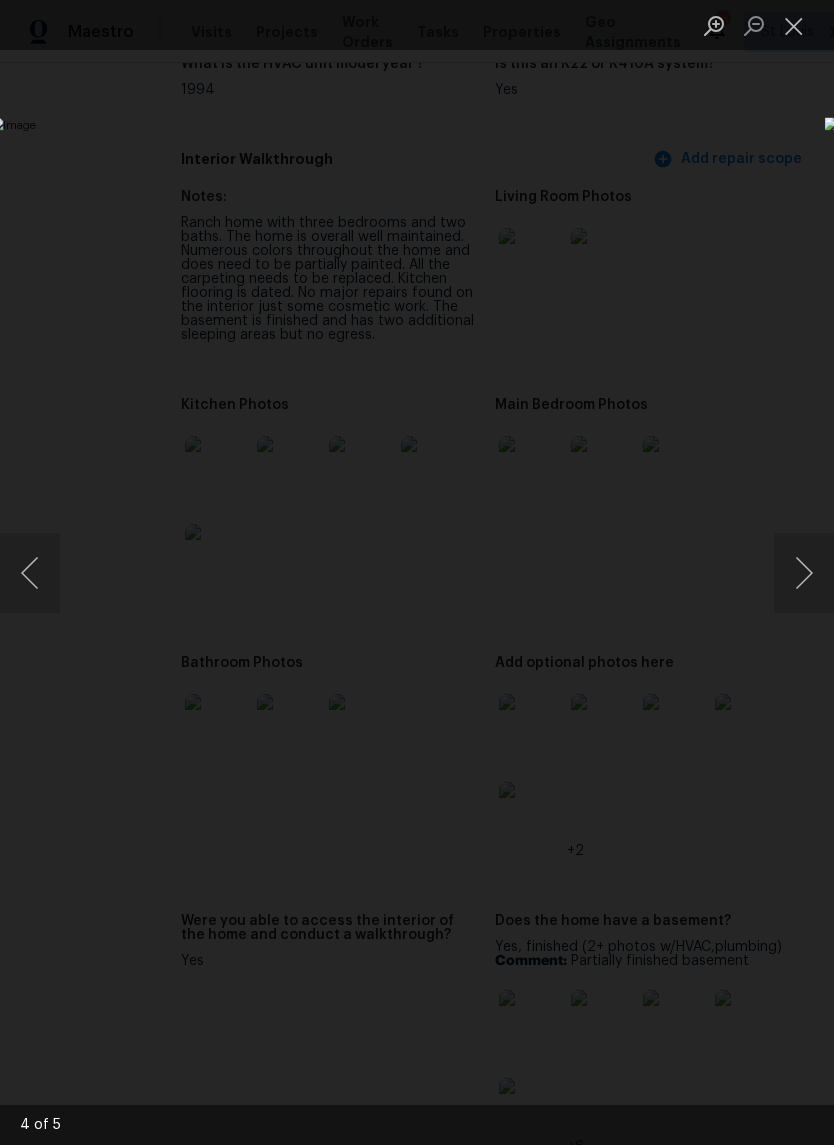 click at bounding box center [804, 573] 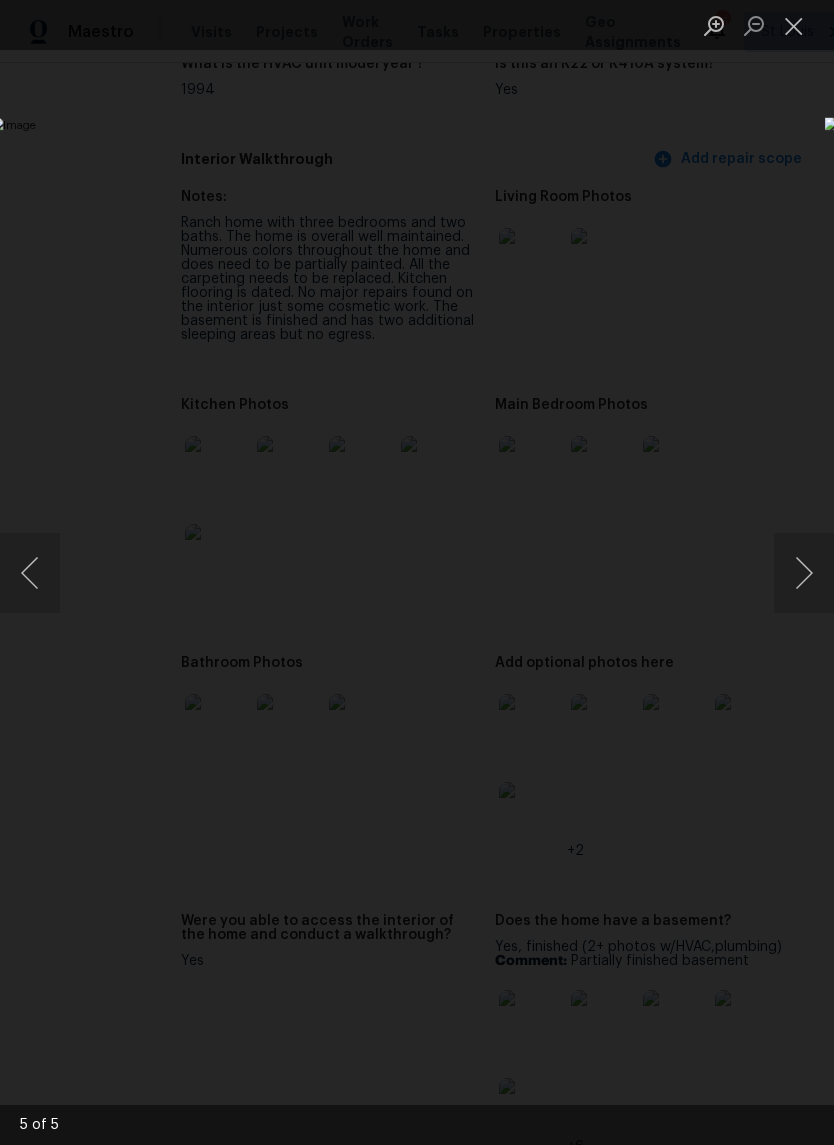 click at bounding box center (804, 573) 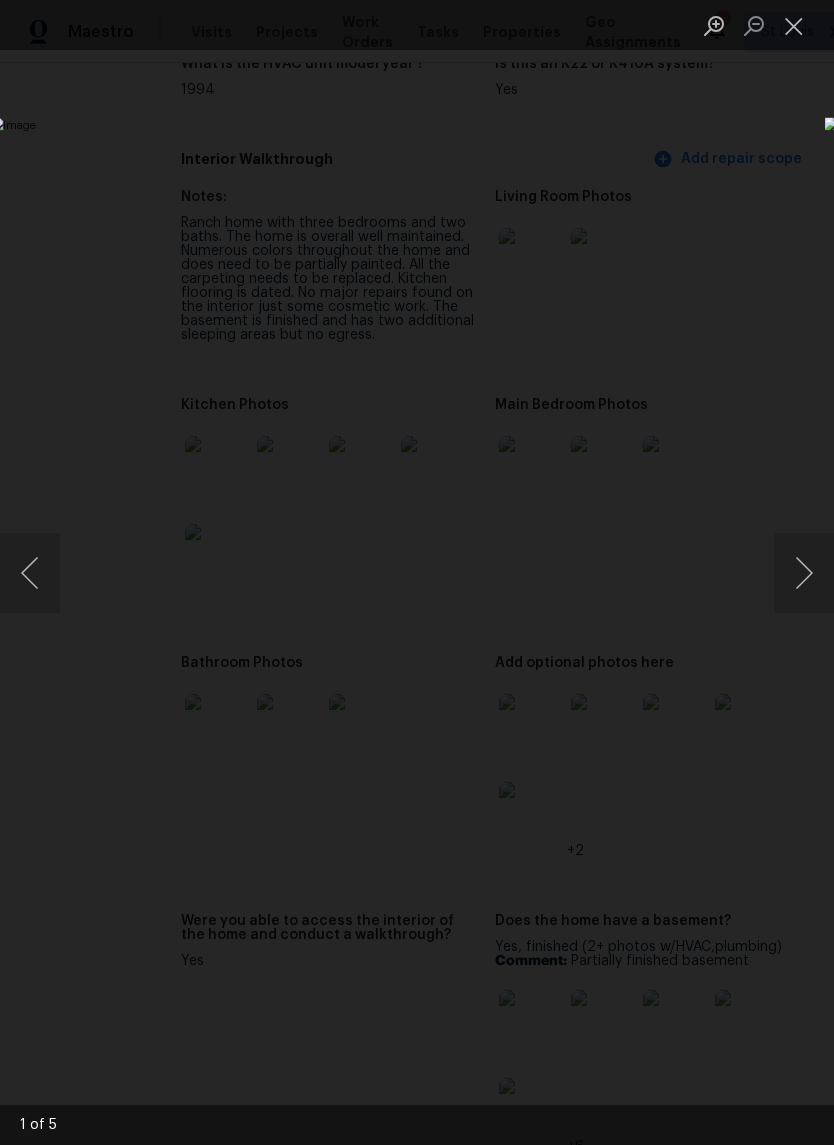 click at bounding box center [804, 573] 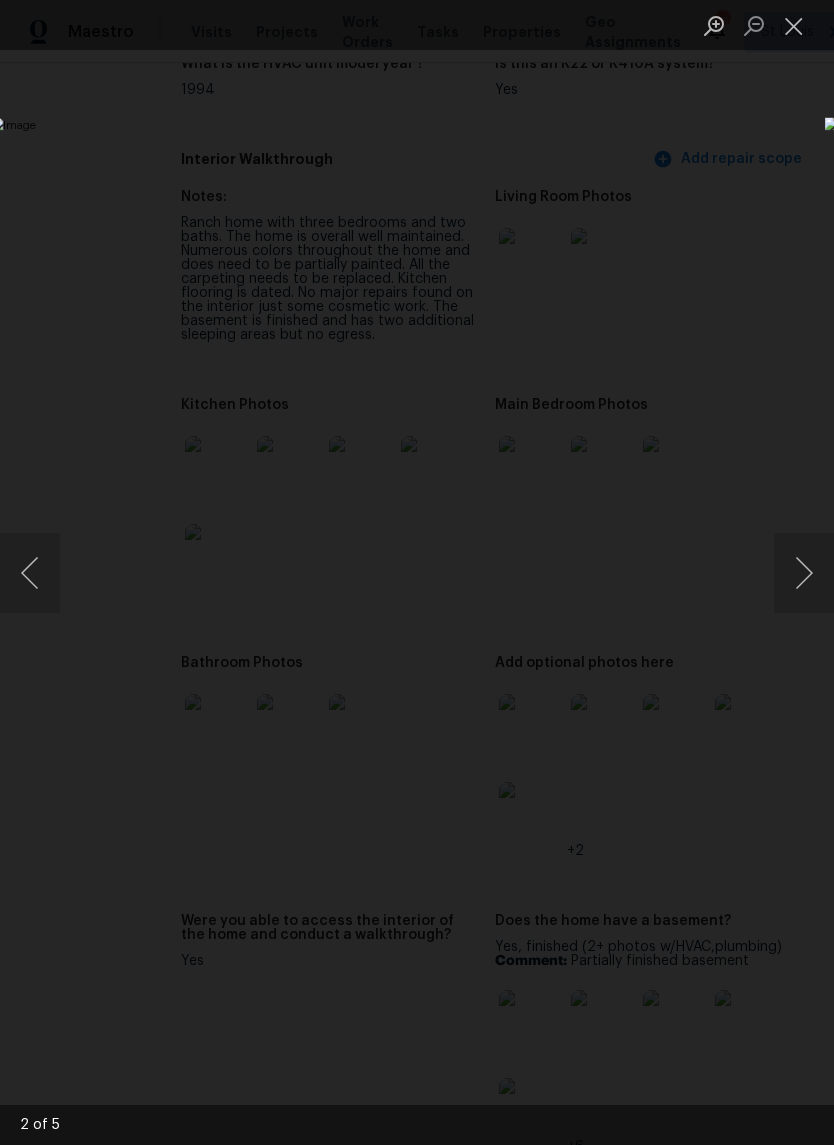 click at bounding box center (794, 25) 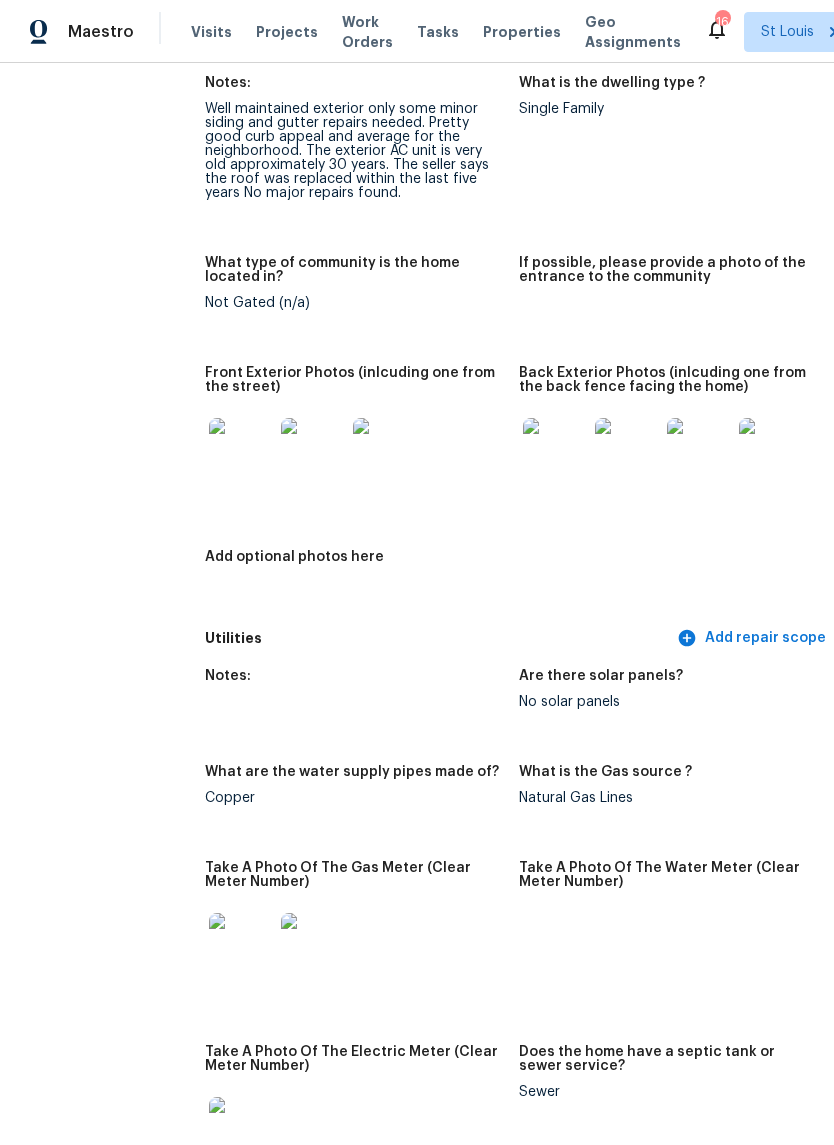 scroll, scrollTop: 865, scrollLeft: 0, axis: vertical 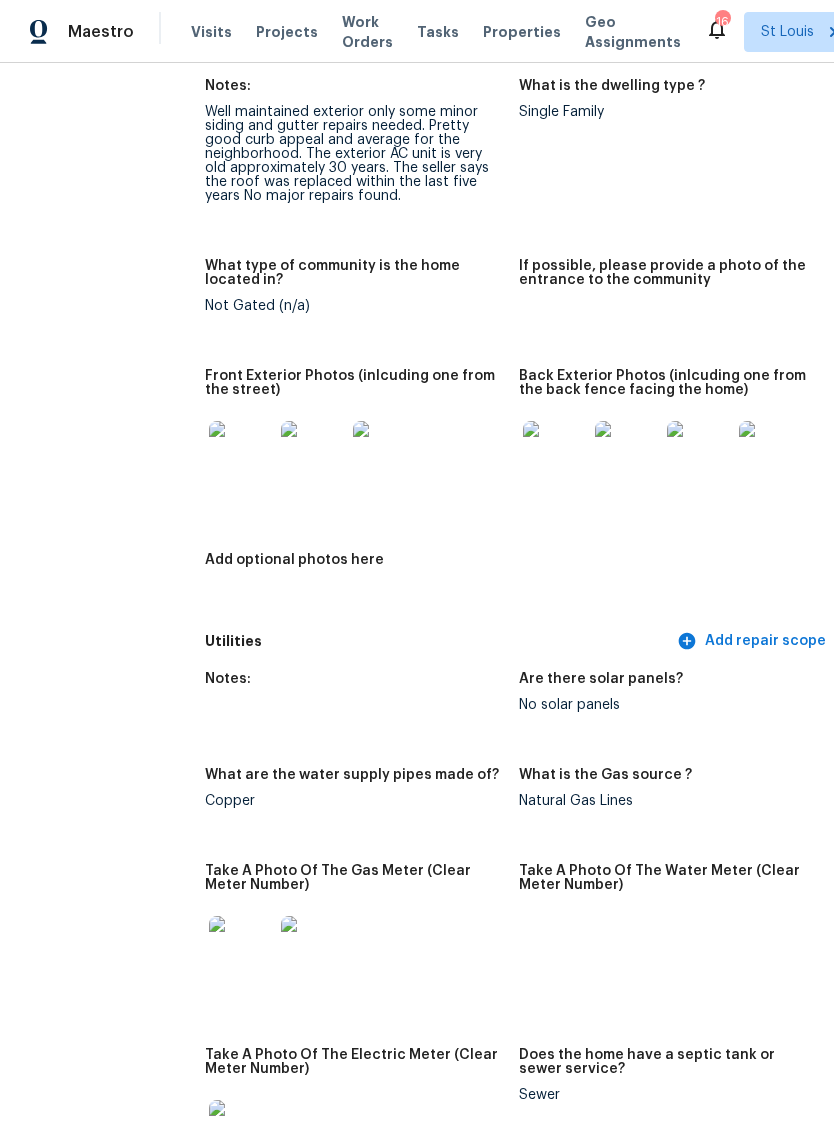 click at bounding box center (555, 453) 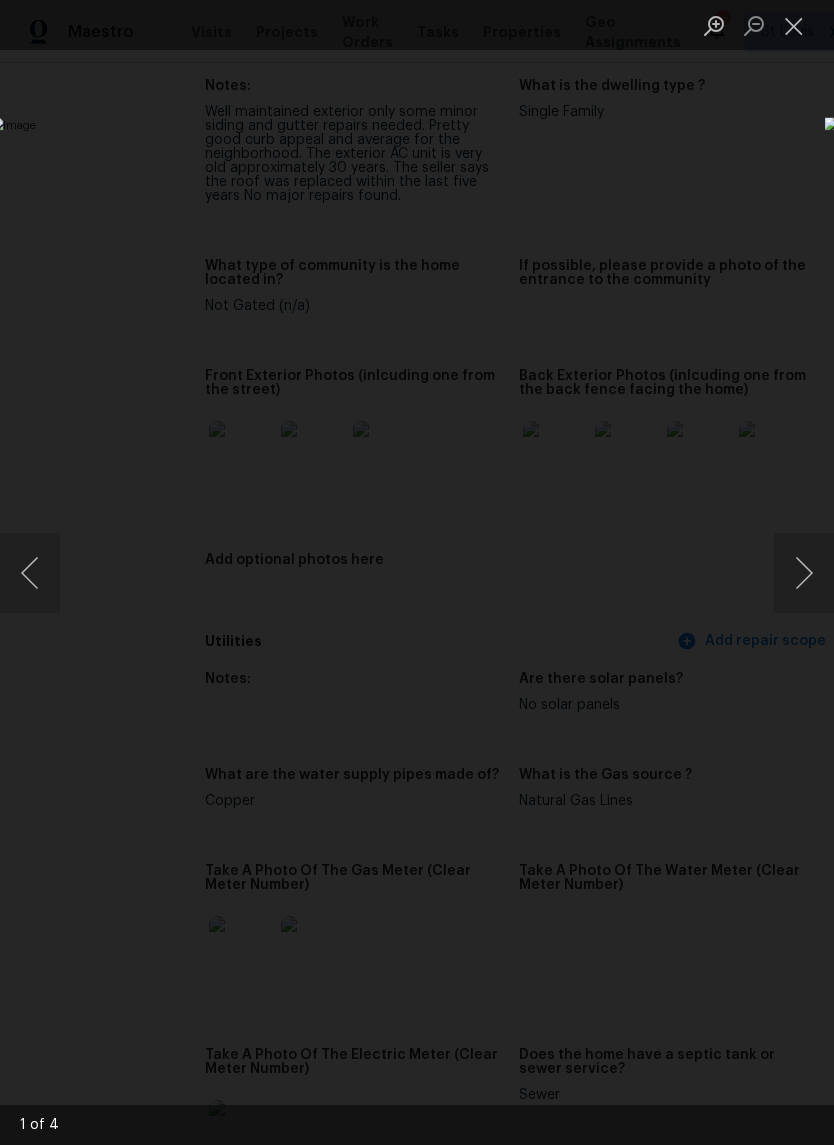 click at bounding box center (804, 573) 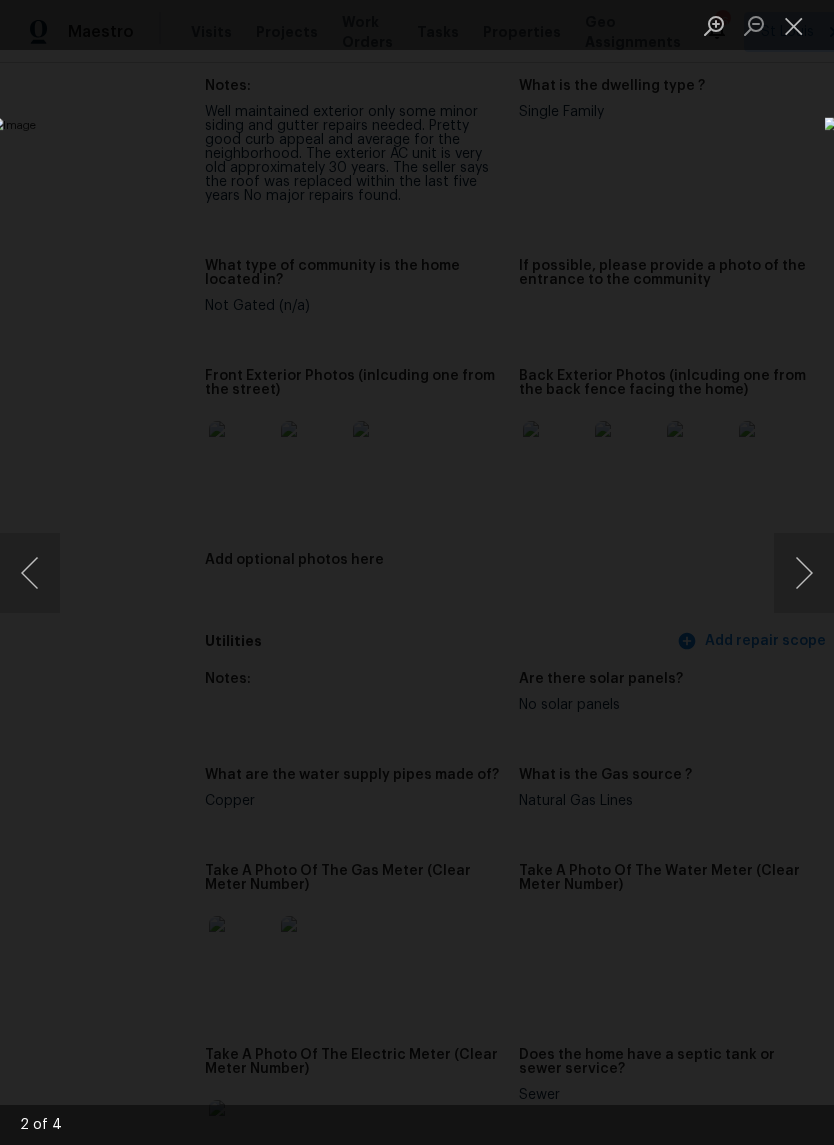click at bounding box center (804, 573) 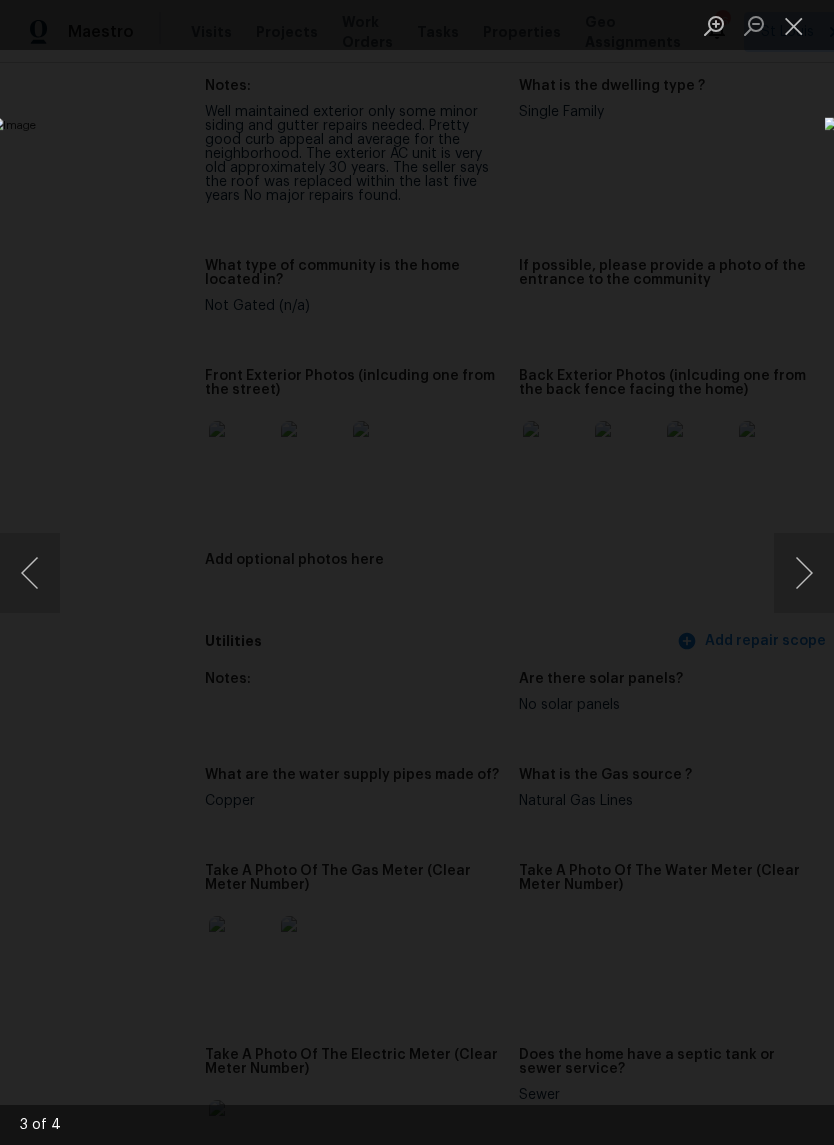 click at bounding box center [804, 573] 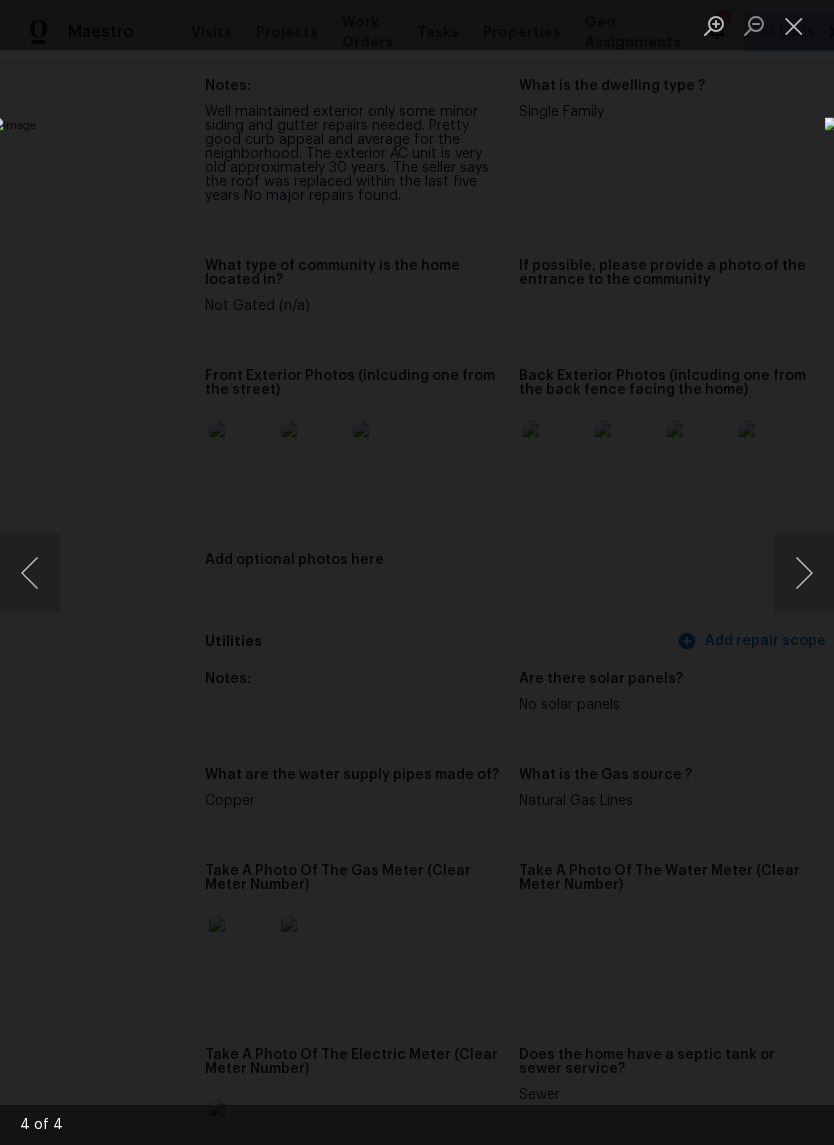 click at bounding box center [804, 573] 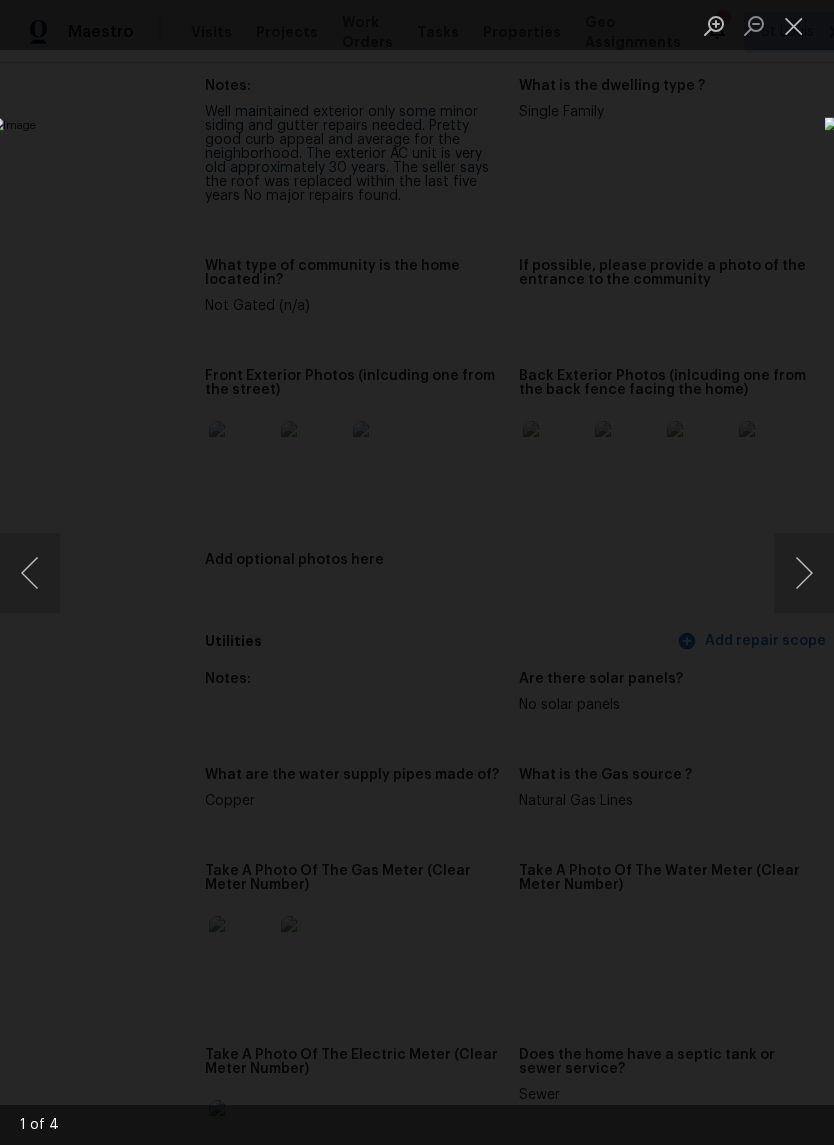 click at bounding box center [794, 25] 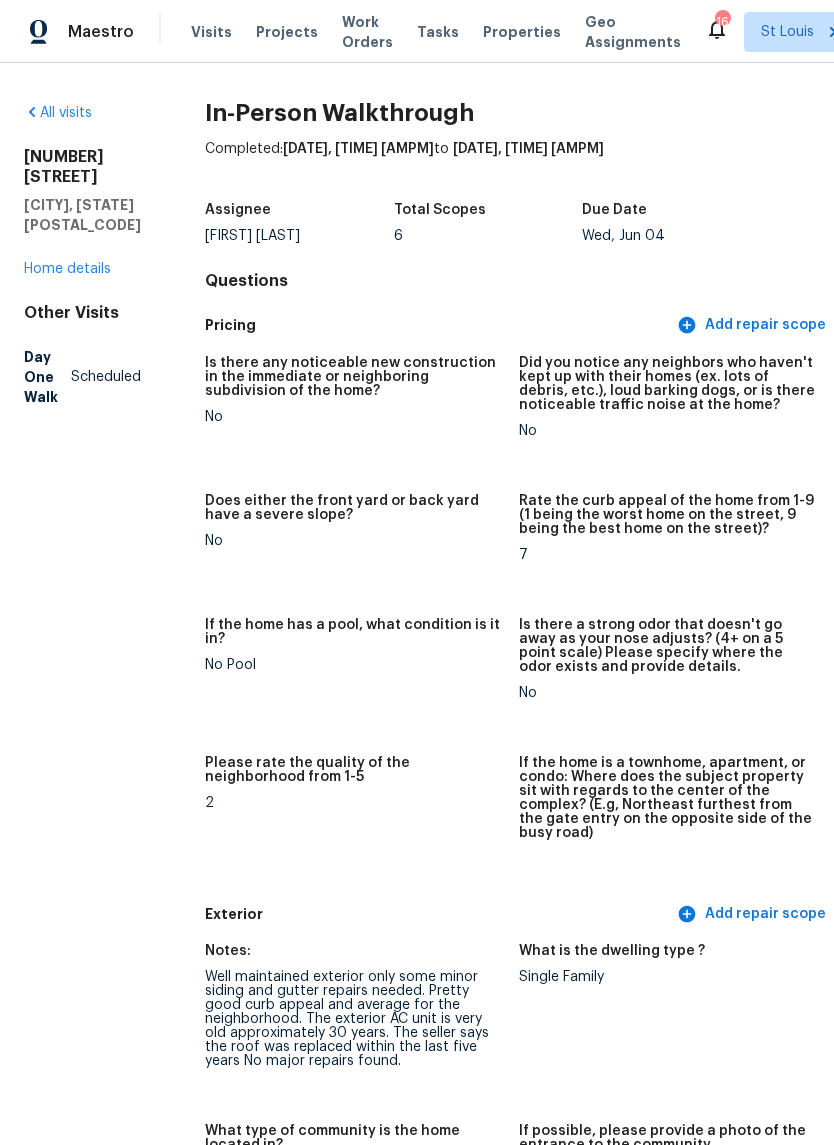 scroll, scrollTop: 0, scrollLeft: 0, axis: both 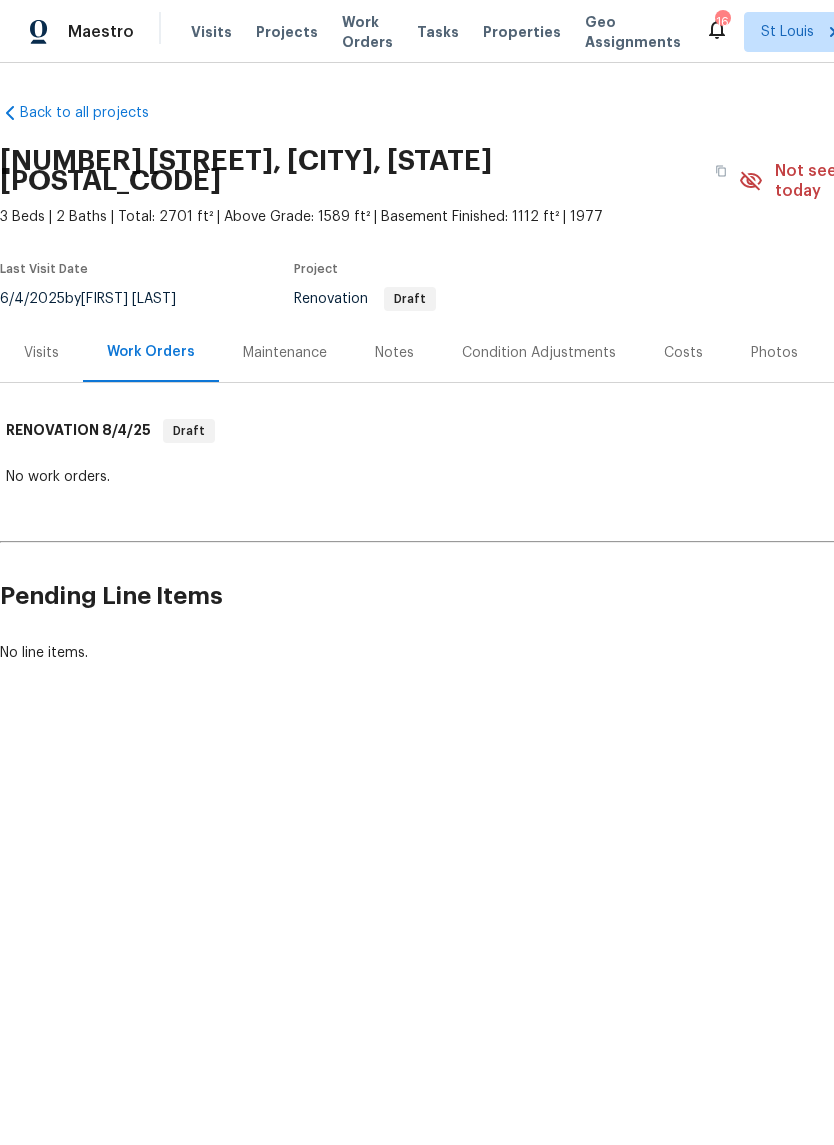 click on "Costs" at bounding box center (683, 353) 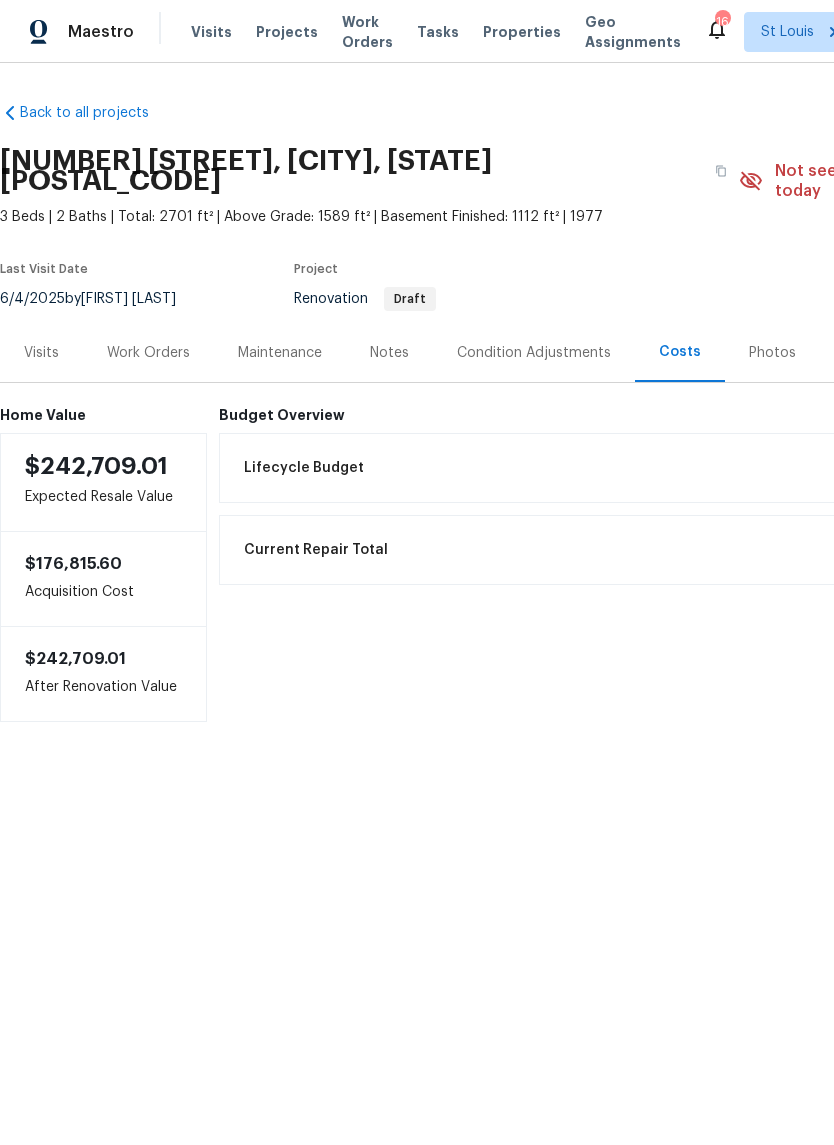 click on "Notes" at bounding box center (389, 353) 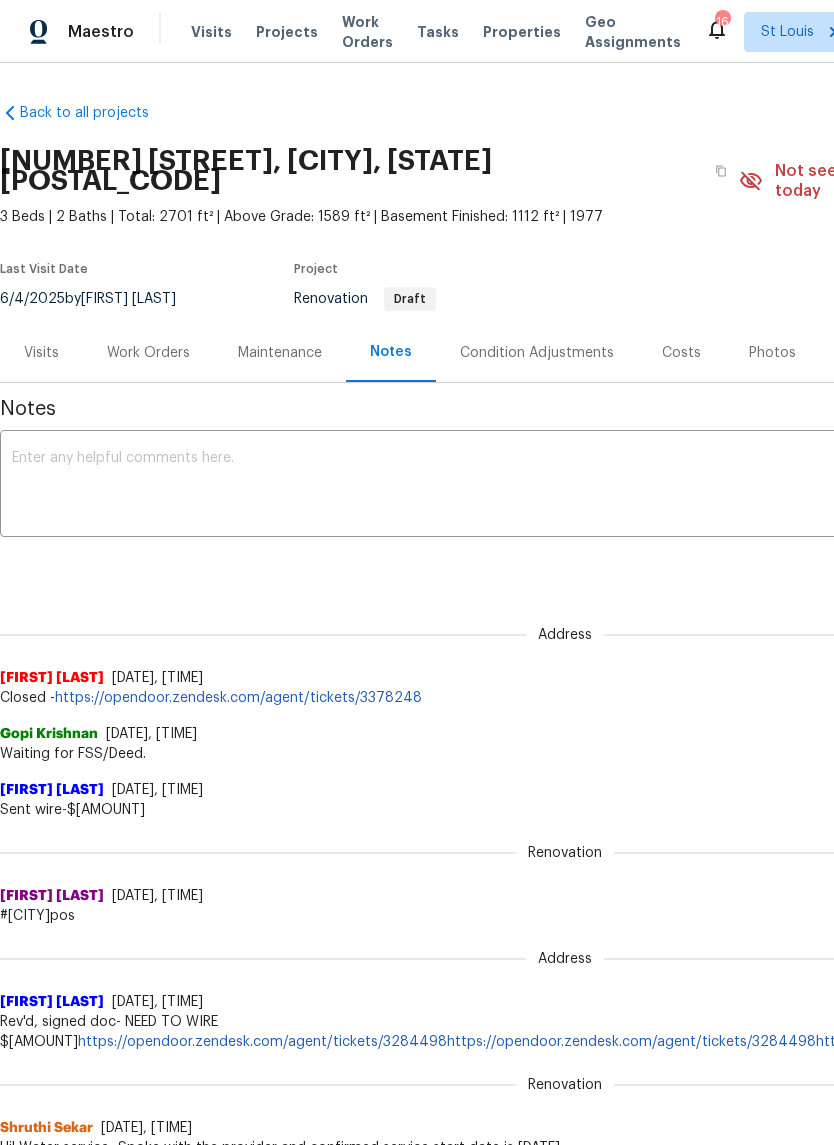 scroll, scrollTop: 0, scrollLeft: 0, axis: both 